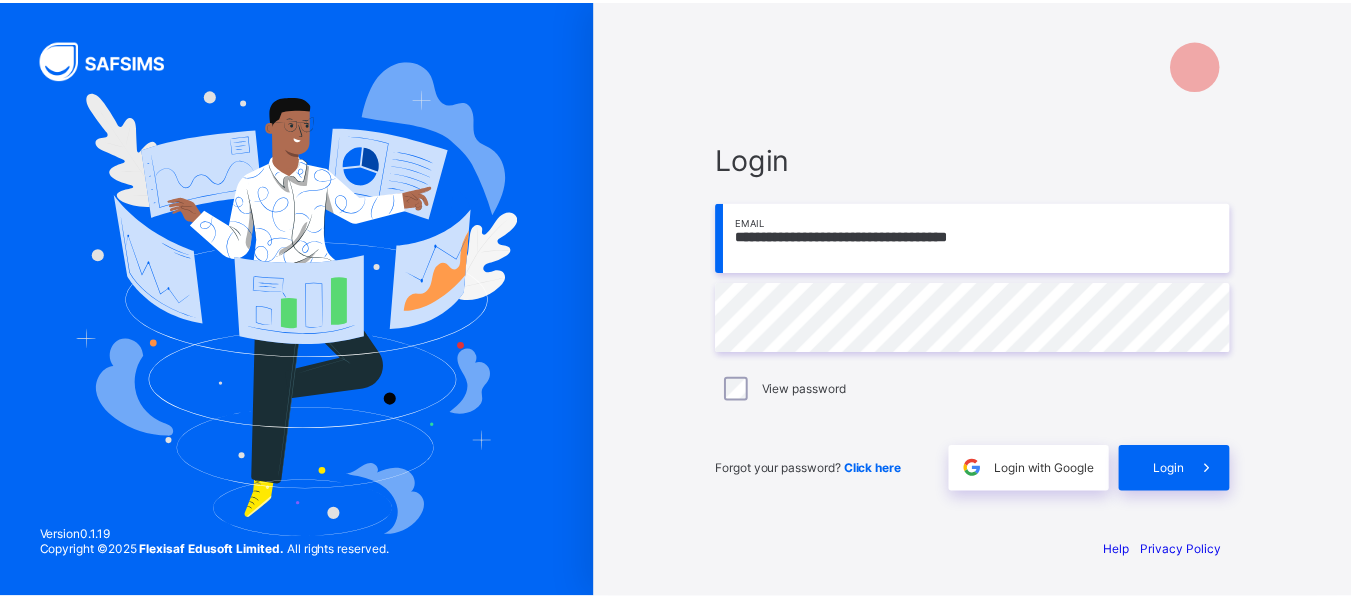 scroll, scrollTop: 0, scrollLeft: 0, axis: both 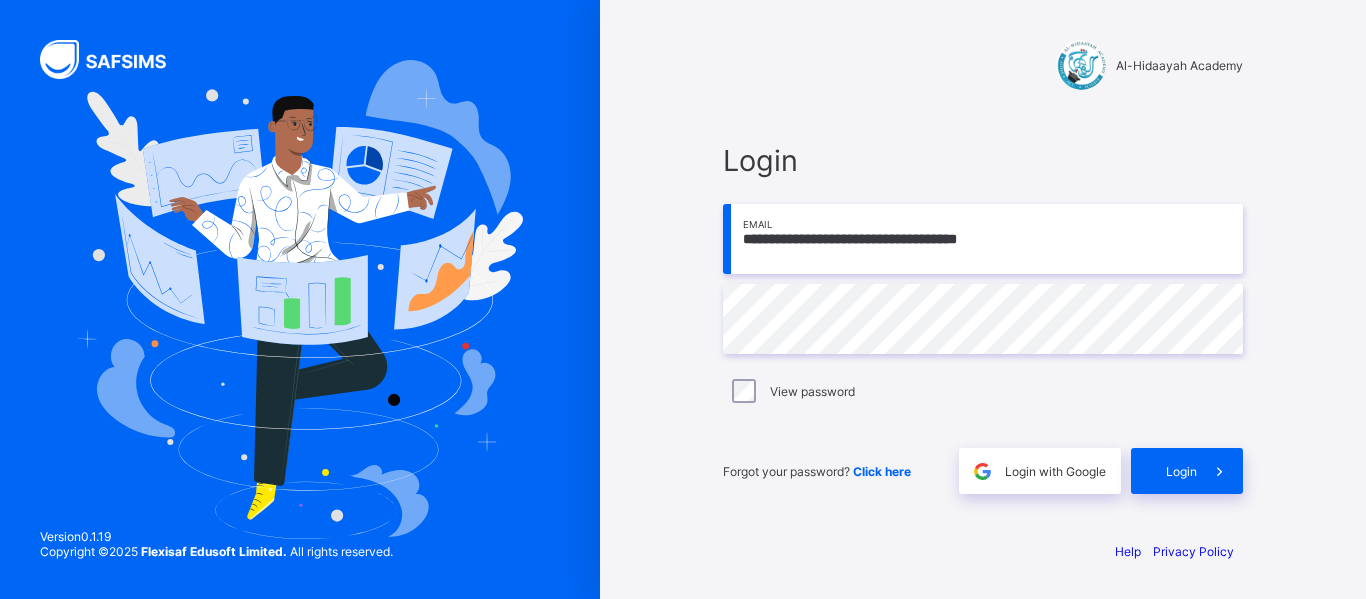 click on "**********" at bounding box center [983, 239] 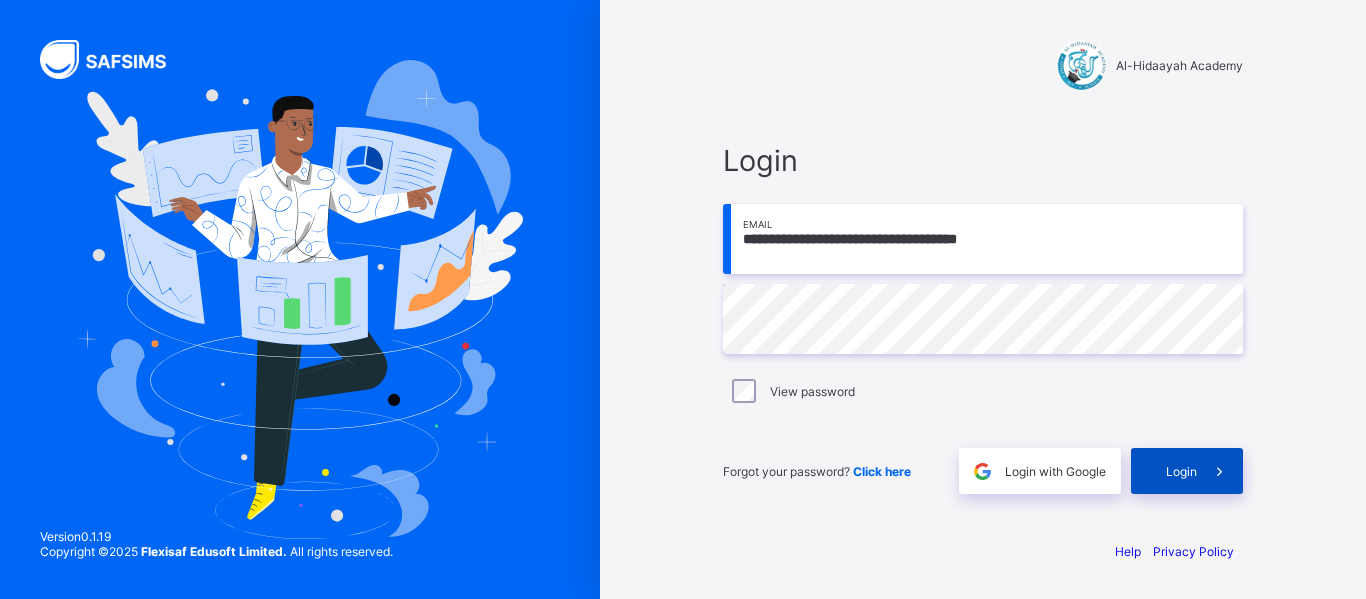 click on "Login" at bounding box center (1187, 471) 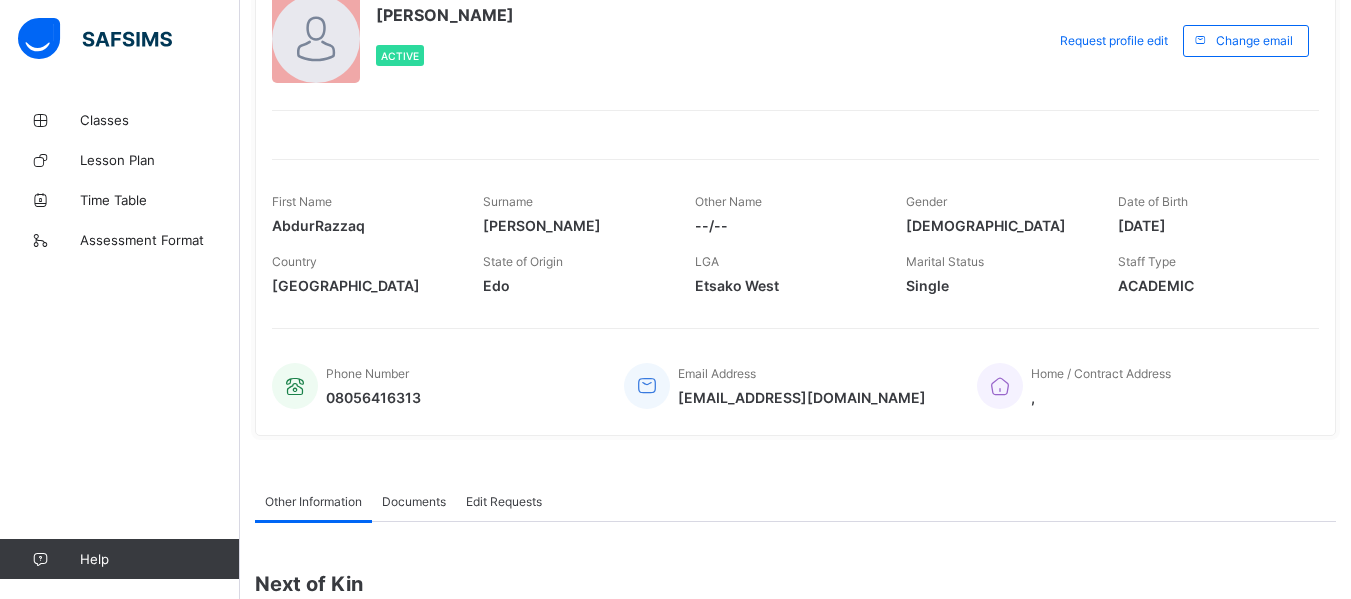 scroll, scrollTop: 0, scrollLeft: 0, axis: both 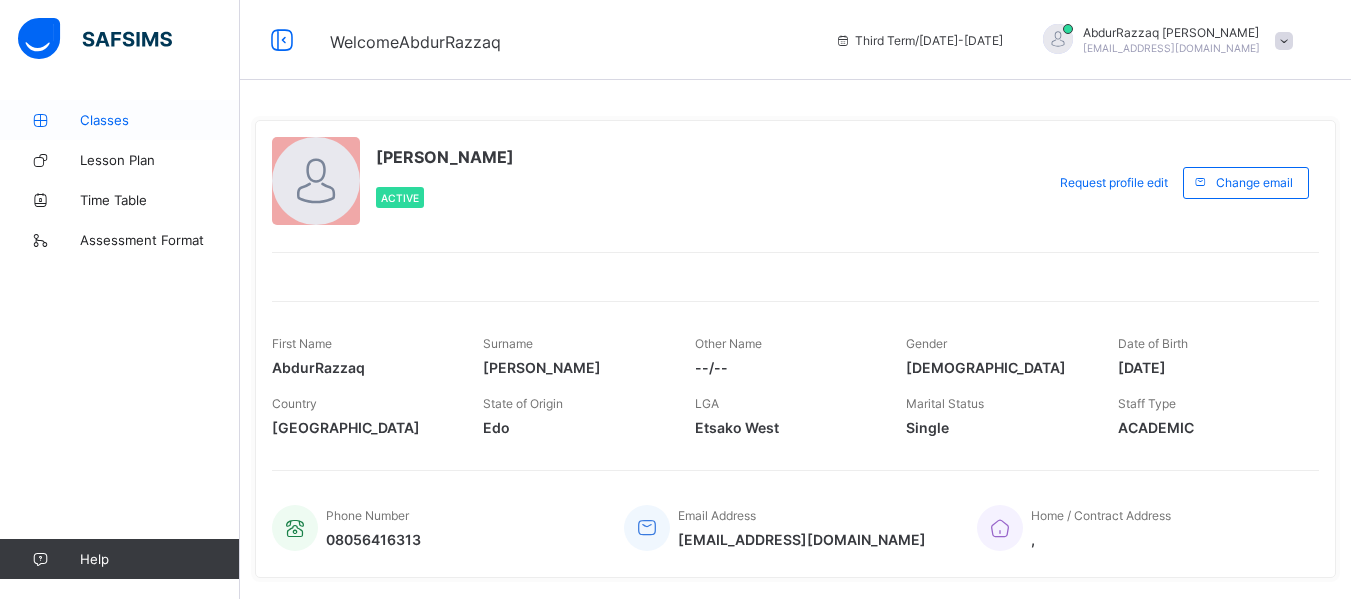 click on "Classes" at bounding box center (160, 120) 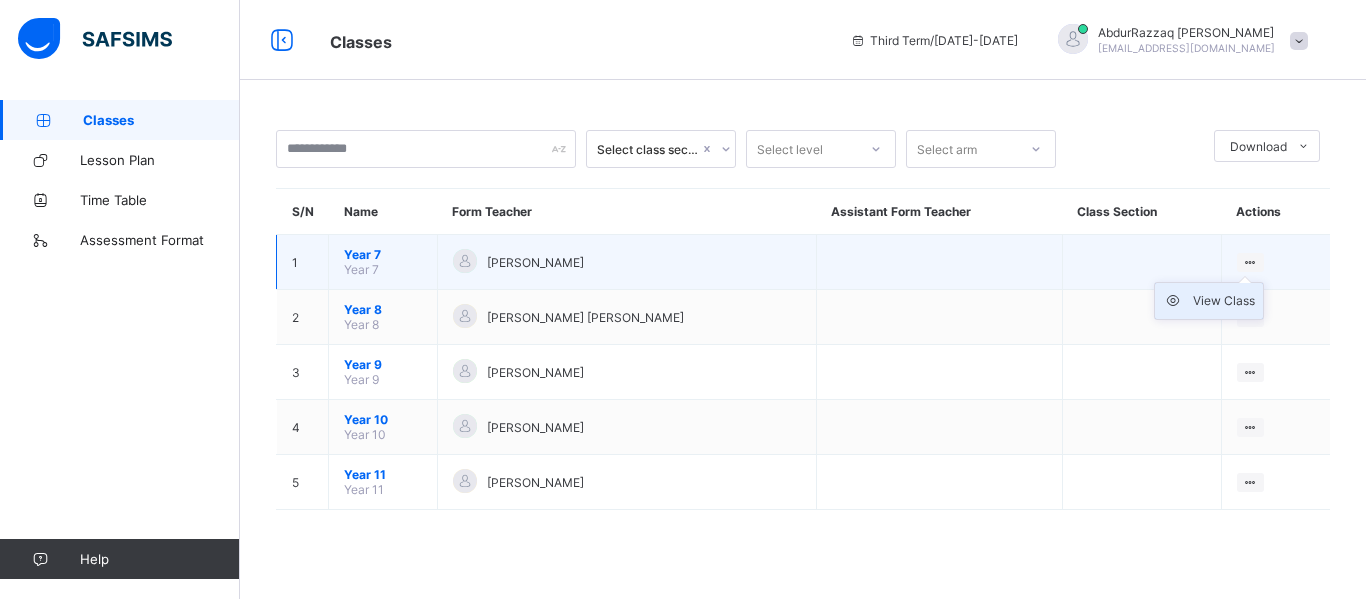 click on "View Class" at bounding box center [1224, 301] 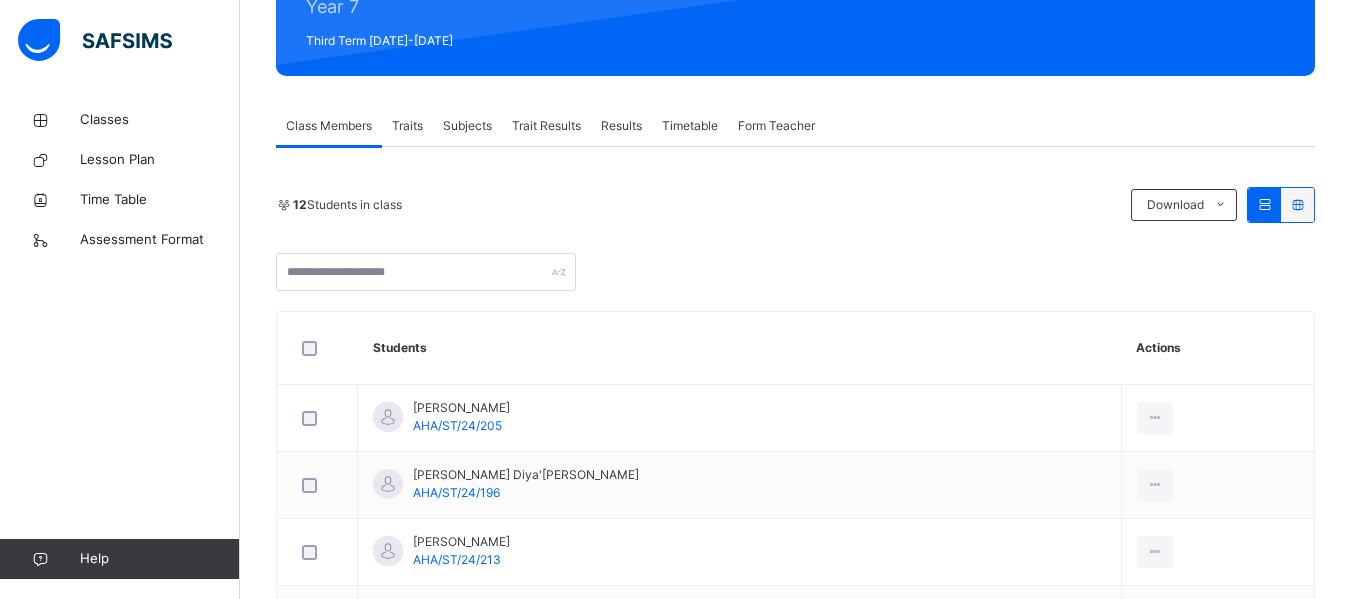 scroll, scrollTop: 273, scrollLeft: 0, axis: vertical 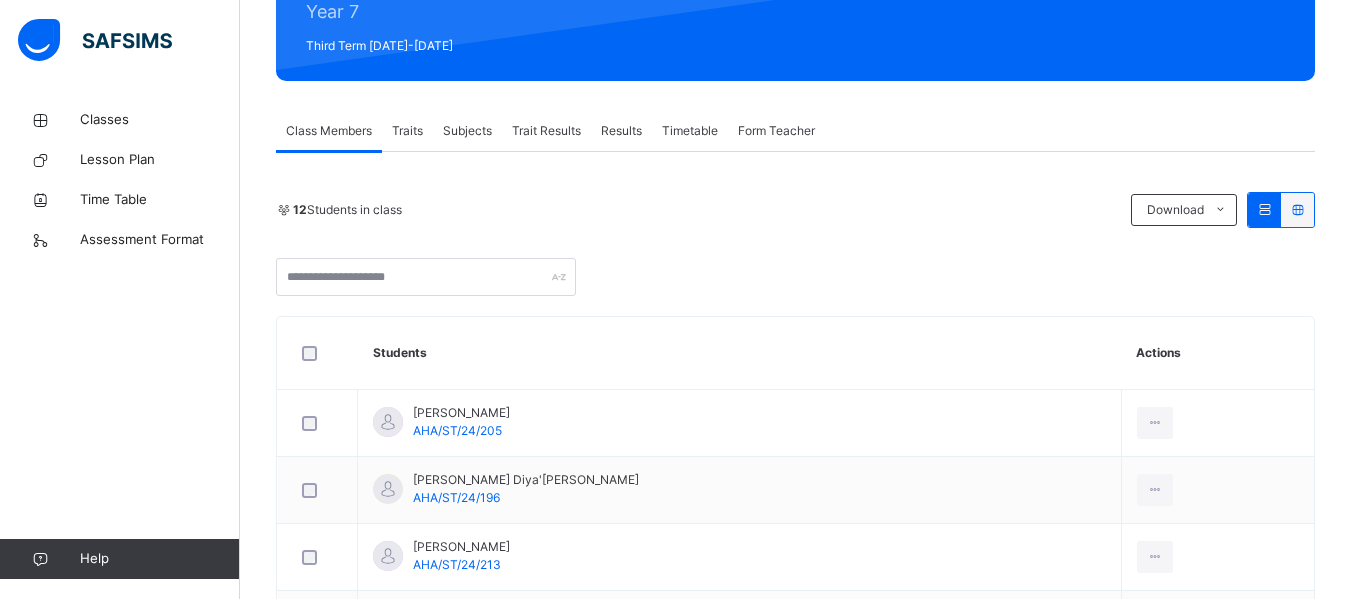 click on "Subjects" at bounding box center (467, 131) 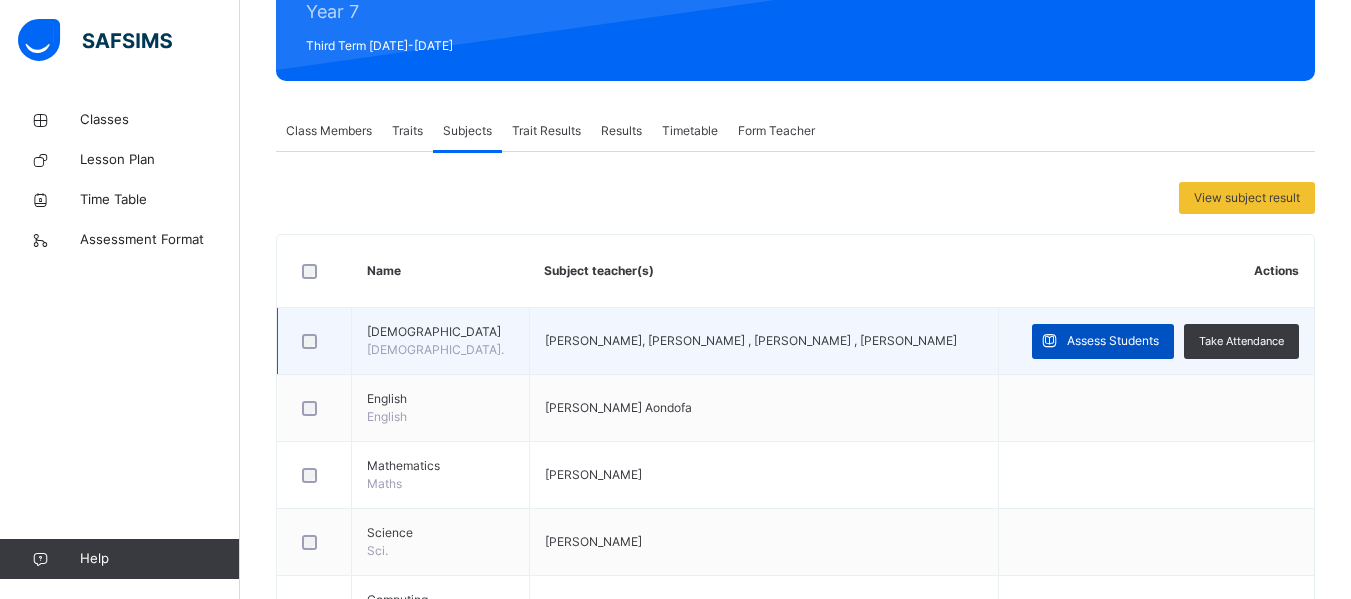 click on "Assess Students" at bounding box center [1113, 341] 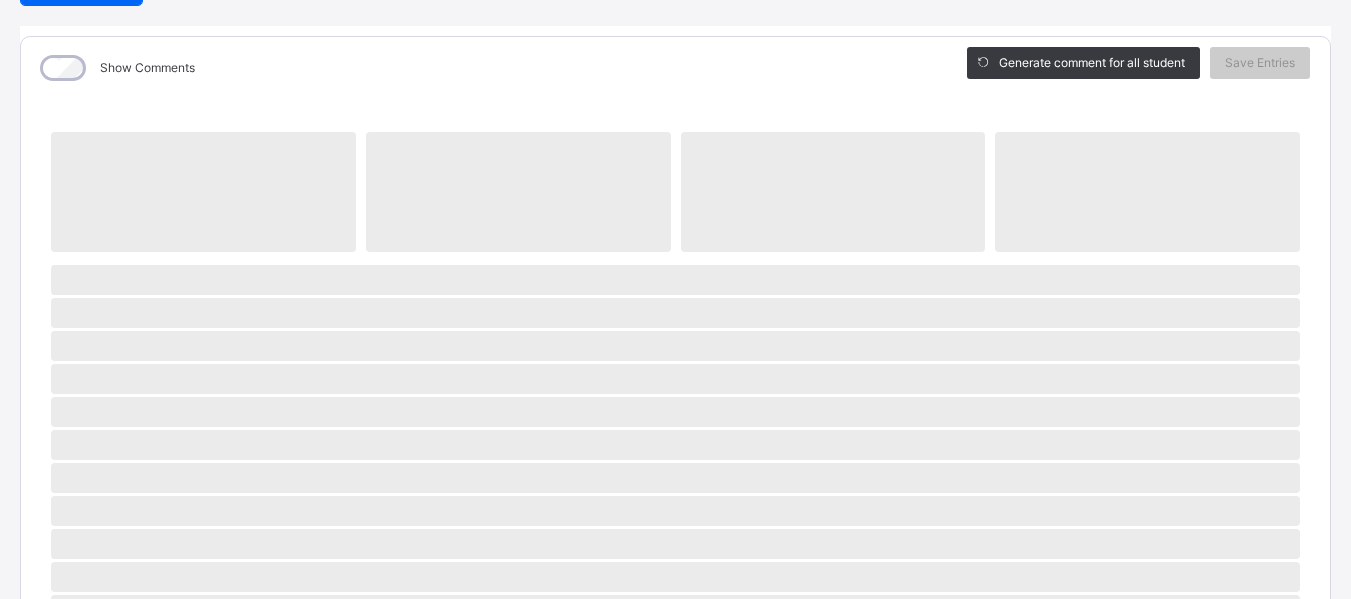 scroll, scrollTop: 236, scrollLeft: 0, axis: vertical 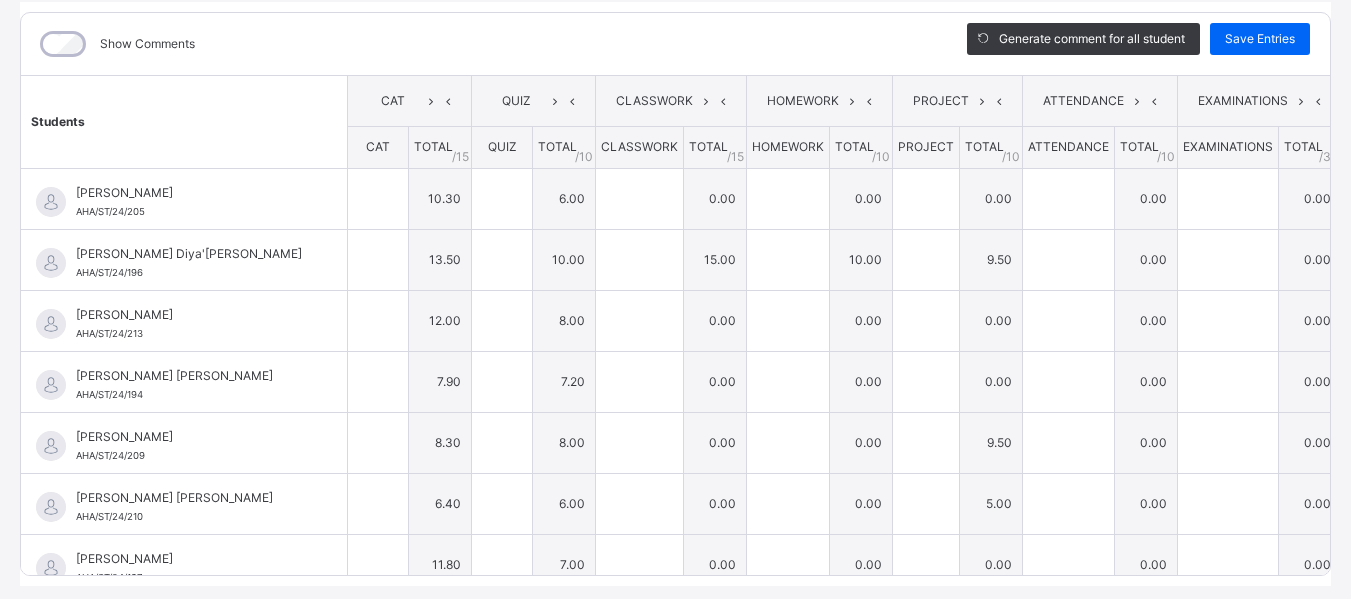 type on "****" 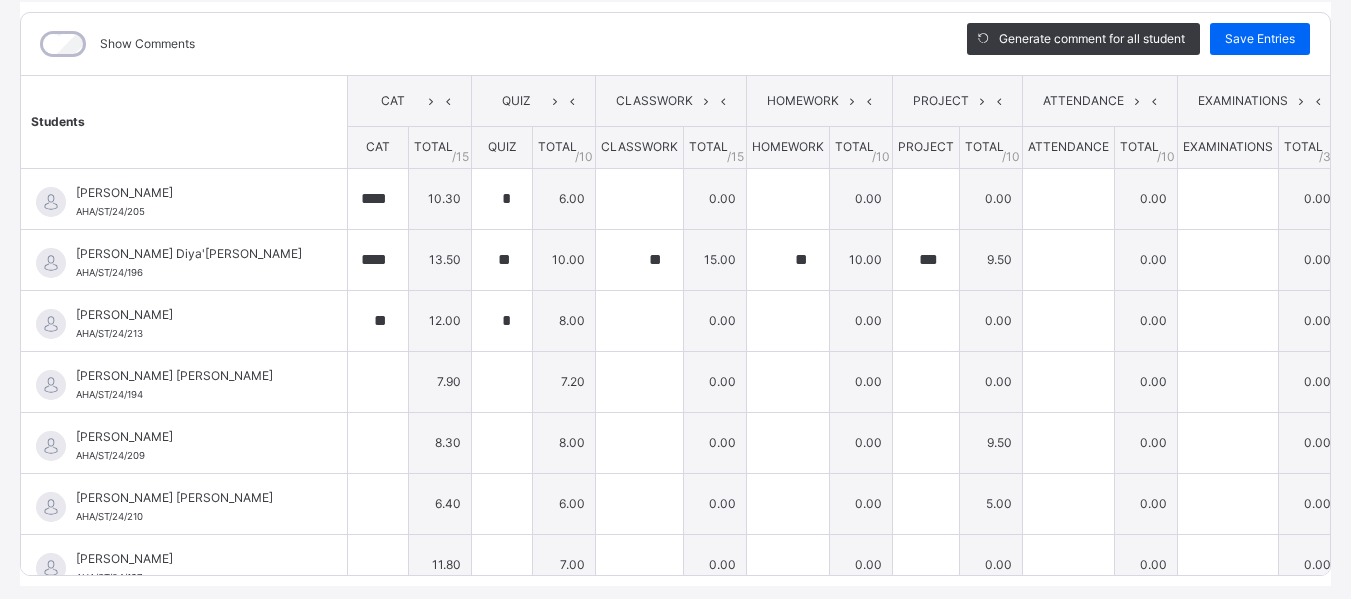 type on "***" 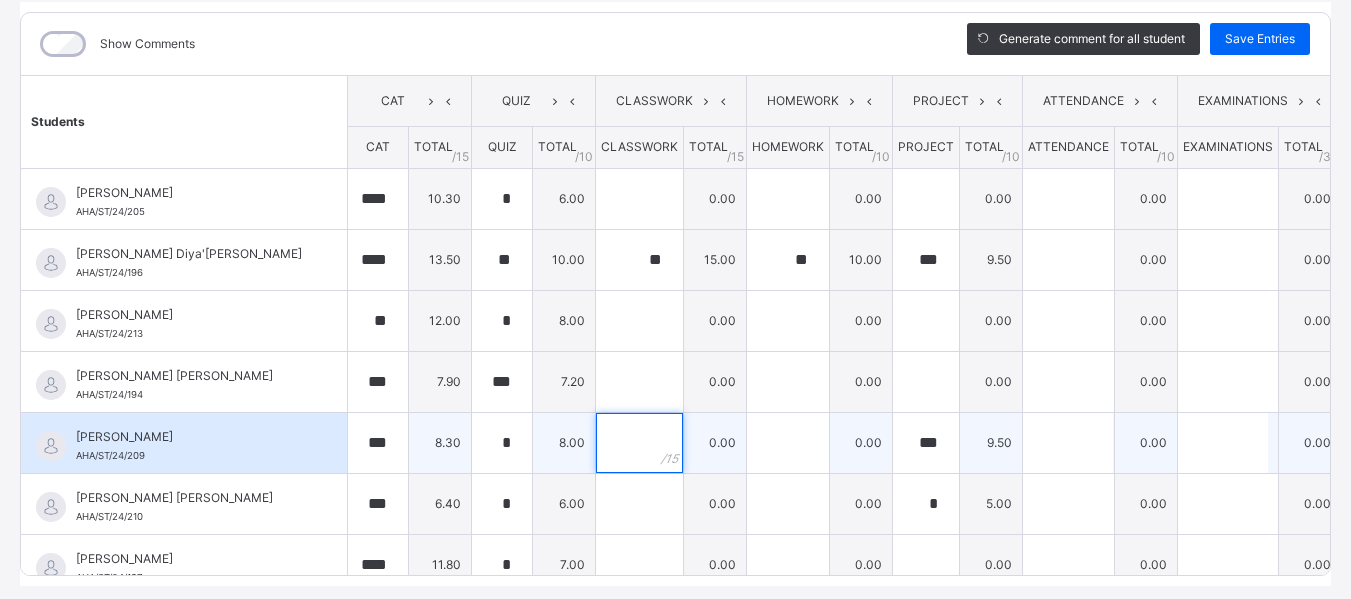 click at bounding box center (639, 443) 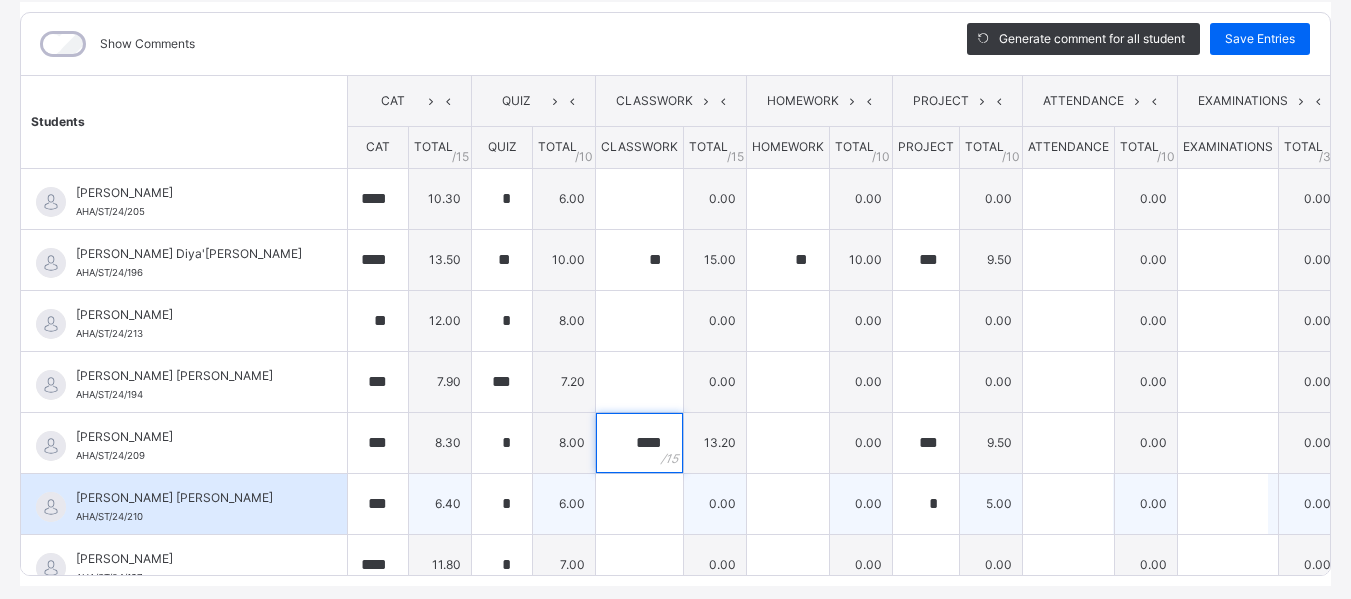 type on "****" 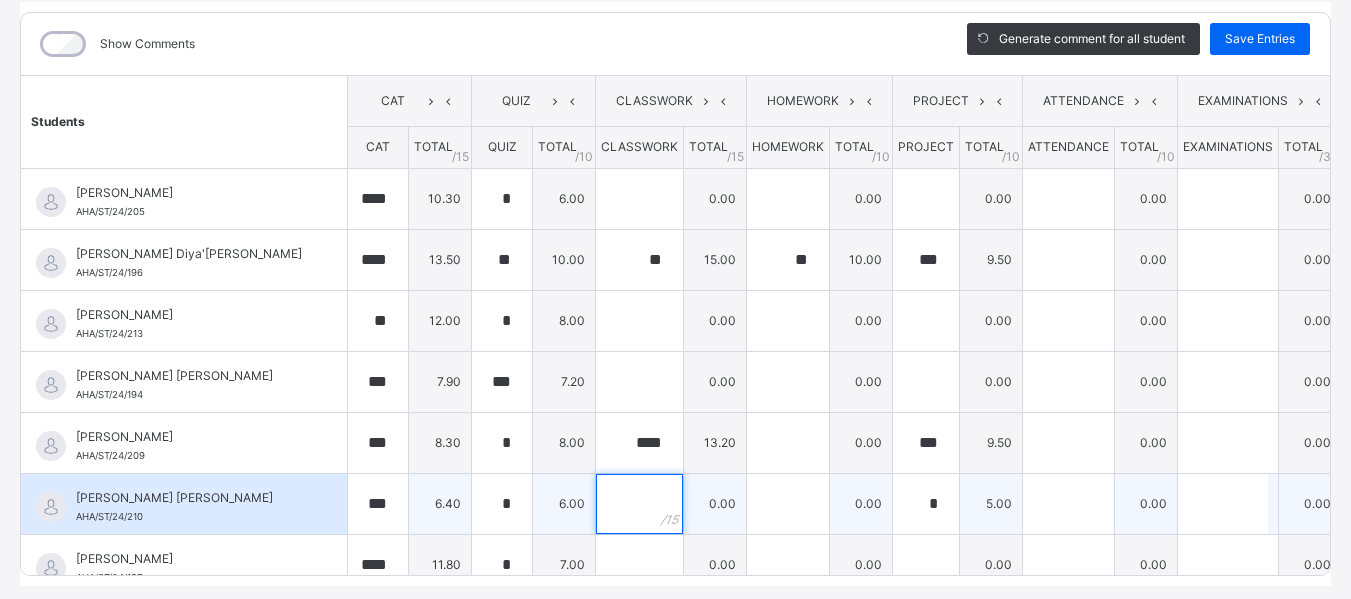 click at bounding box center [639, 504] 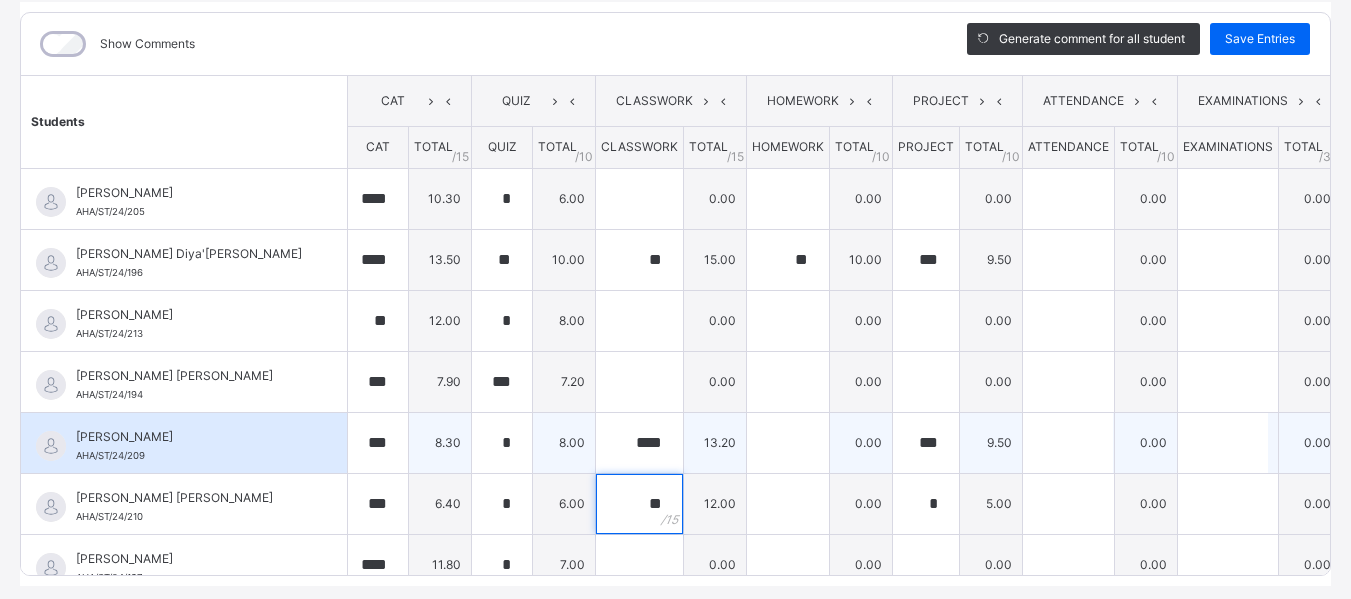 type on "**" 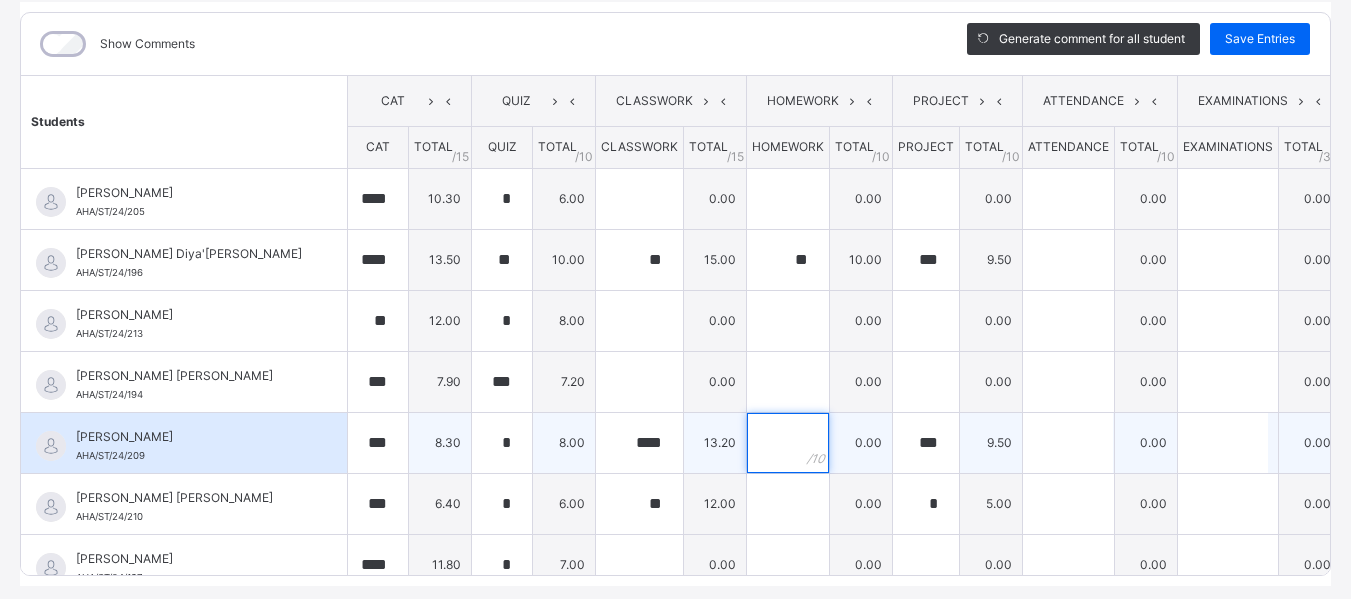 click at bounding box center [788, 443] 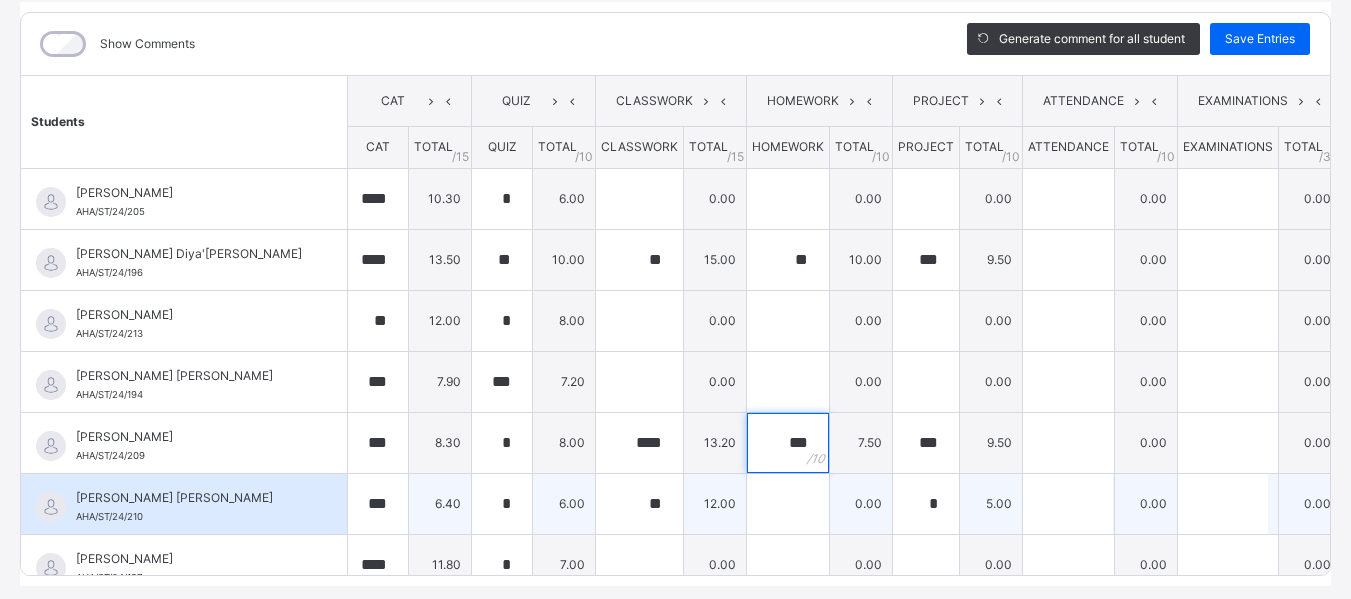 type on "***" 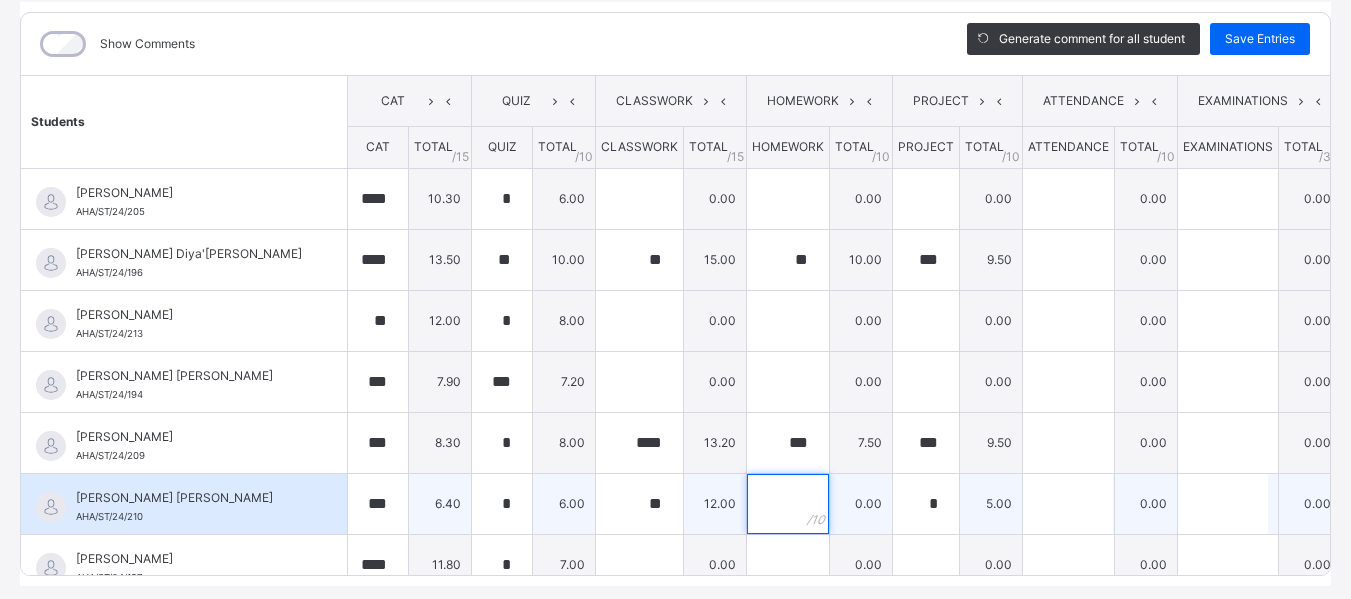 click at bounding box center (788, 504) 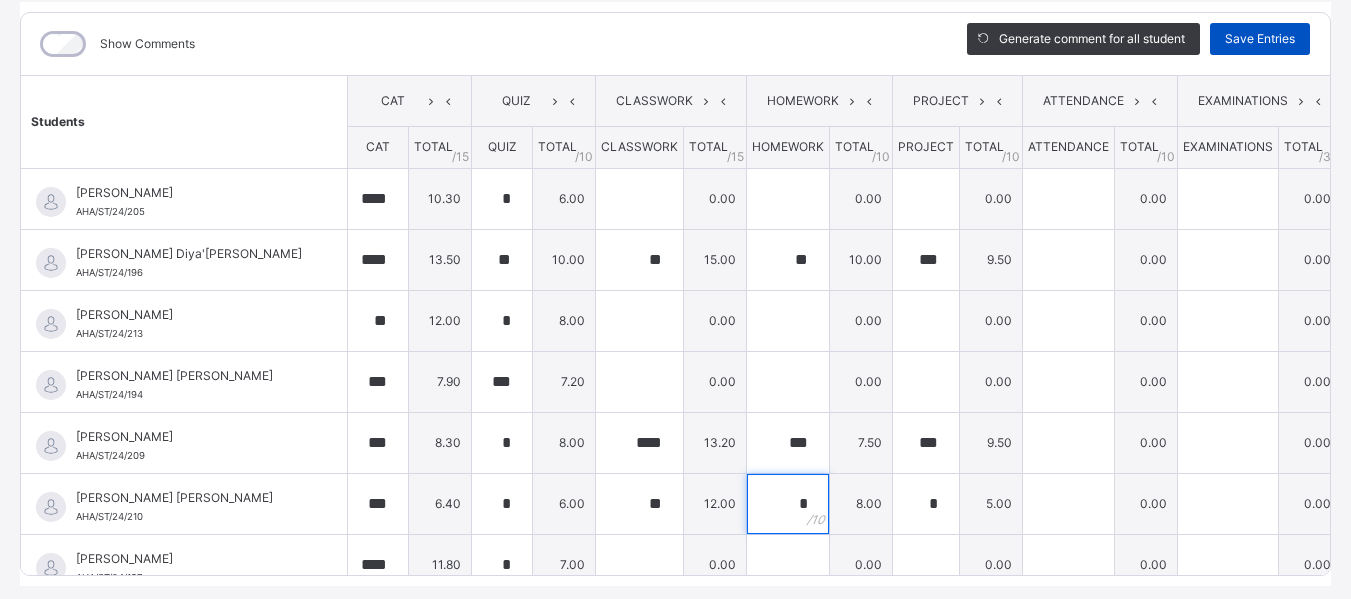 type on "*" 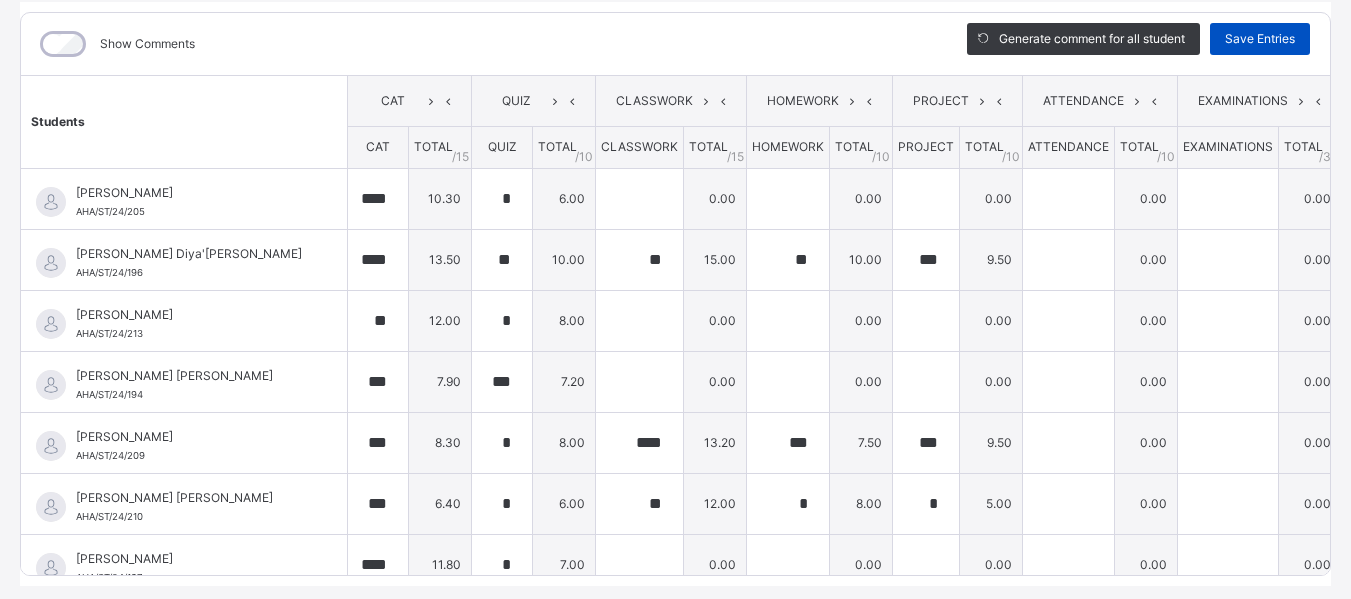 click on "Save Entries" at bounding box center (1260, 39) 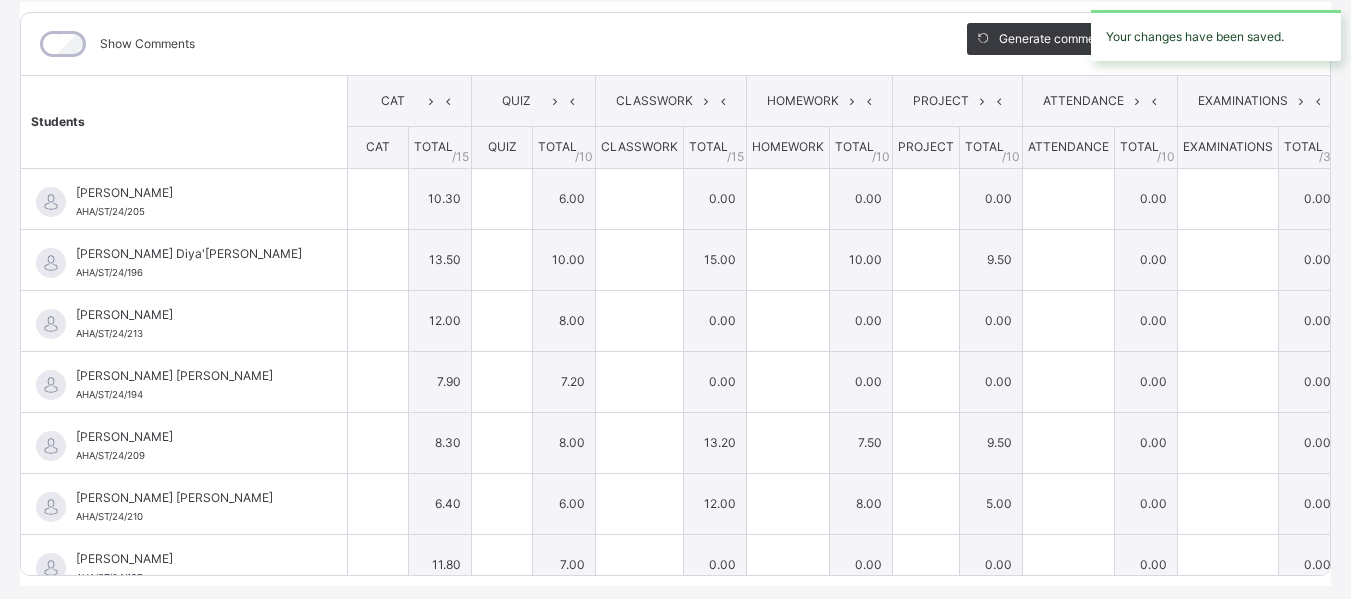 type on "****" 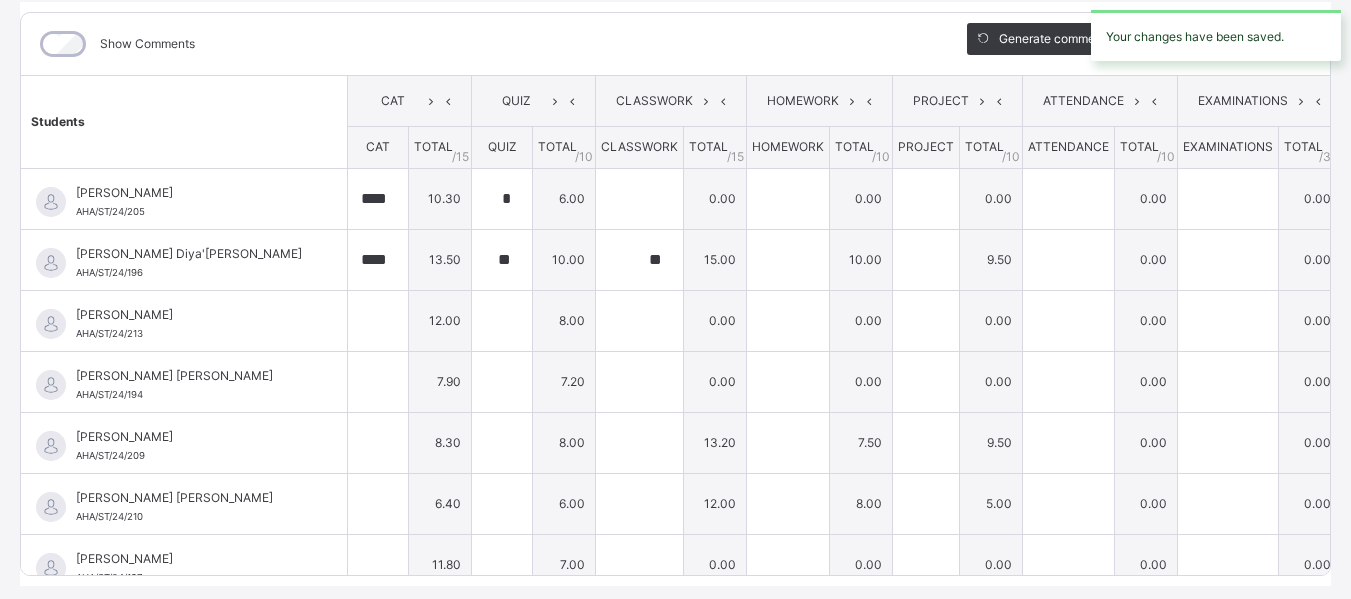 type on "**" 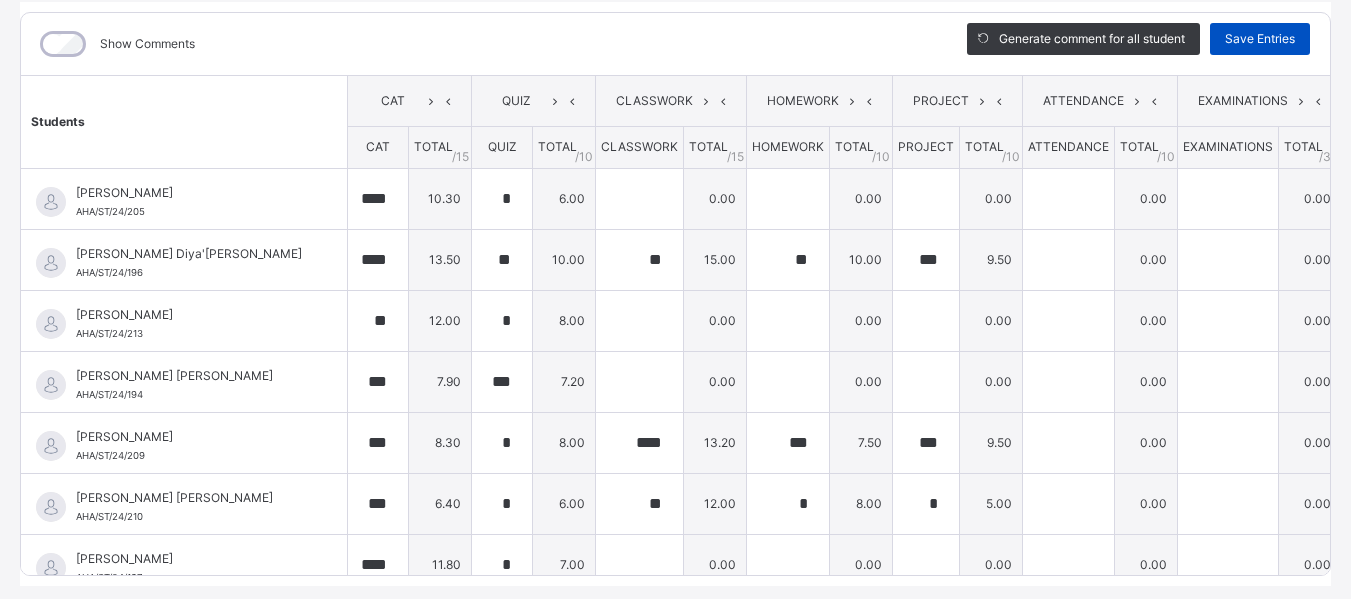 click on "Save Entries" at bounding box center (1260, 39) 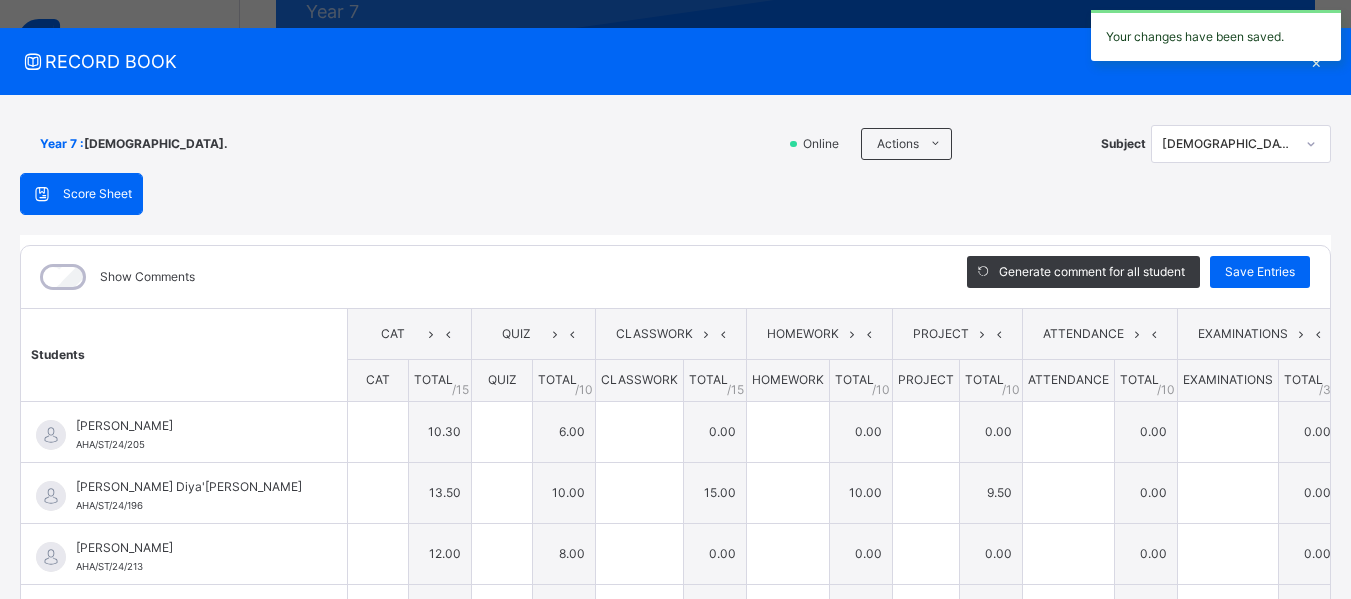 type on "****" 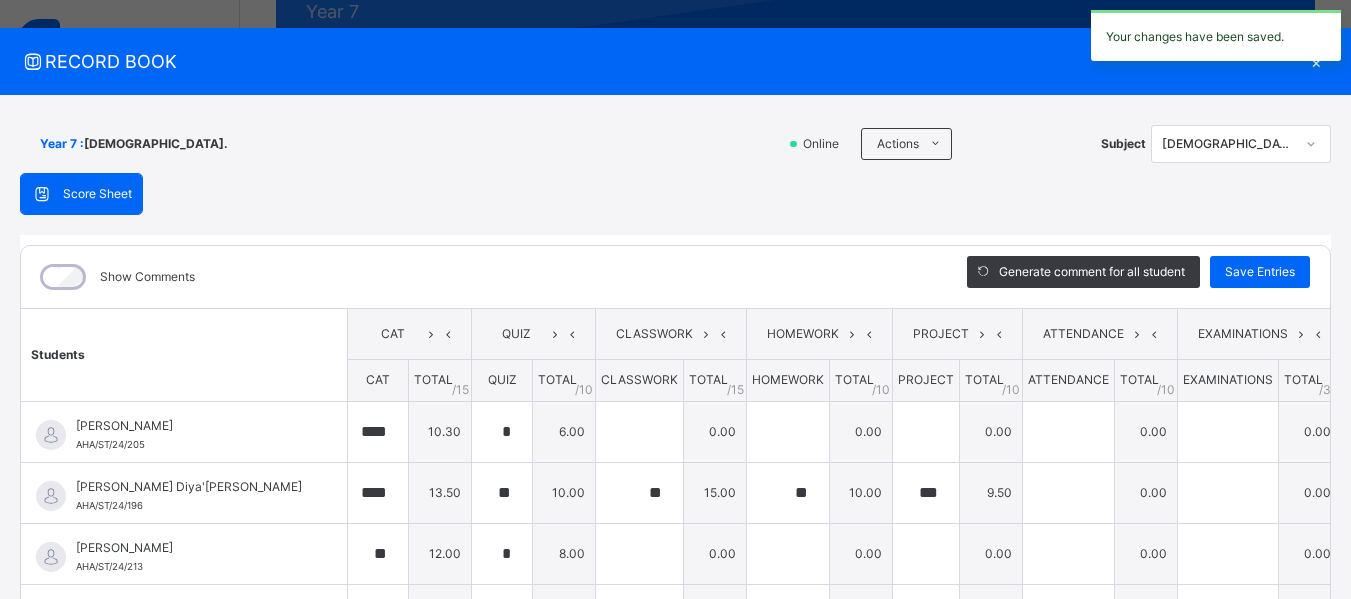 scroll, scrollTop: 11, scrollLeft: 0, axis: vertical 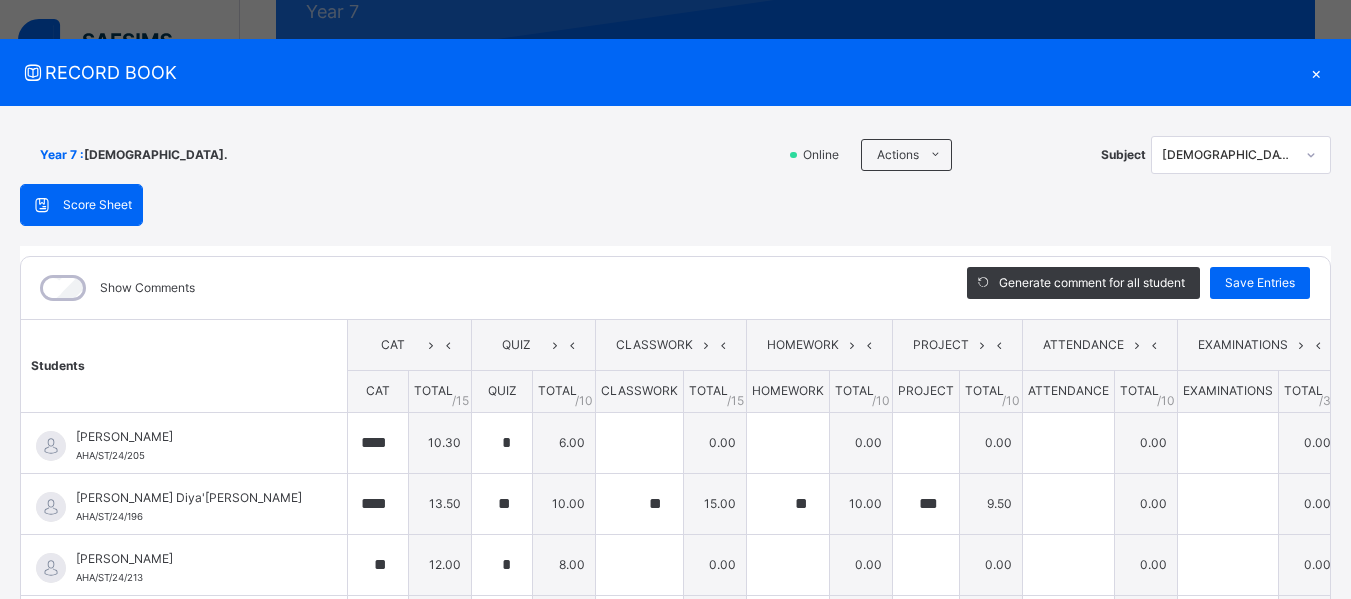 click on "×" at bounding box center (1316, 72) 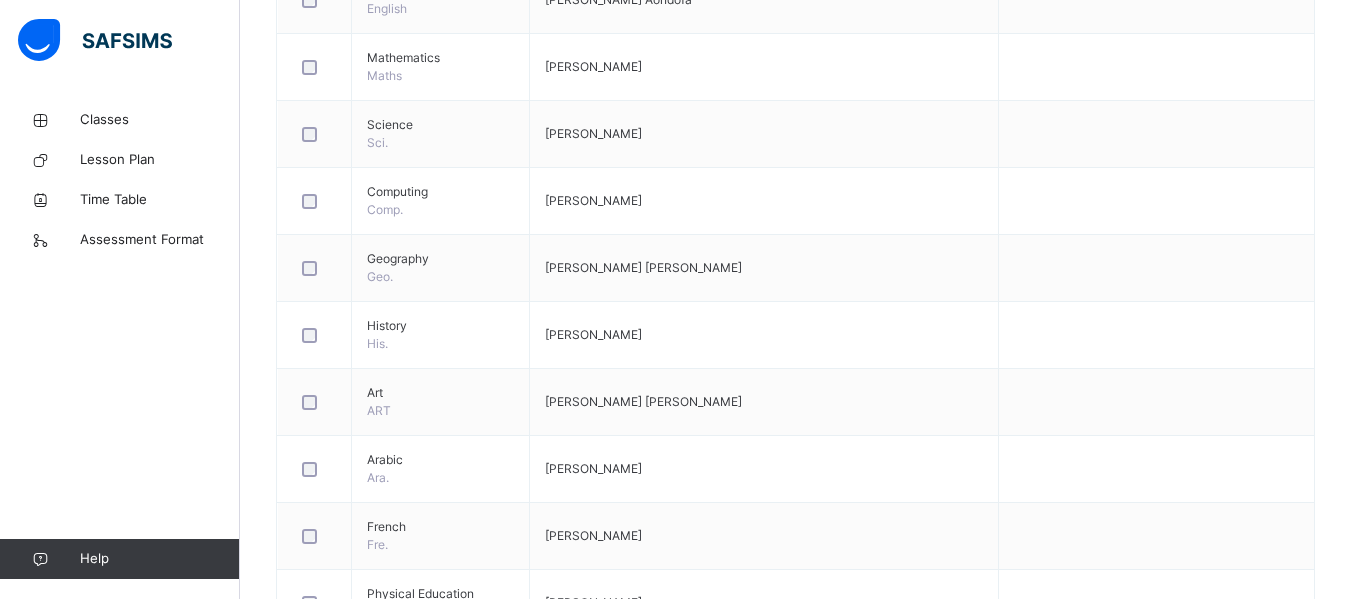 scroll, scrollTop: 890, scrollLeft: 0, axis: vertical 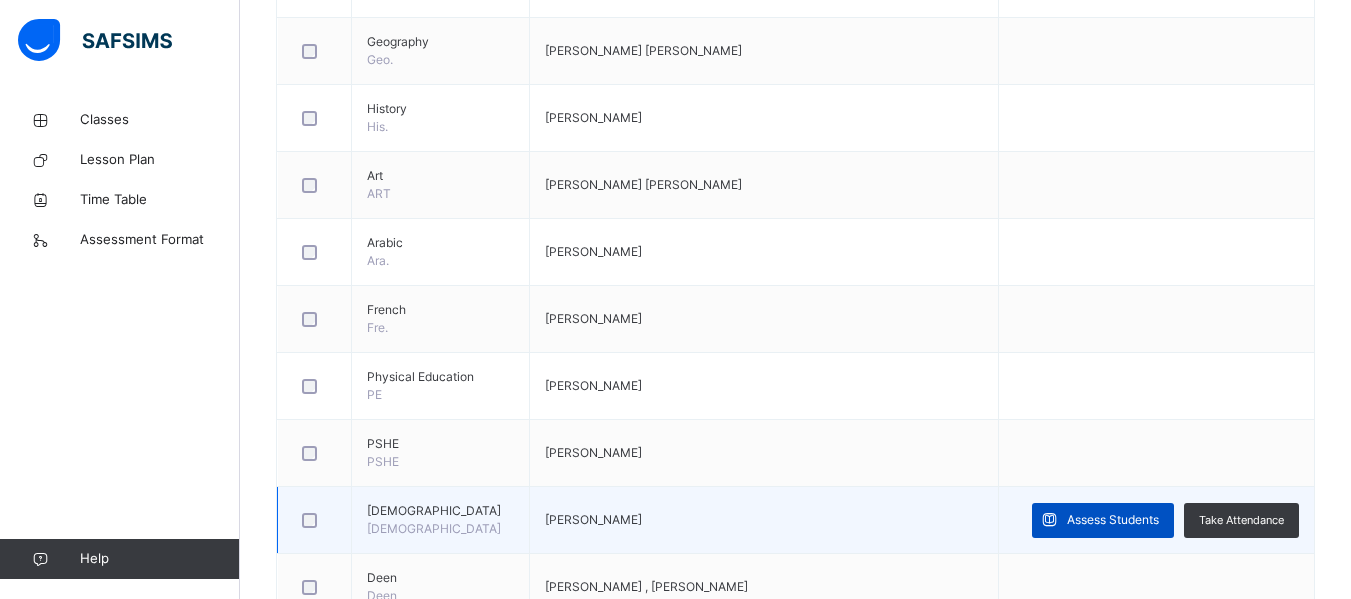 click on "Assess Students" at bounding box center (1113, 520) 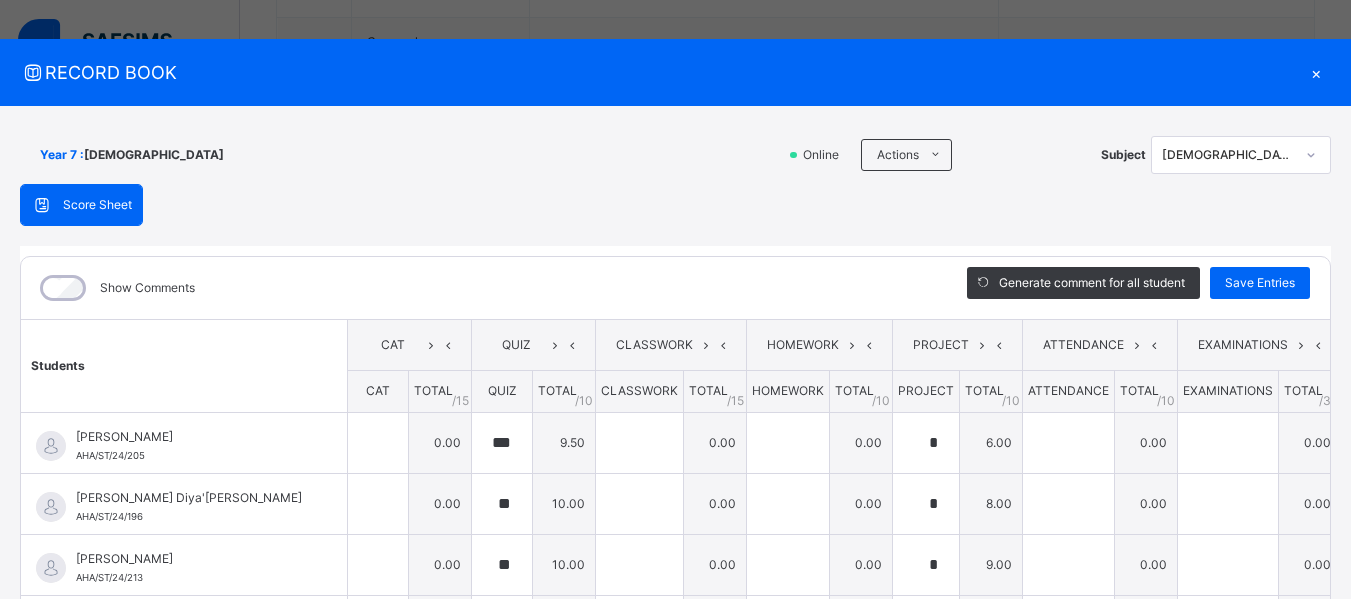 type on "***" 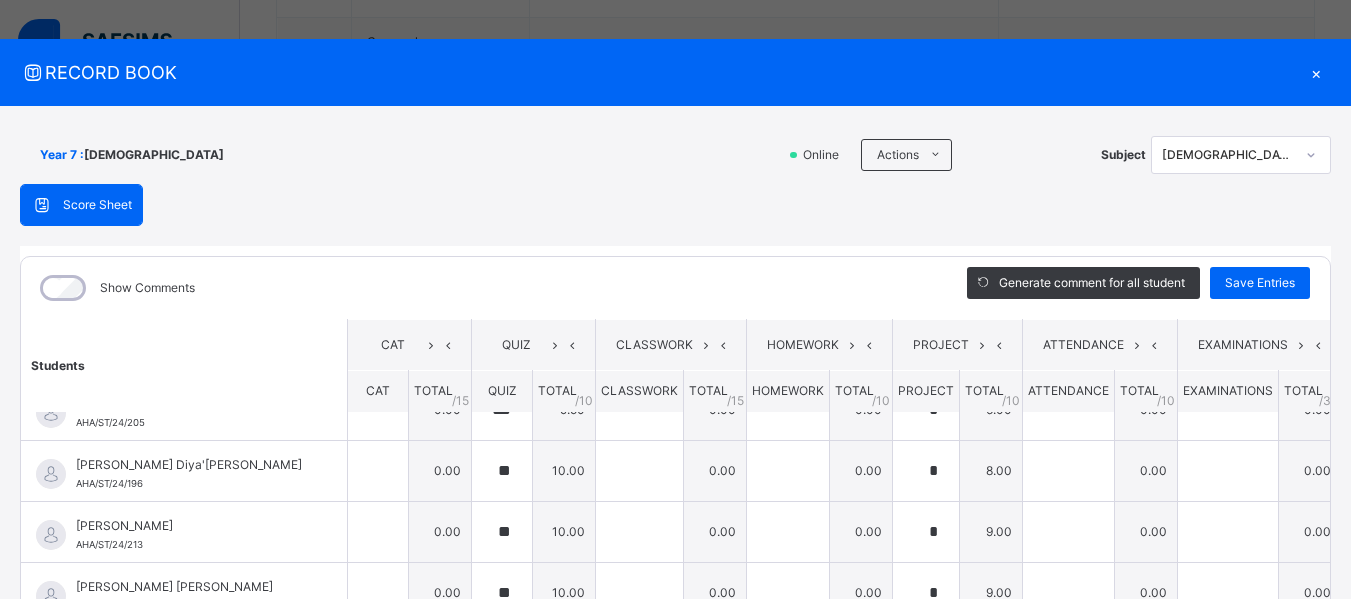 scroll, scrollTop: 0, scrollLeft: 0, axis: both 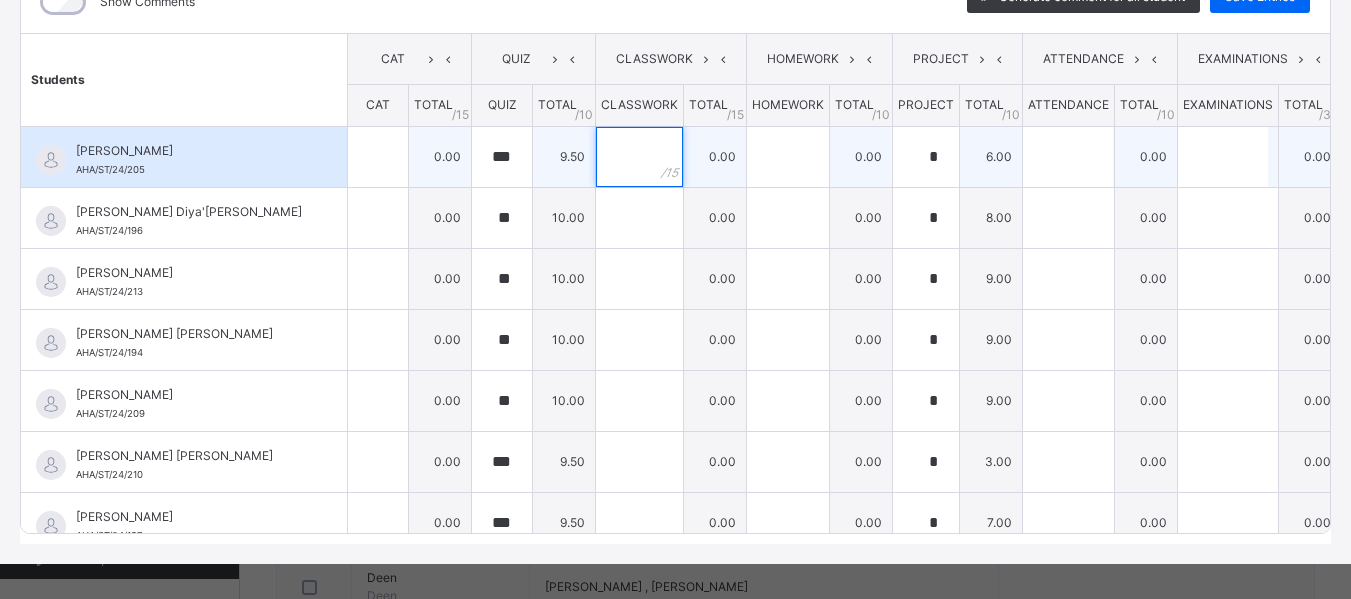 click at bounding box center [639, 157] 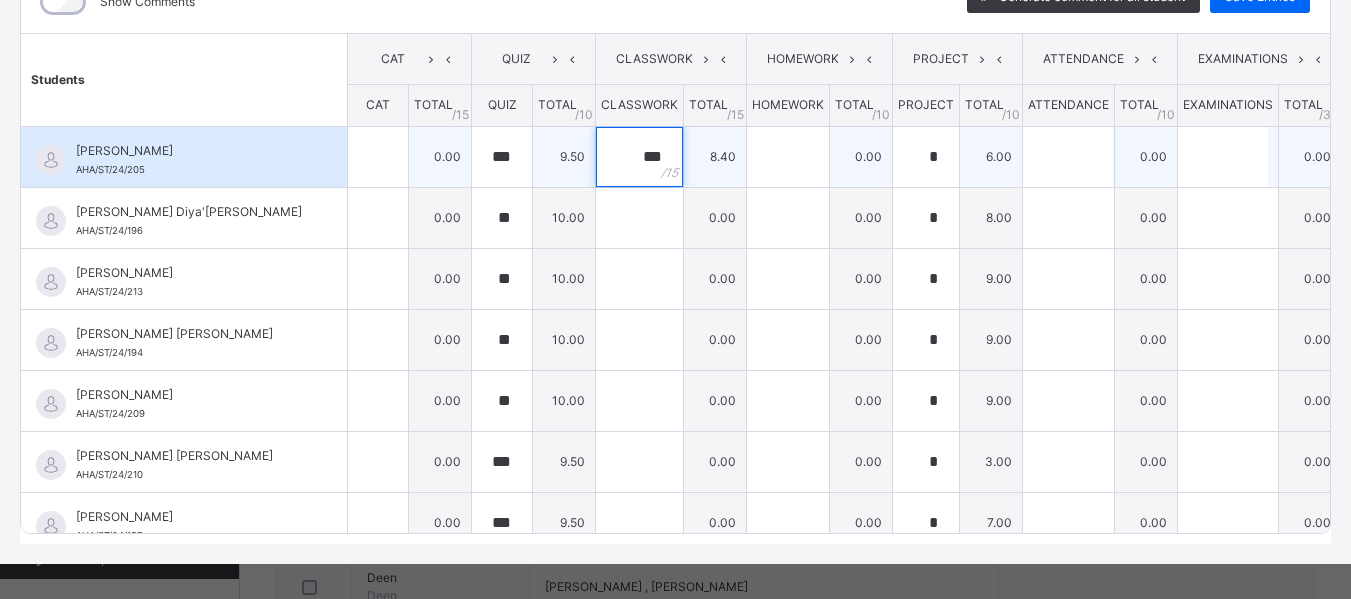 type on "***" 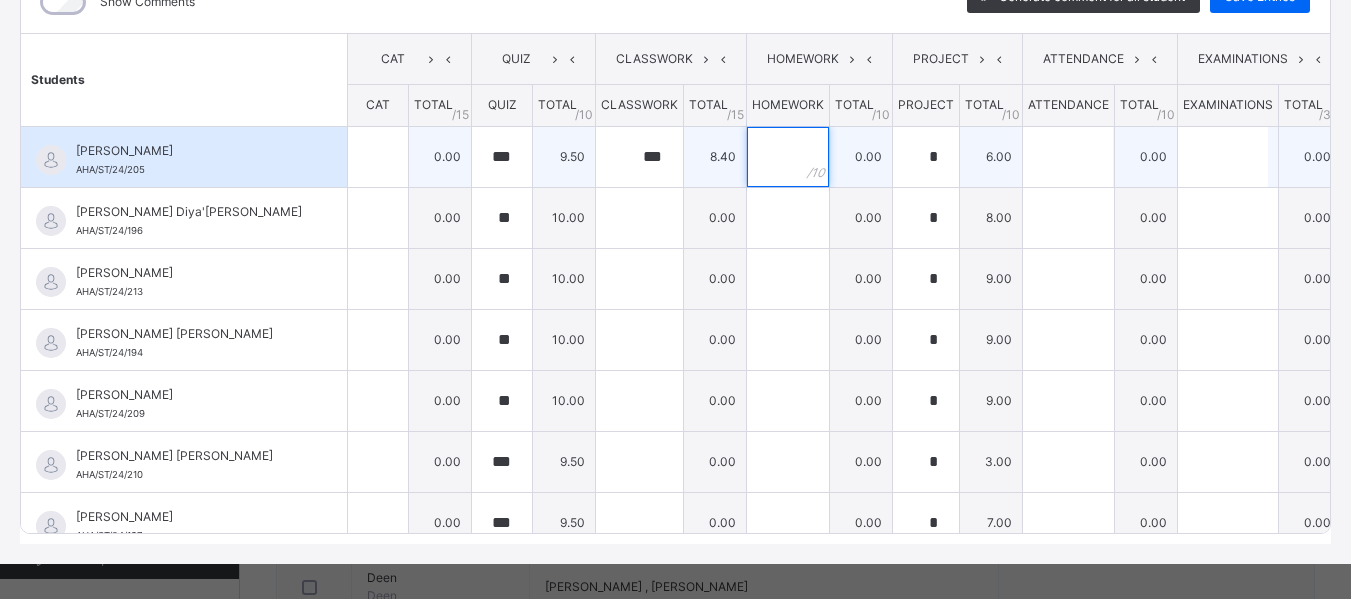 click at bounding box center [788, 157] 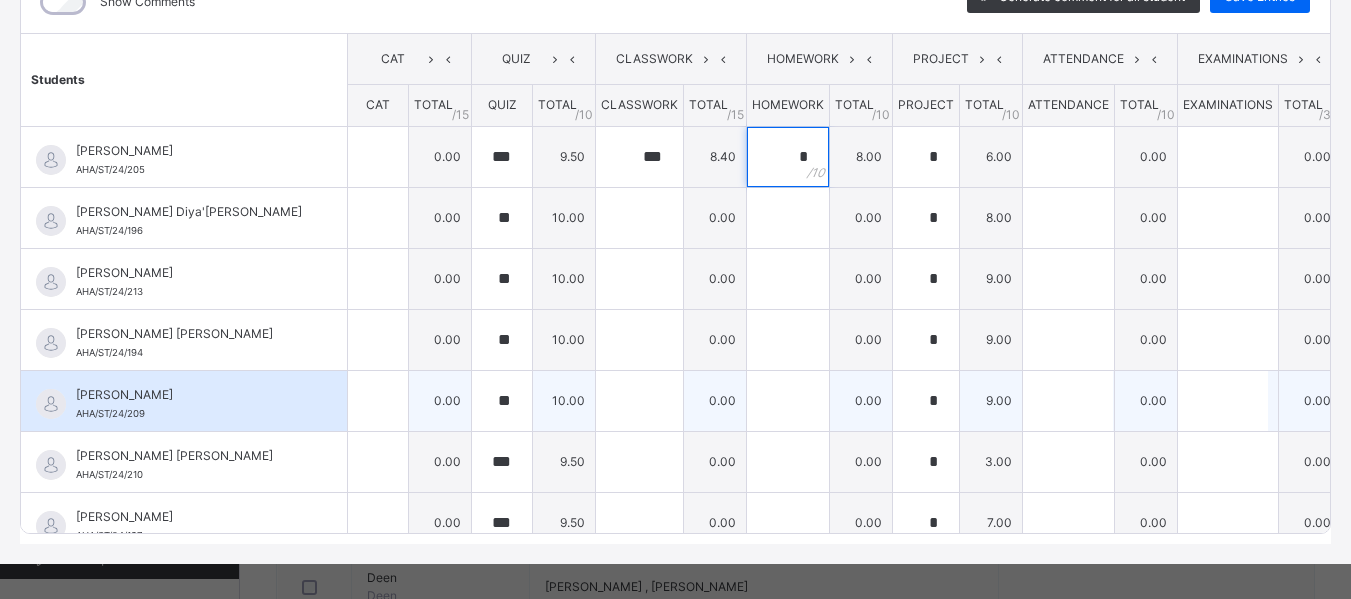 type on "*" 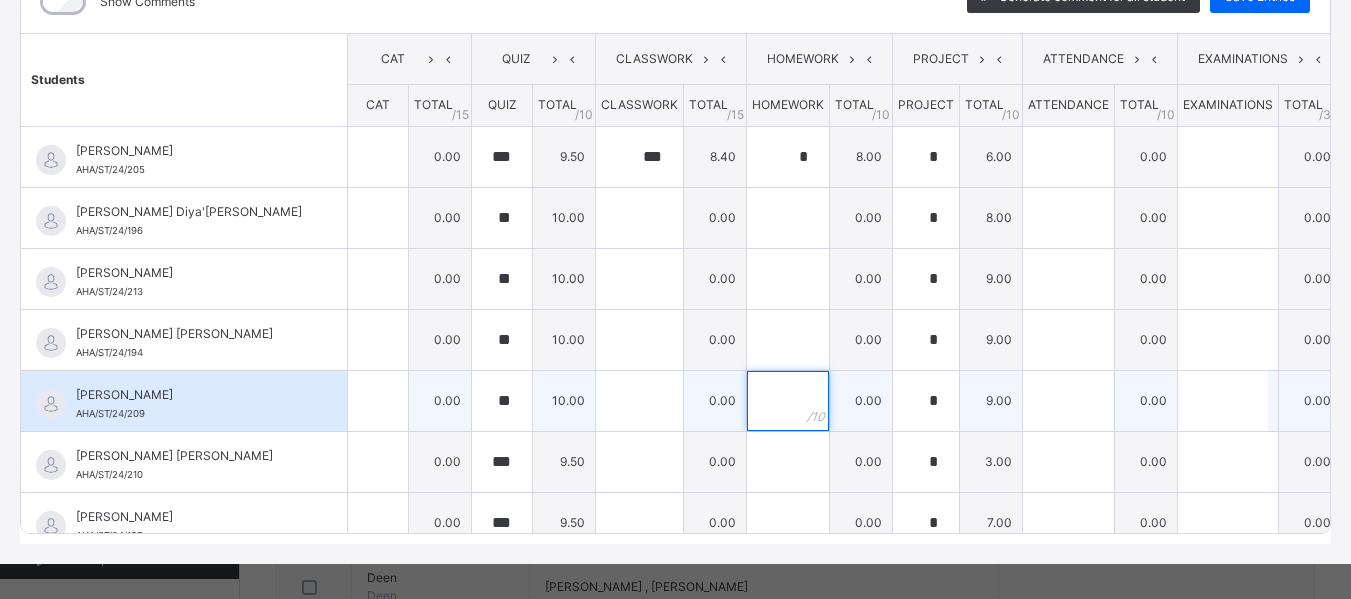 click at bounding box center (788, 401) 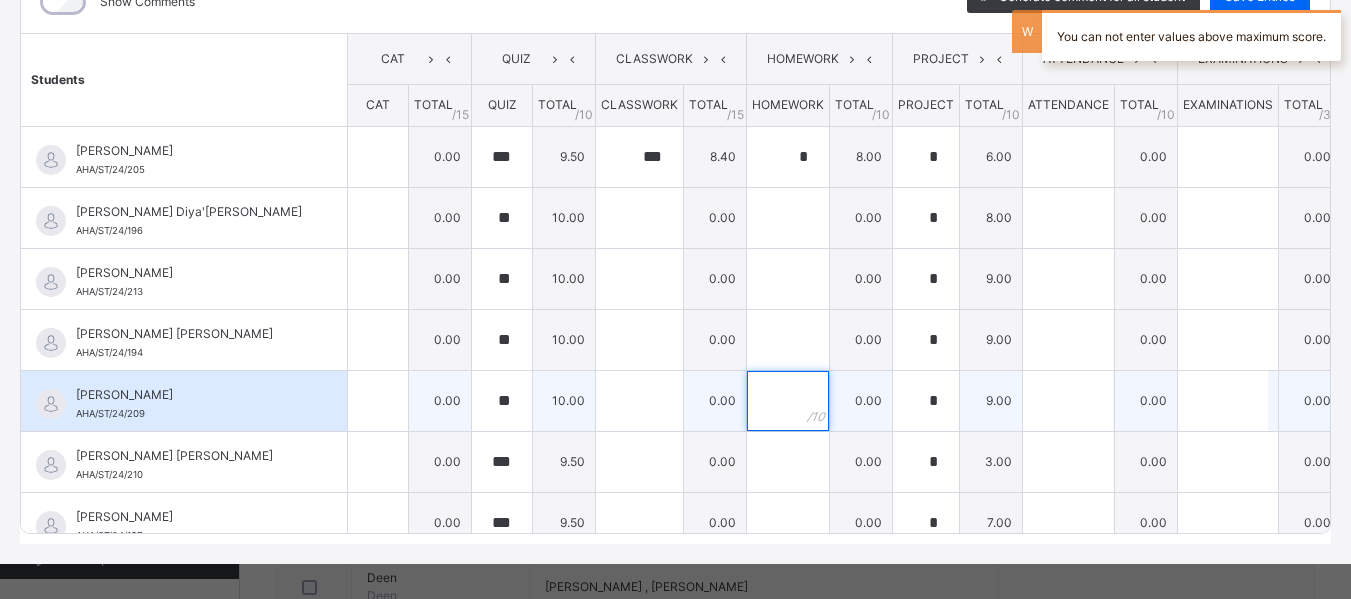 type 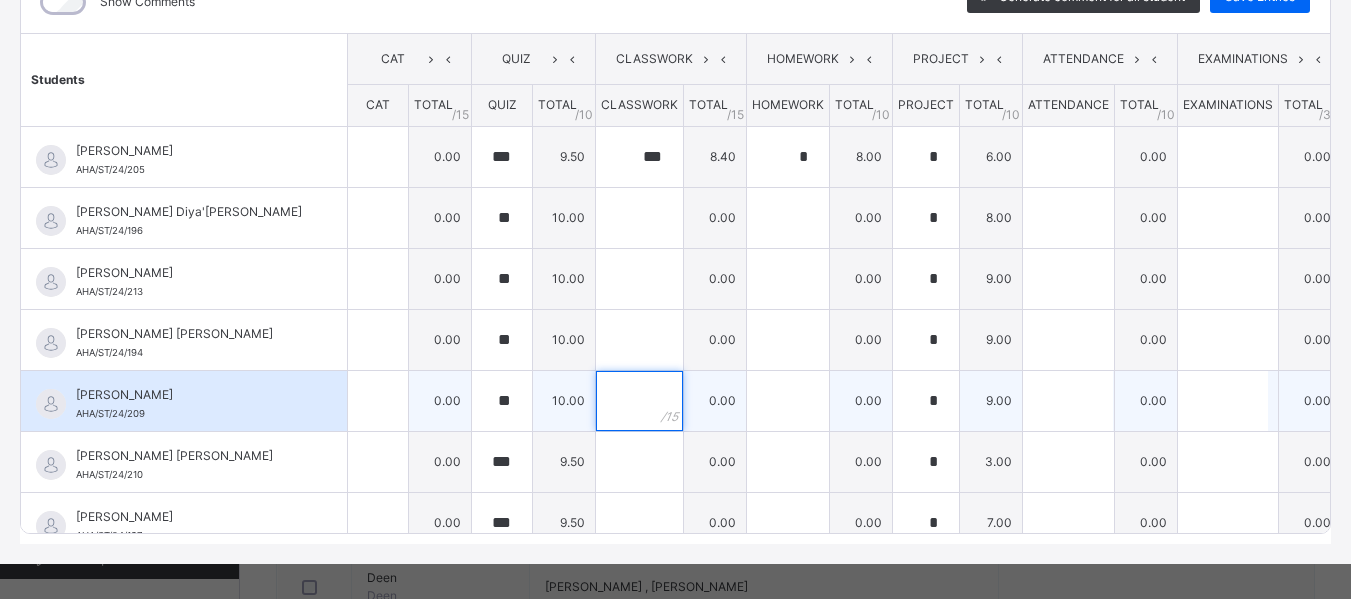 click at bounding box center [639, 401] 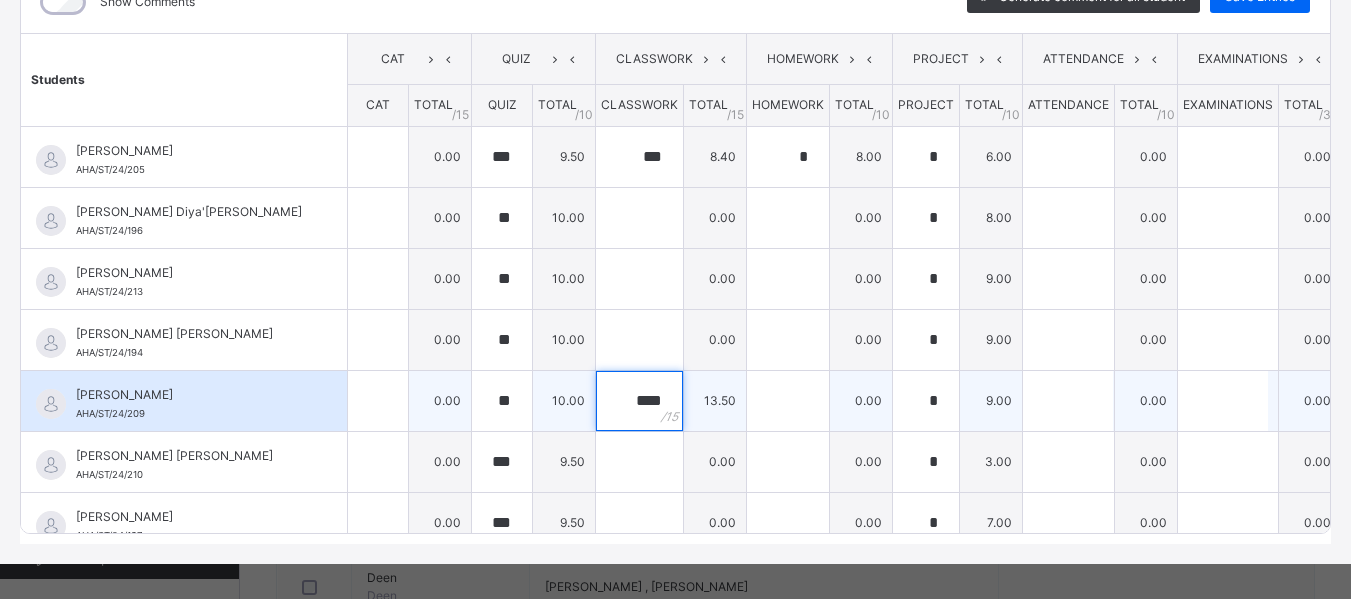 type on "****" 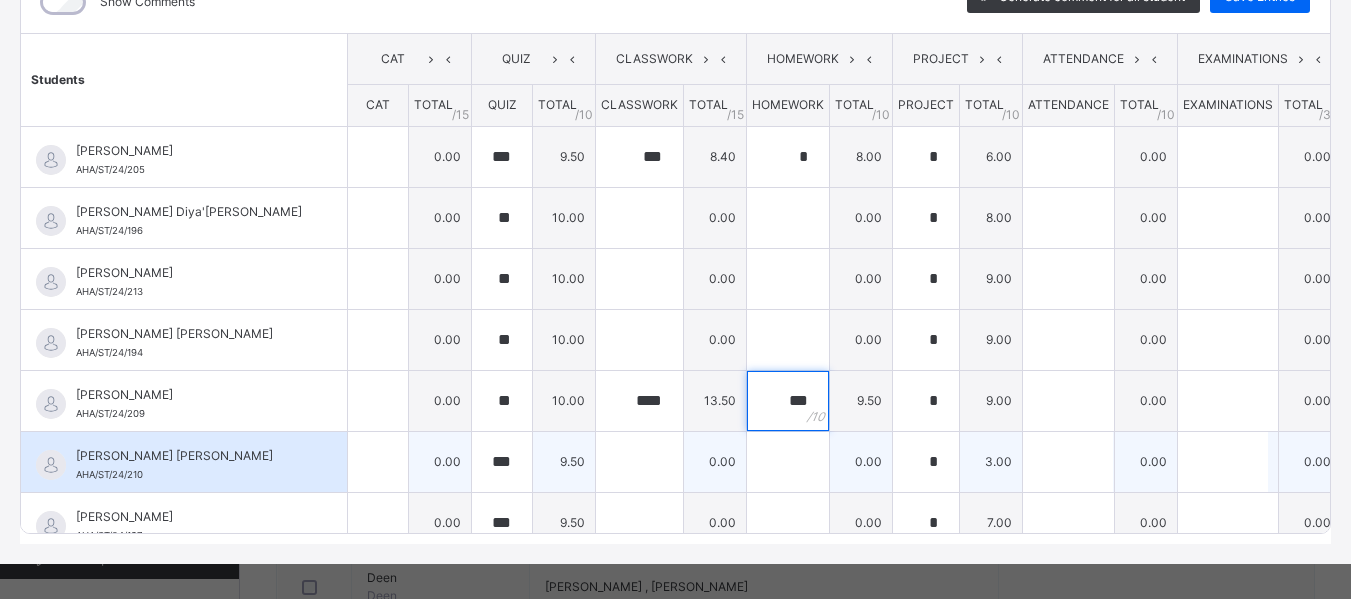 type on "***" 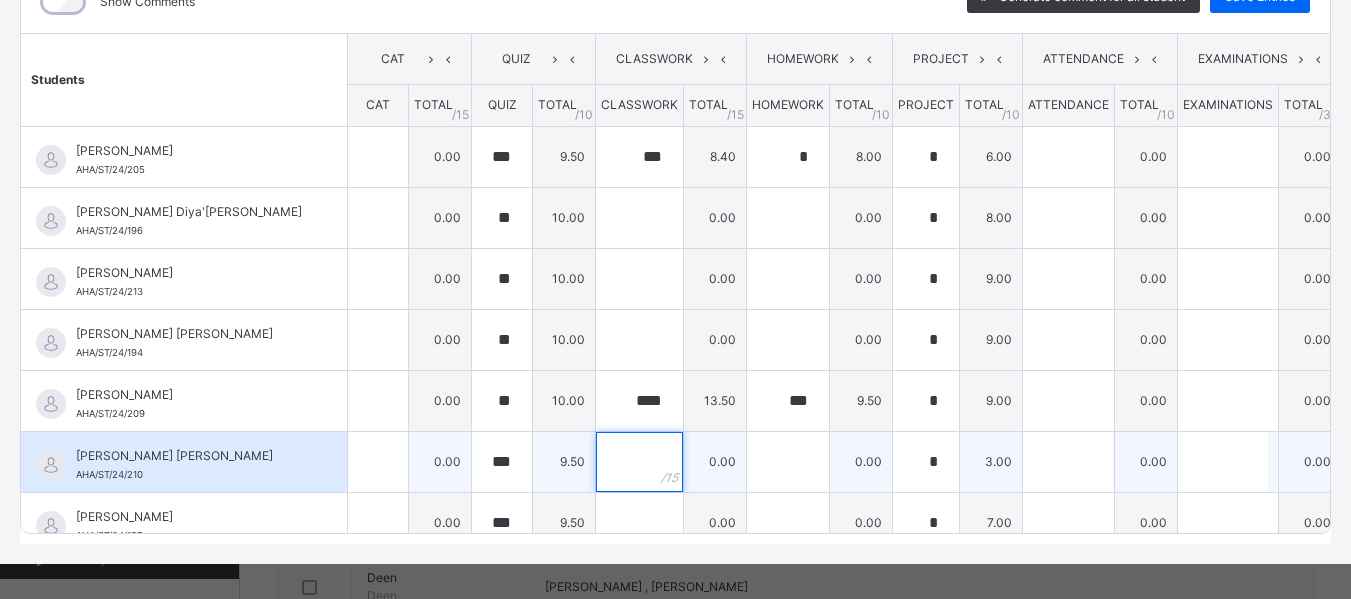click at bounding box center [639, 462] 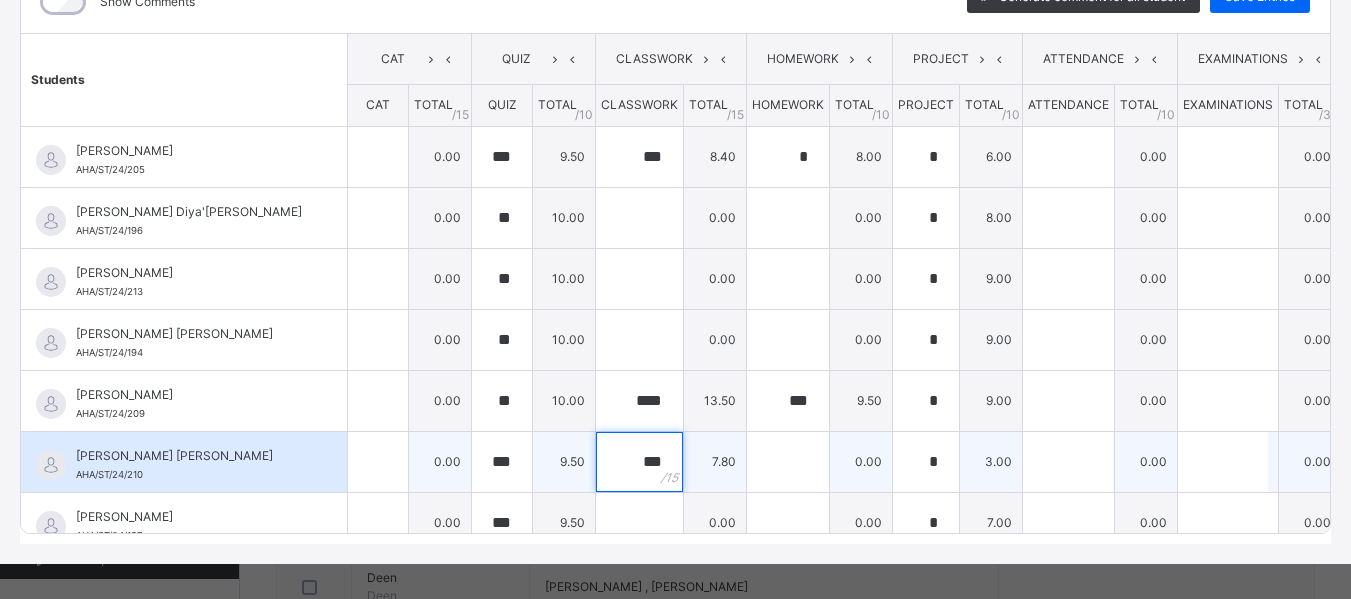 type on "***" 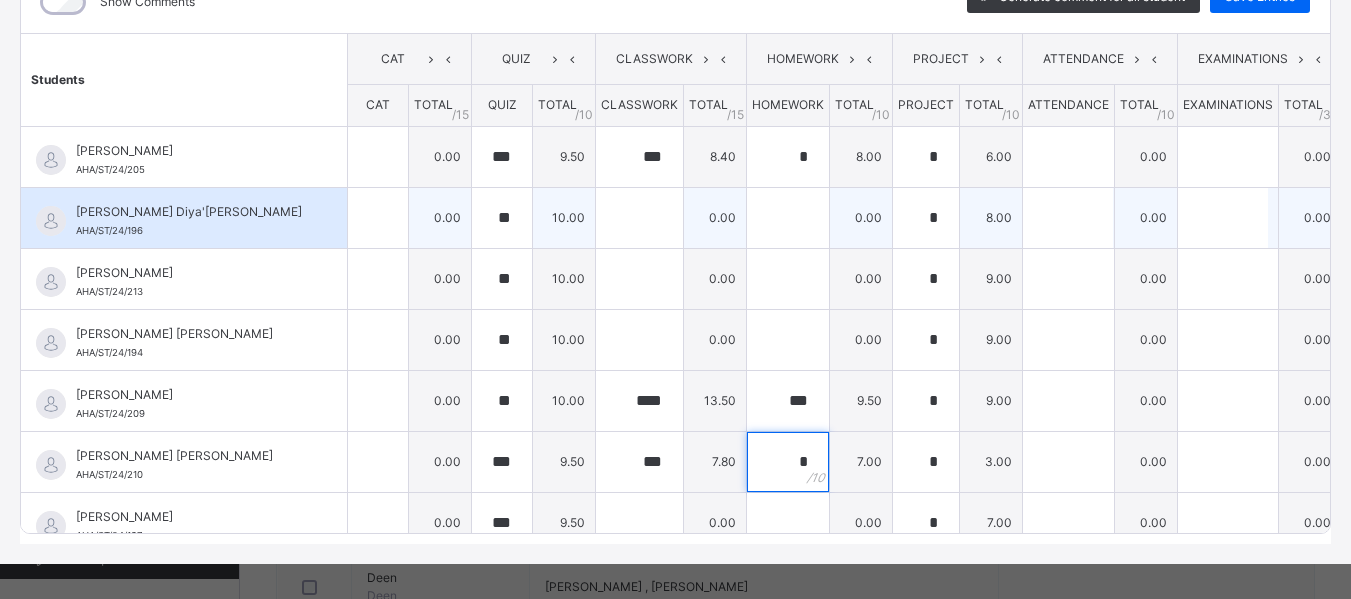 type on "*" 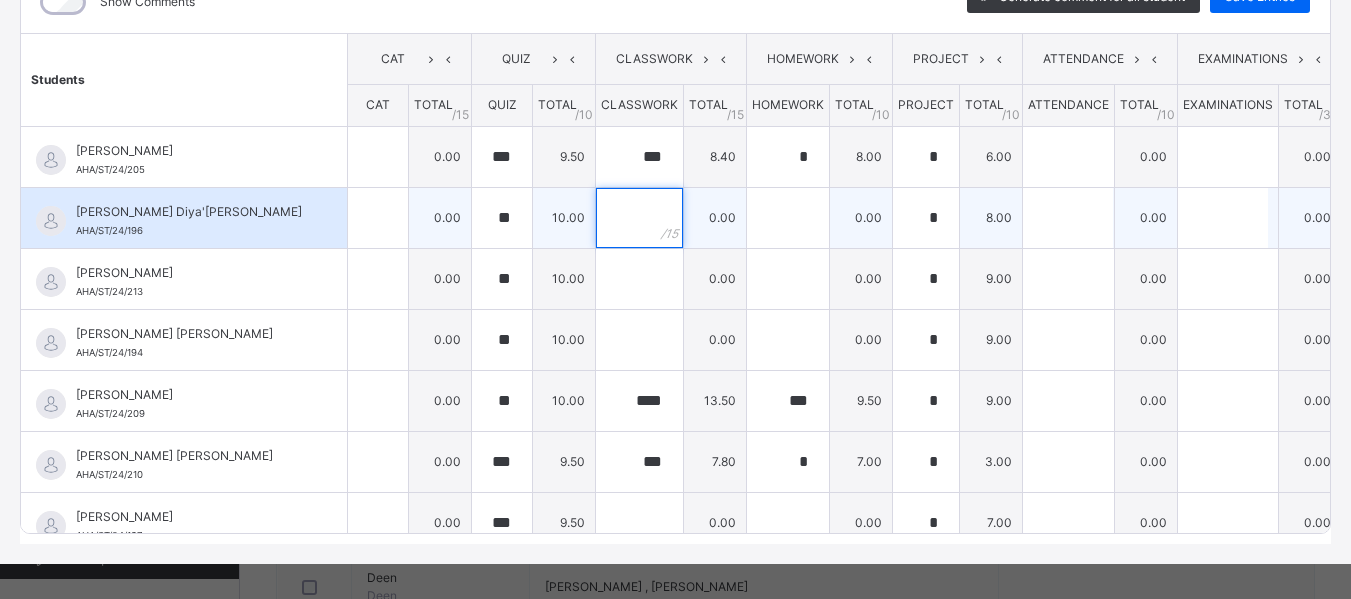 click at bounding box center (639, 218) 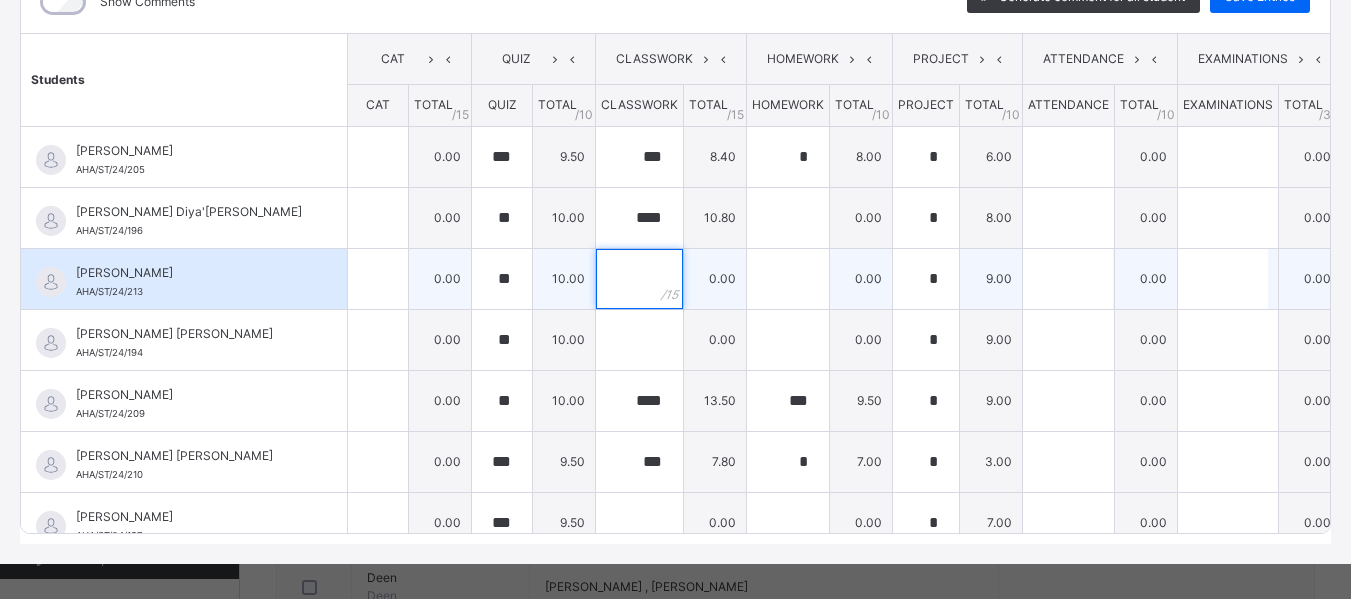 click at bounding box center (639, 279) 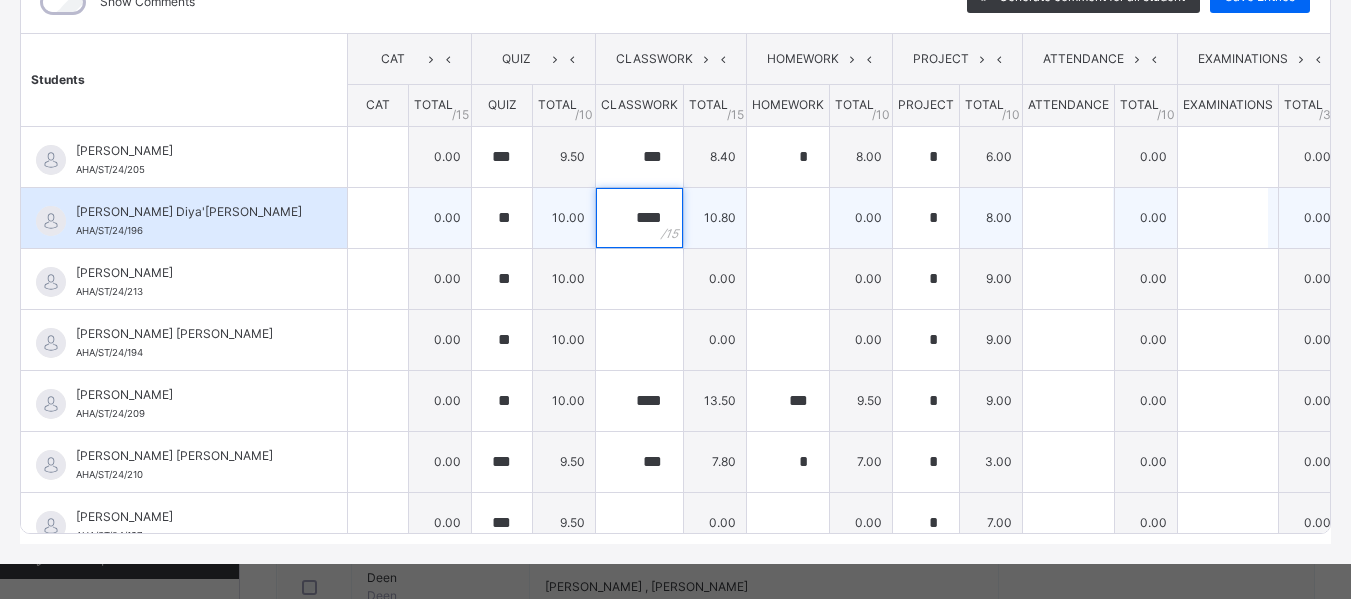 click on "****" at bounding box center [639, 218] 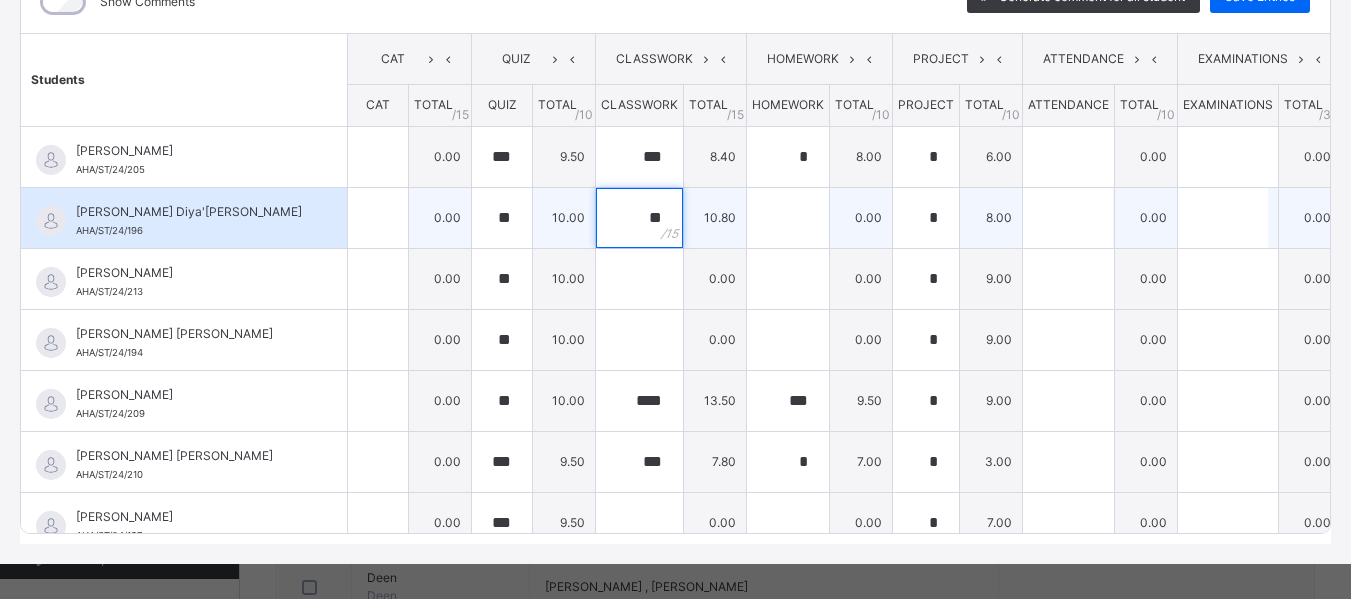 type on "*" 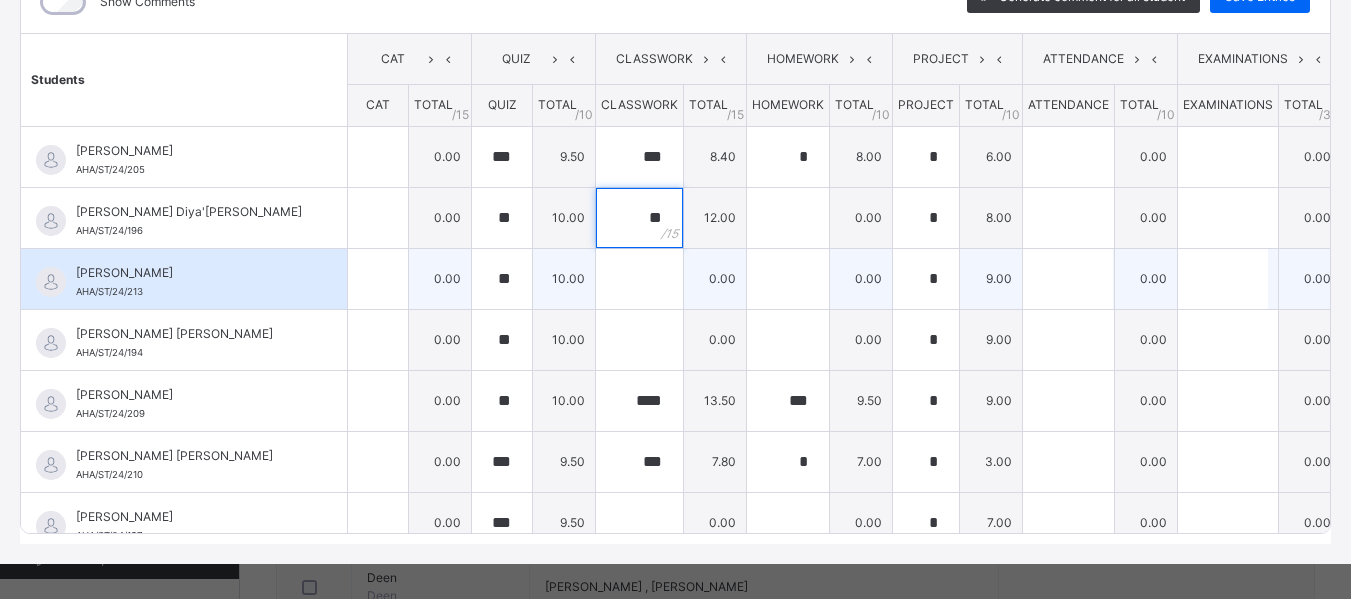 type on "**" 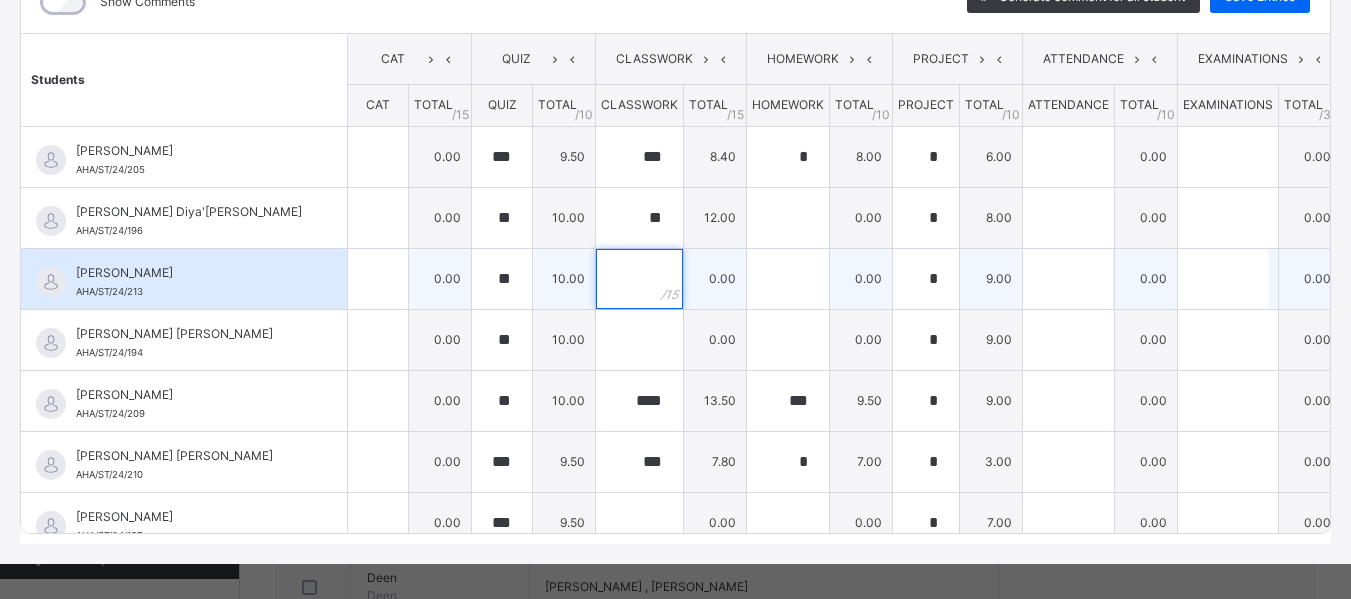 click at bounding box center [639, 279] 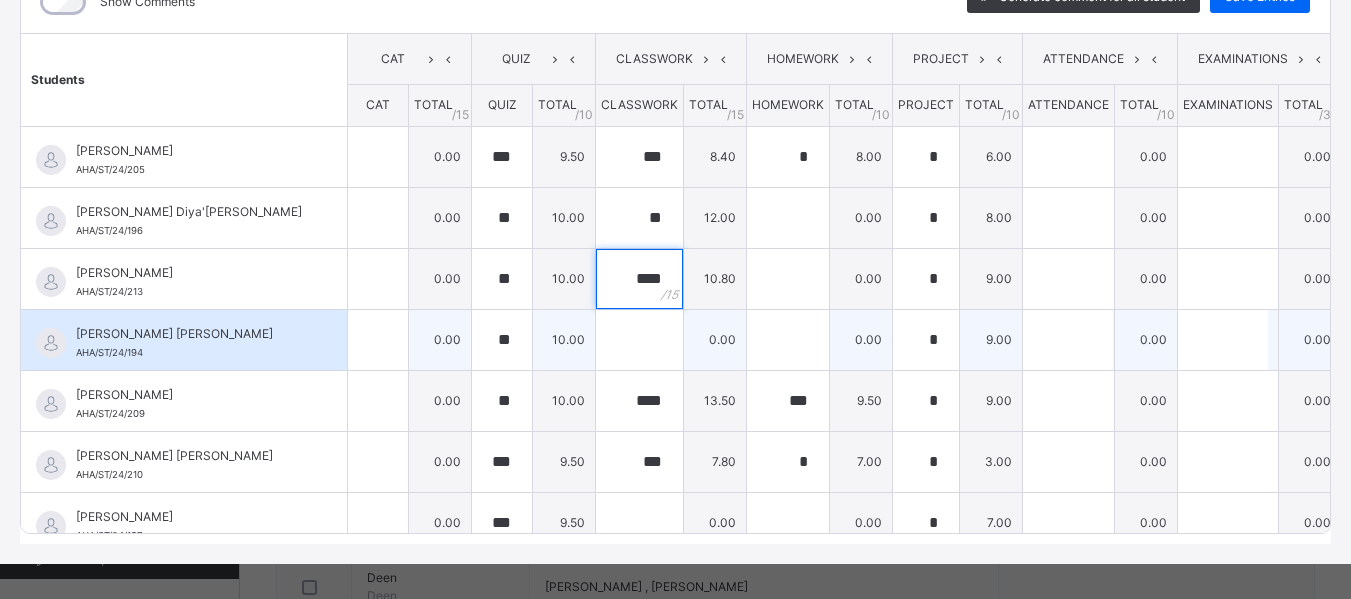type on "****" 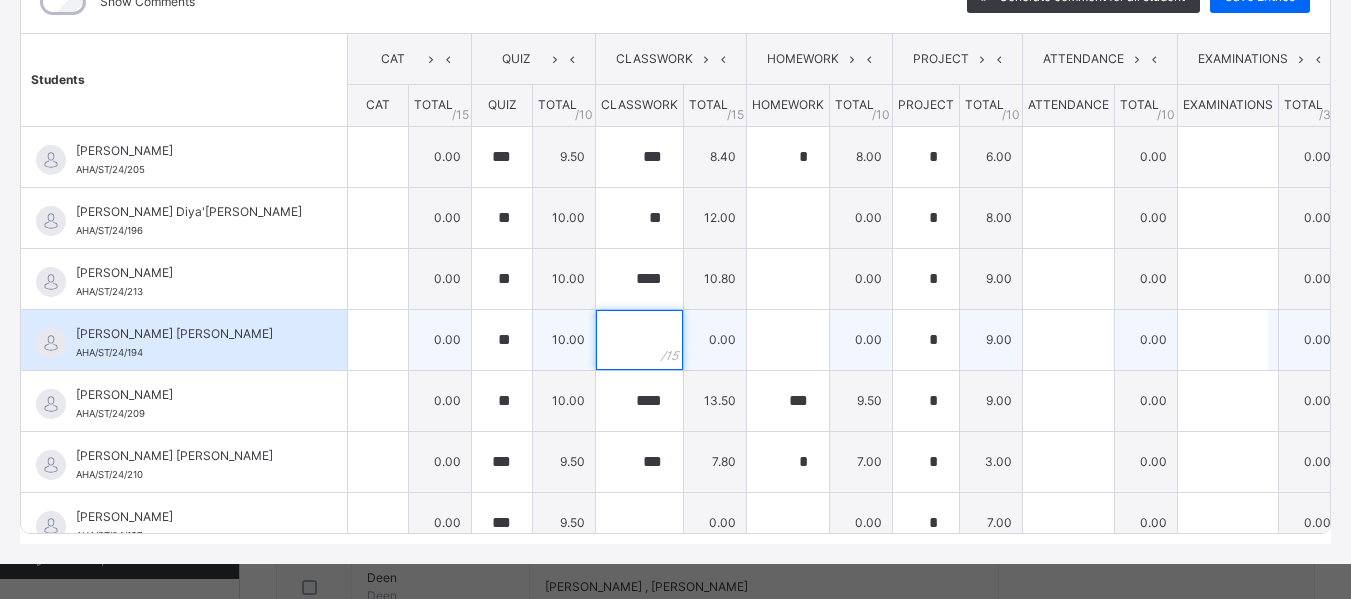 click at bounding box center [639, 340] 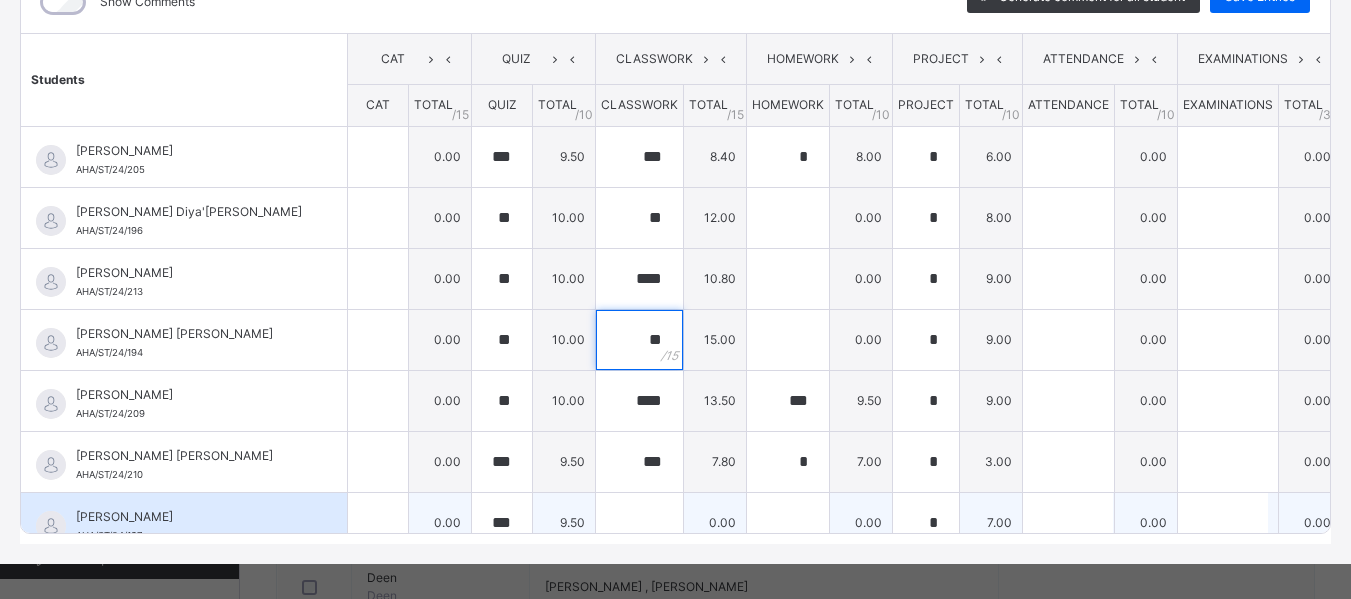 type on "**" 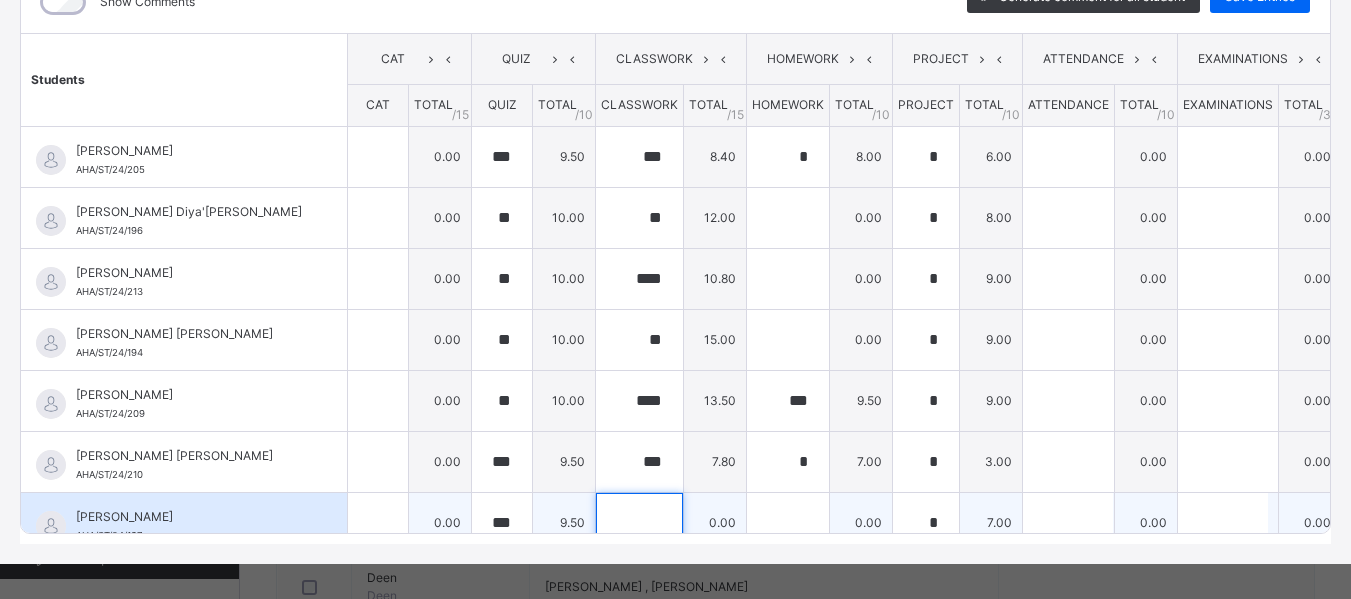 click at bounding box center (639, 523) 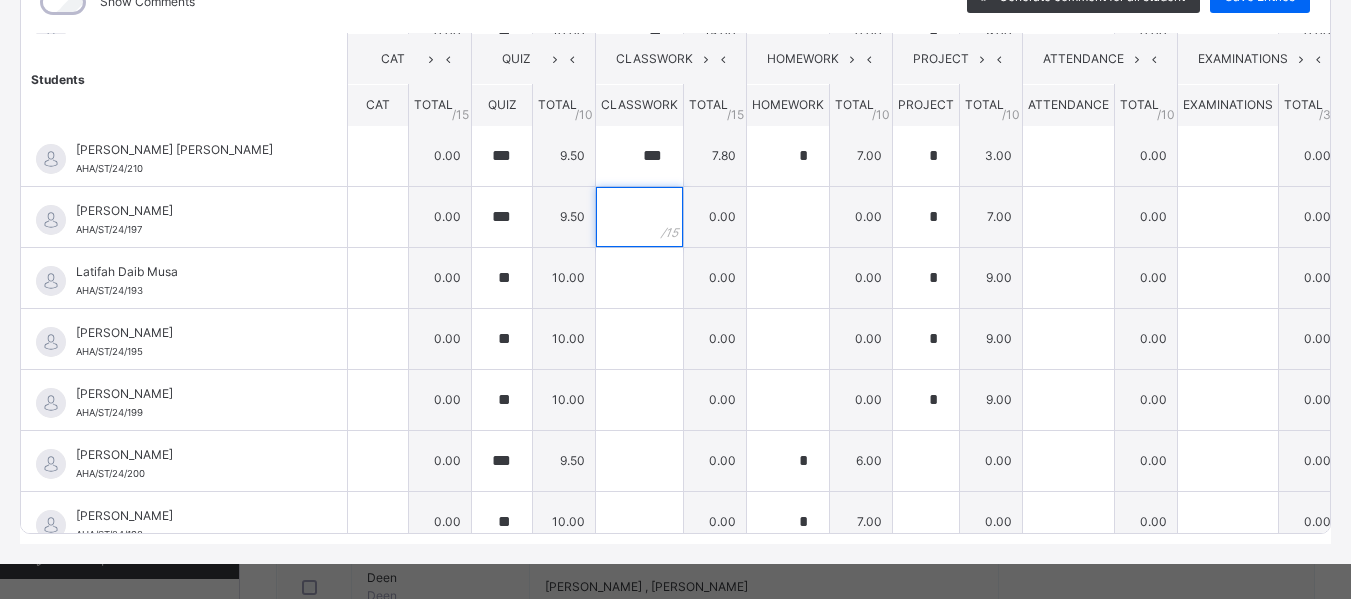scroll, scrollTop: 310, scrollLeft: 0, axis: vertical 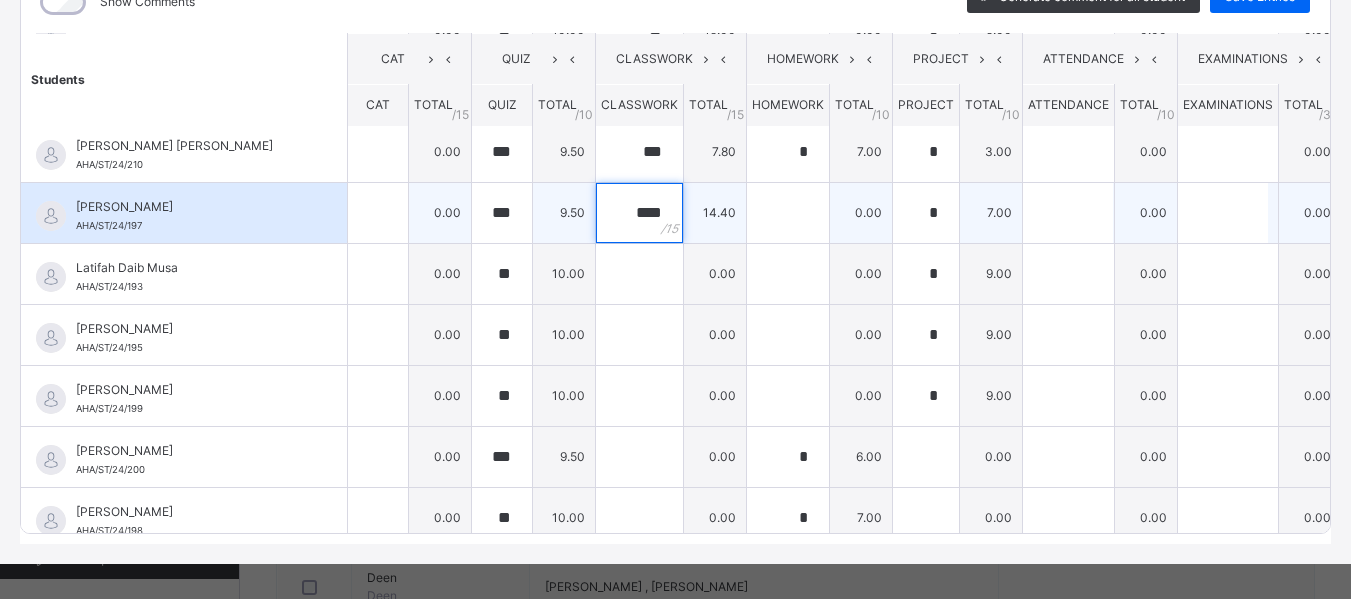 type on "****" 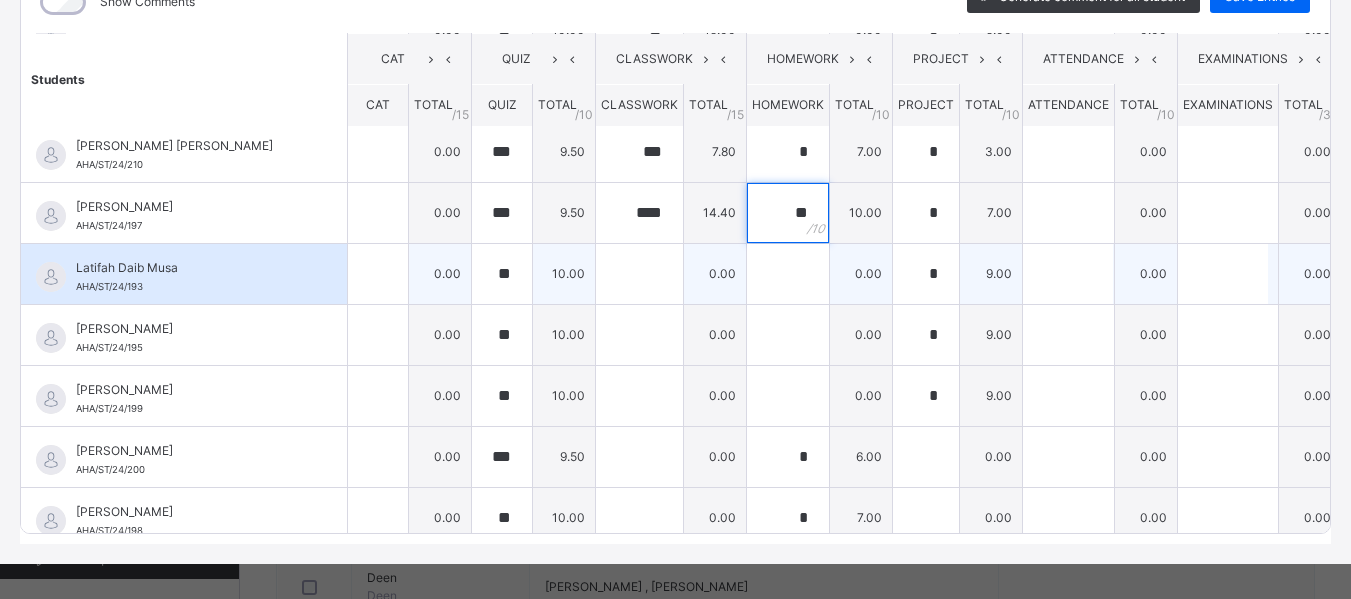 type on "**" 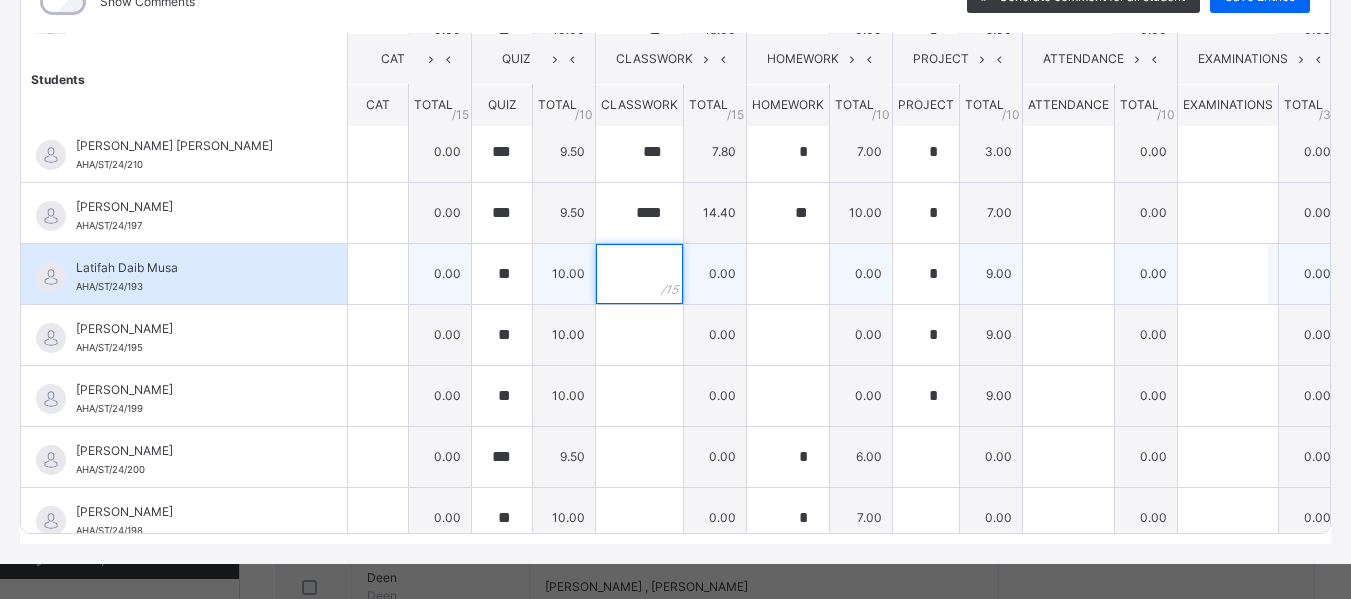 click at bounding box center [639, 274] 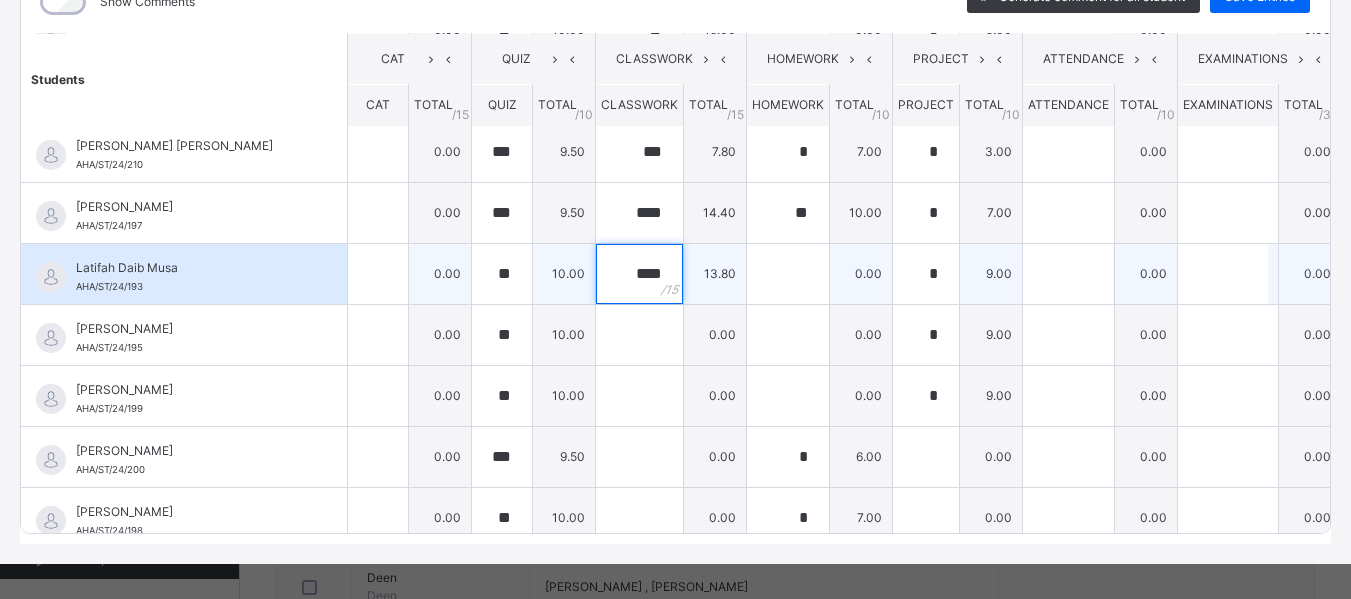 type on "****" 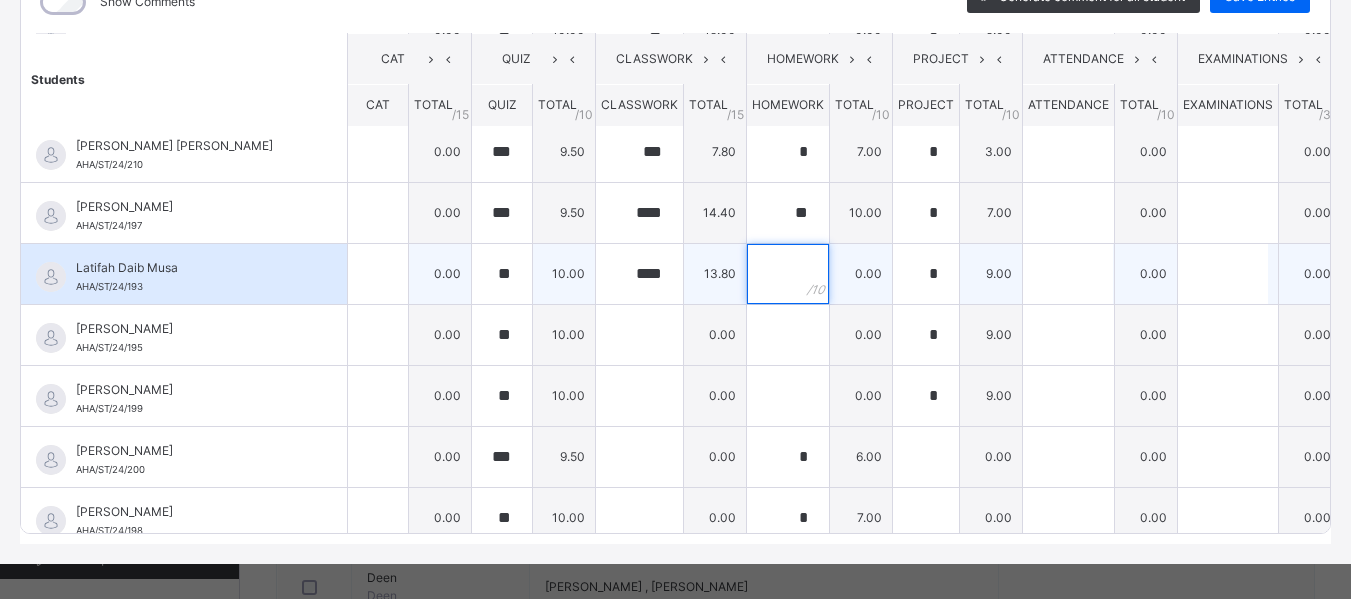 click at bounding box center (788, 274) 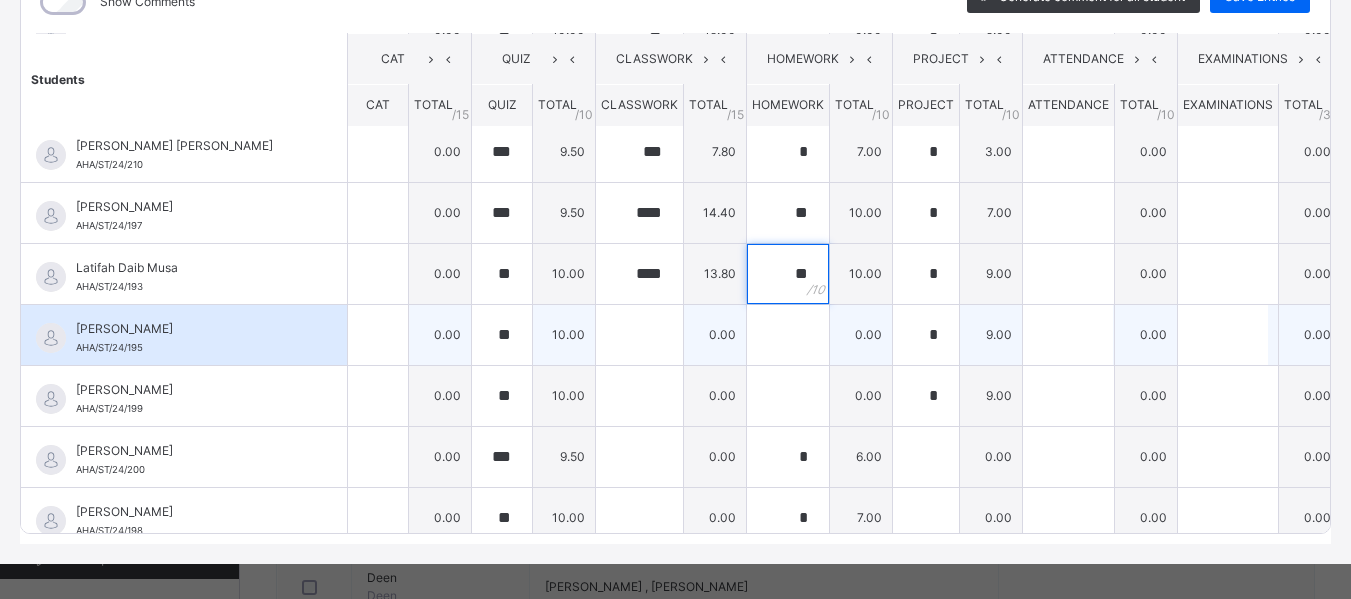type on "**" 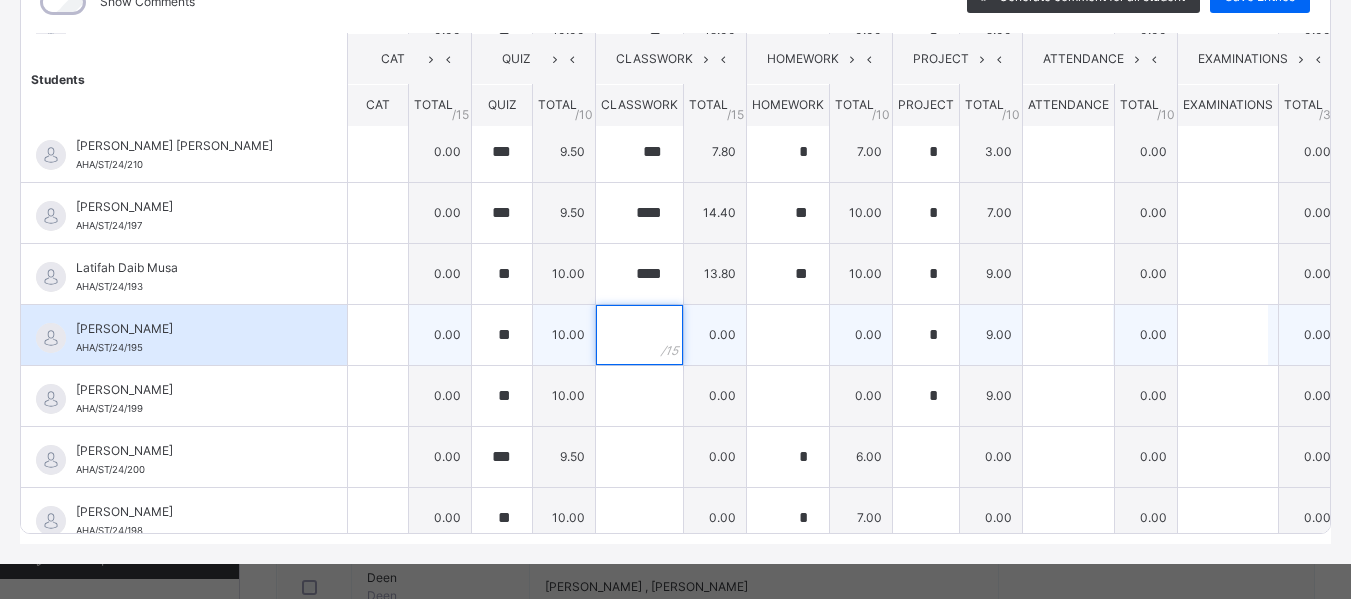 click at bounding box center [639, 335] 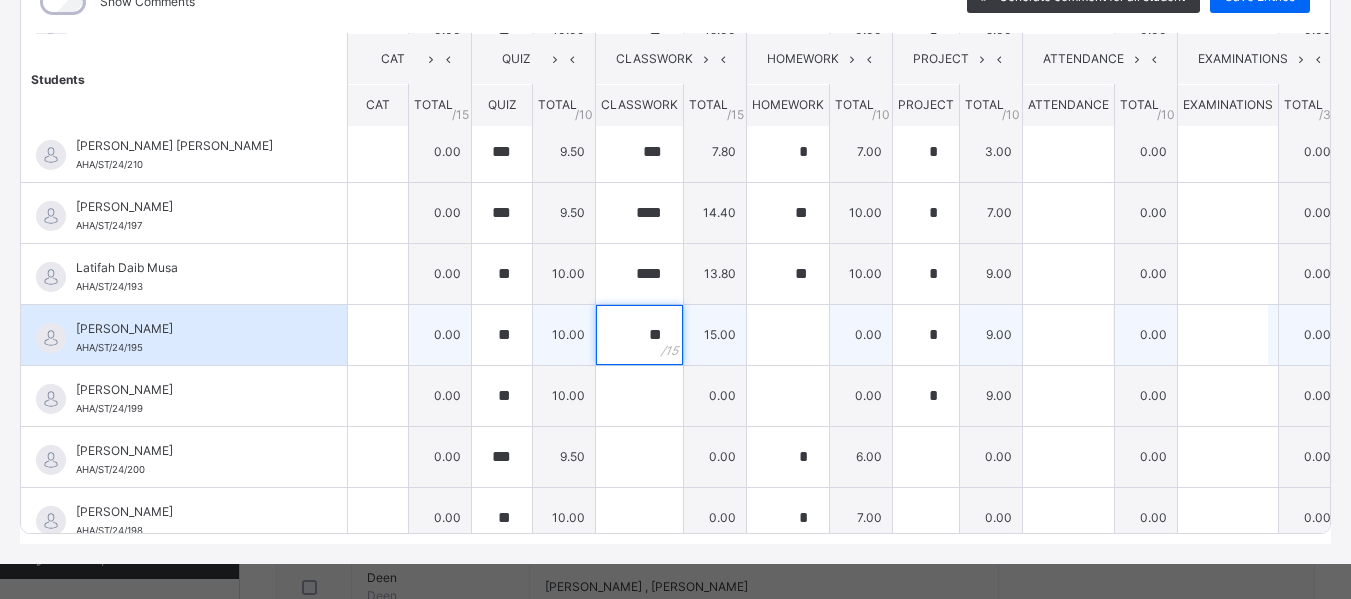 type on "**" 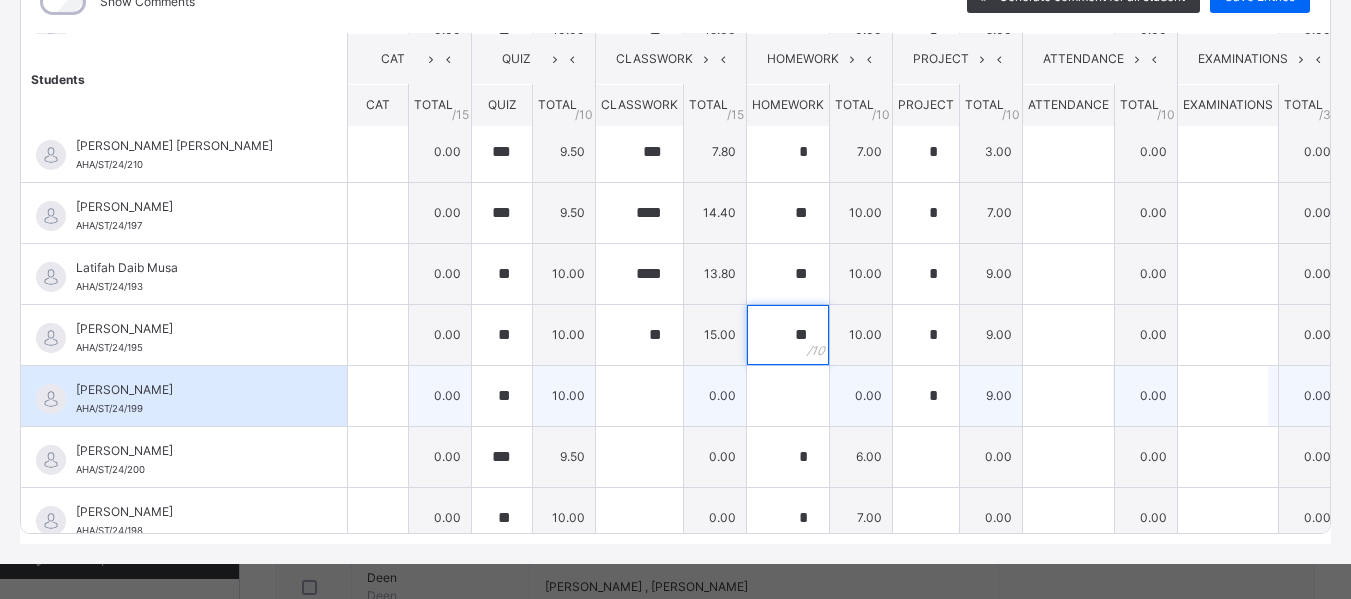 type on "**" 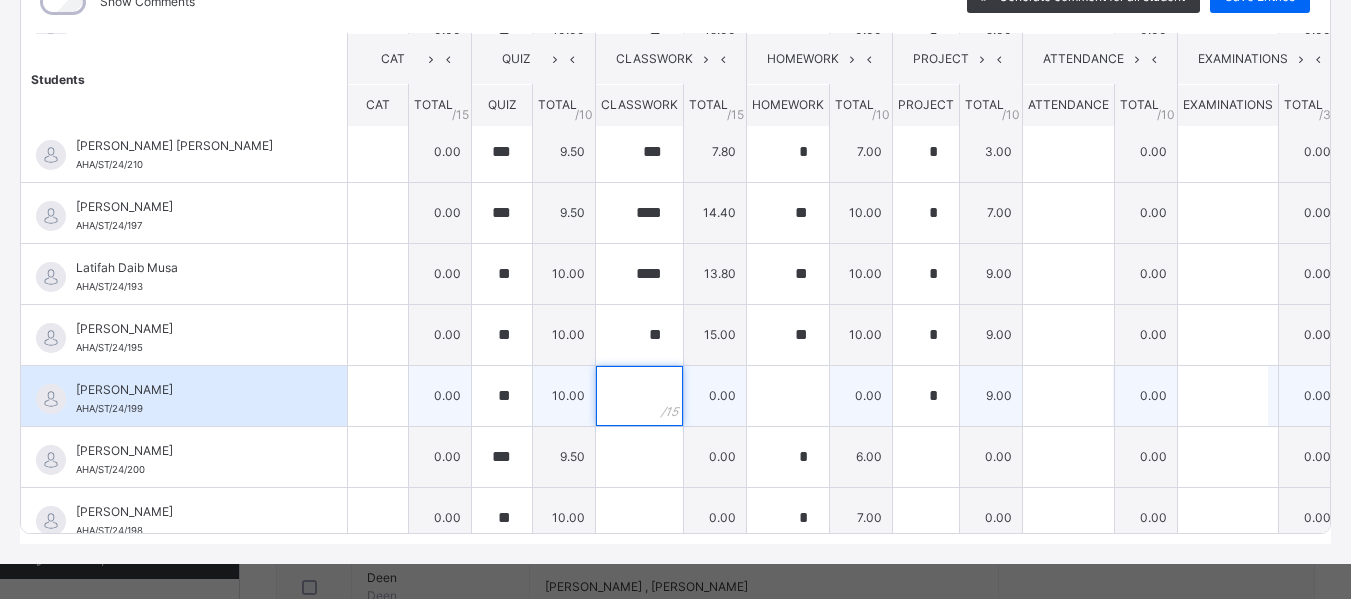 click at bounding box center [639, 396] 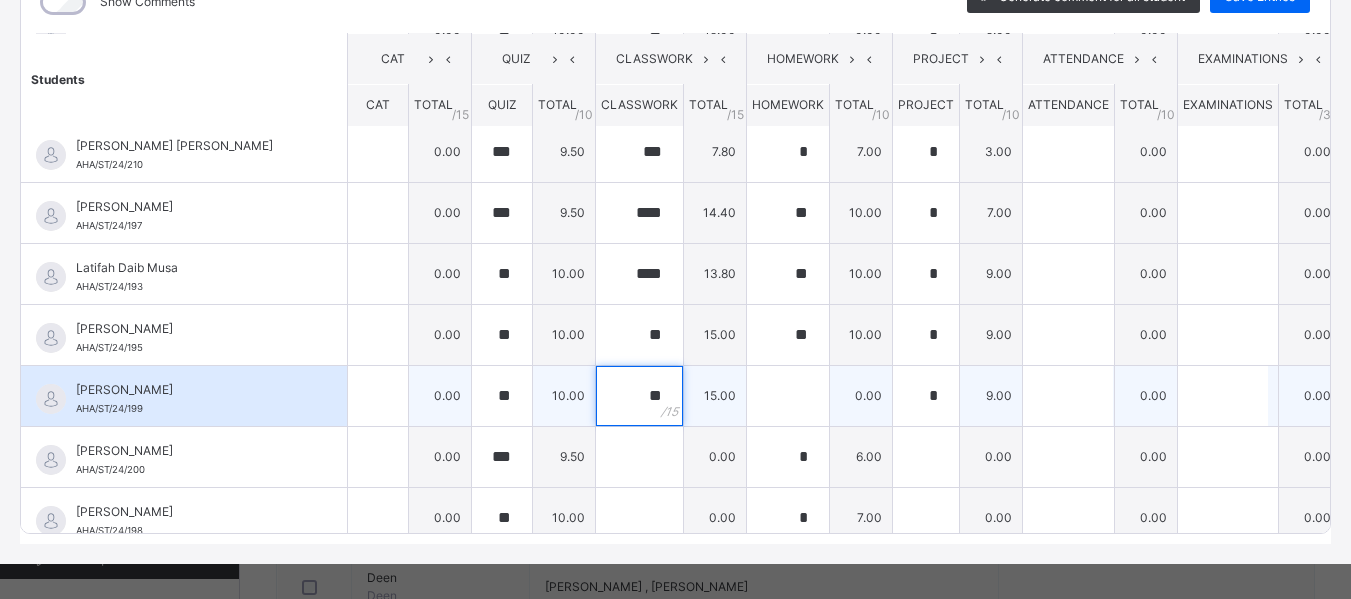 type on "**" 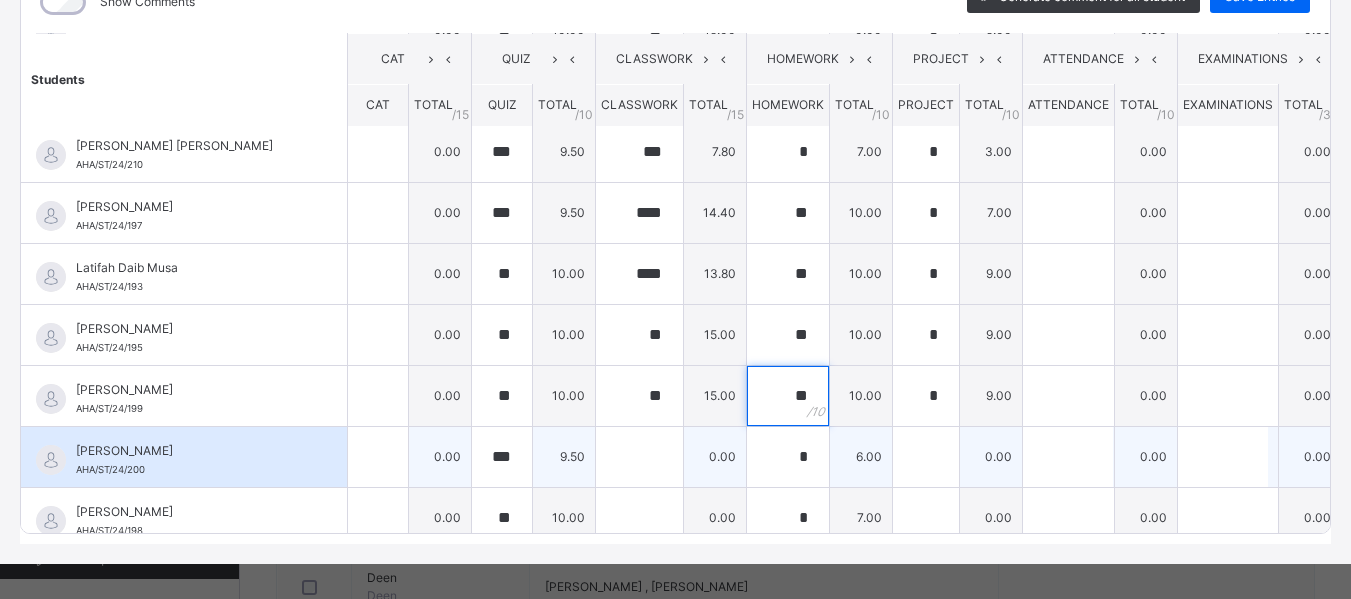 type on "**" 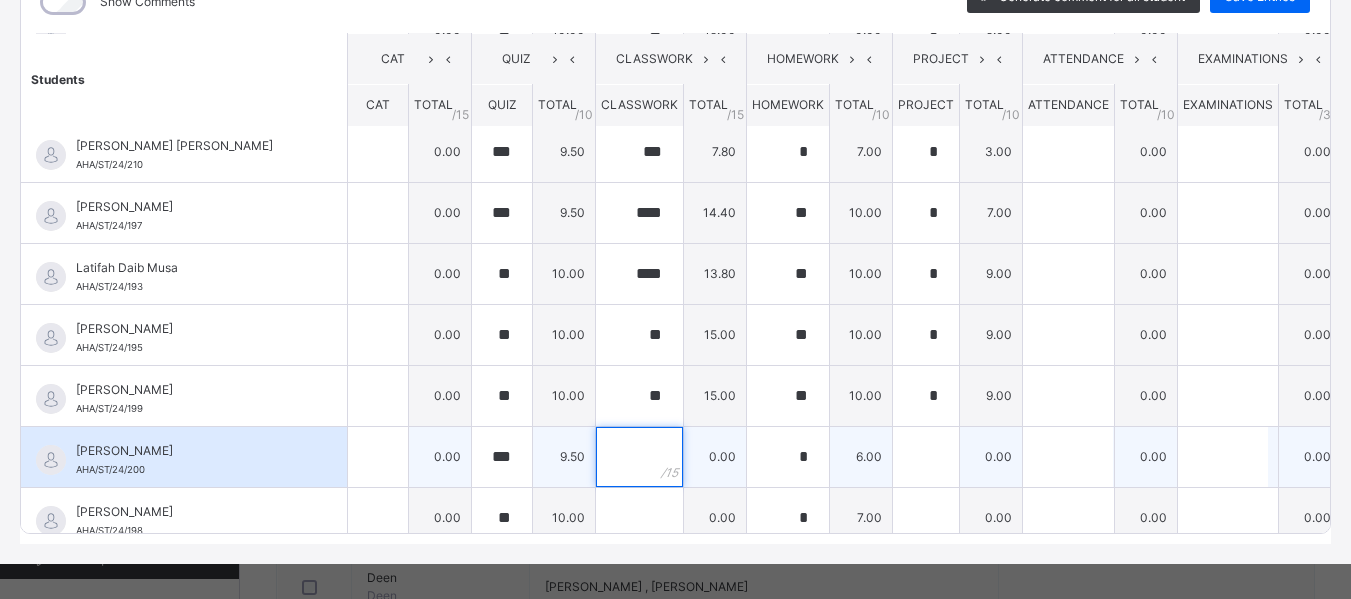 click at bounding box center [639, 457] 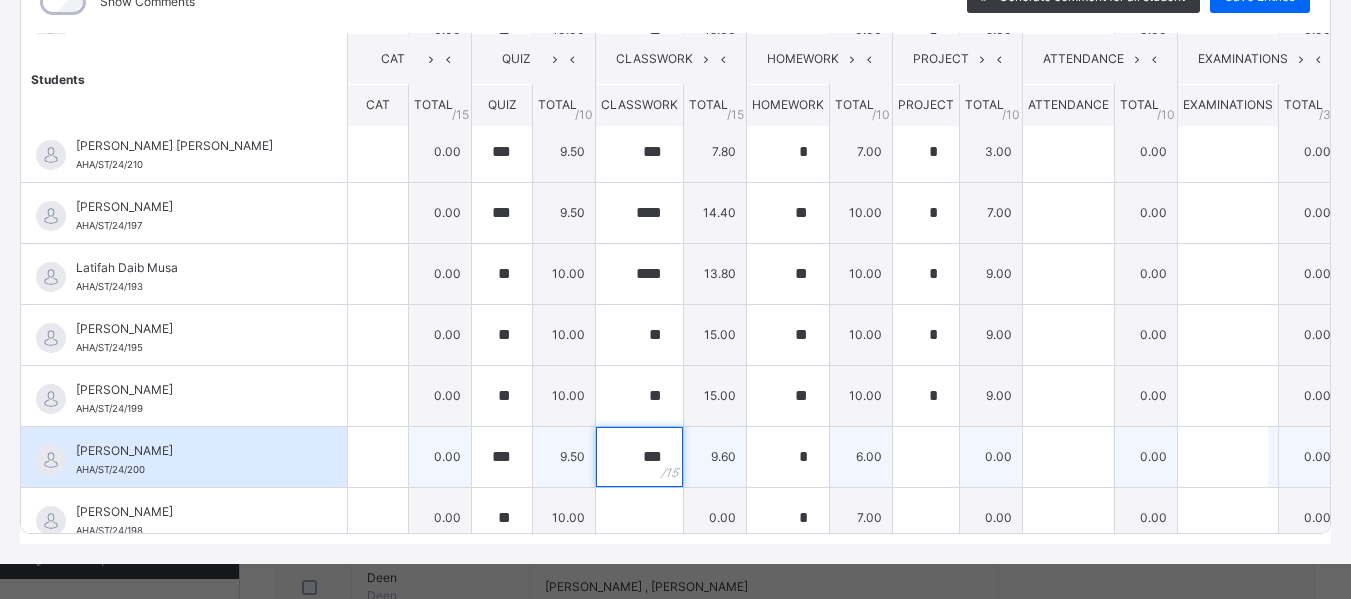 type on "***" 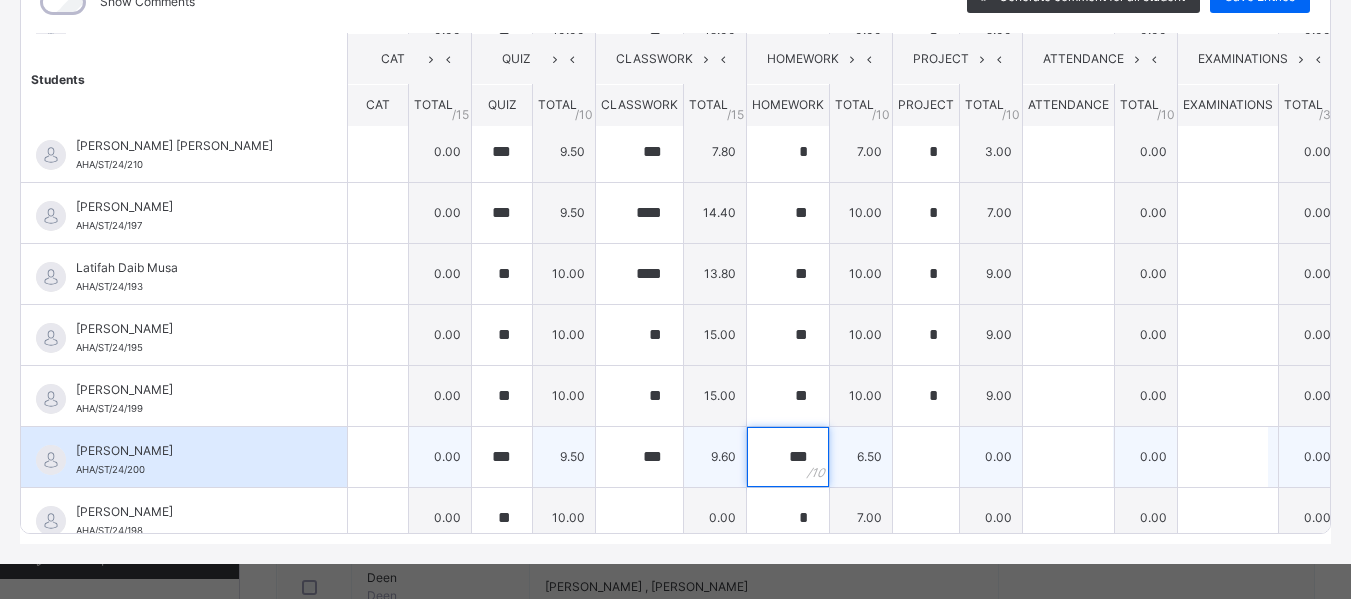 type on "***" 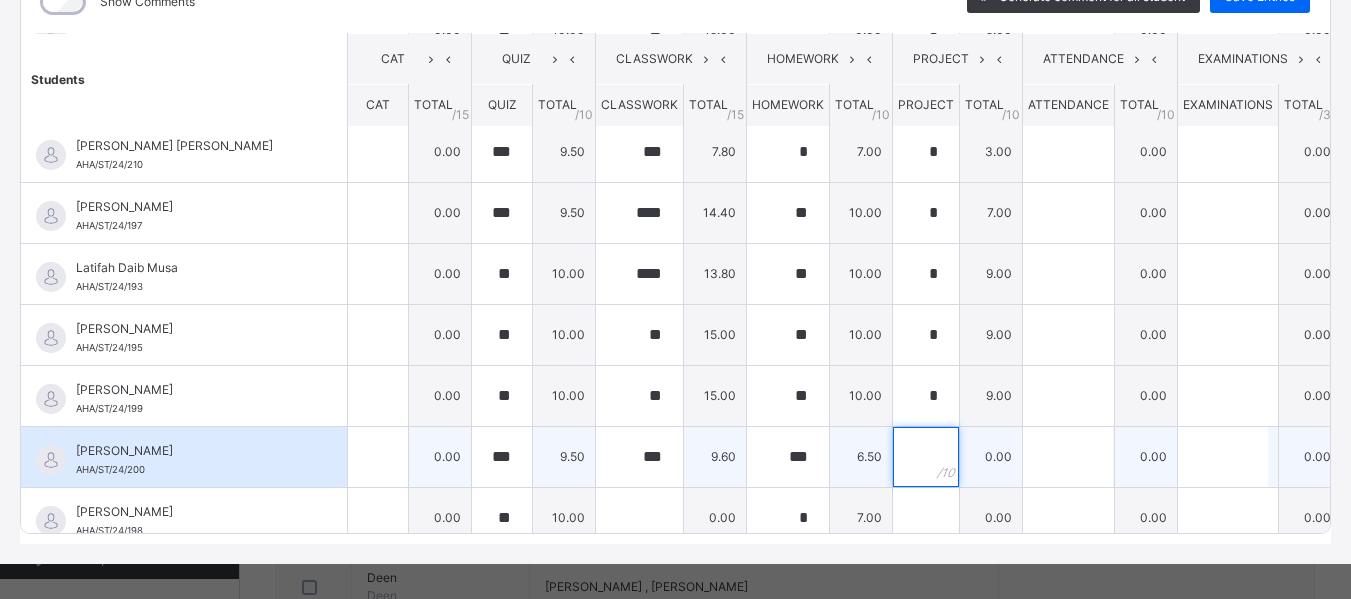 click at bounding box center [926, 457] 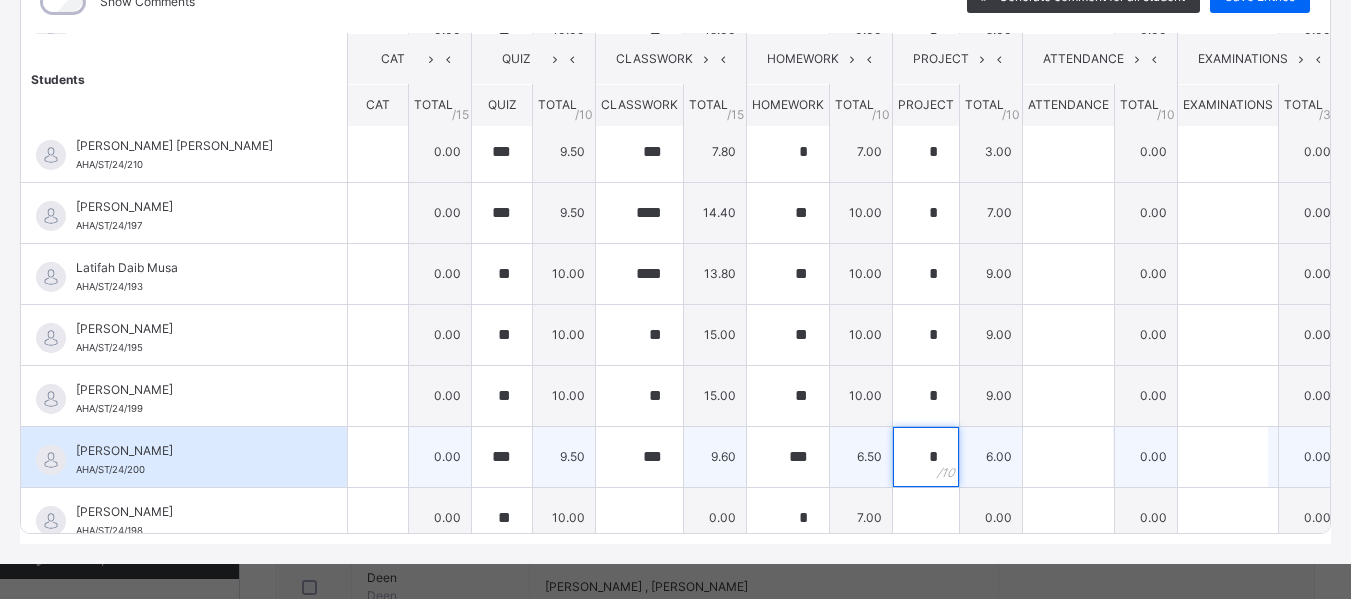 type on "*" 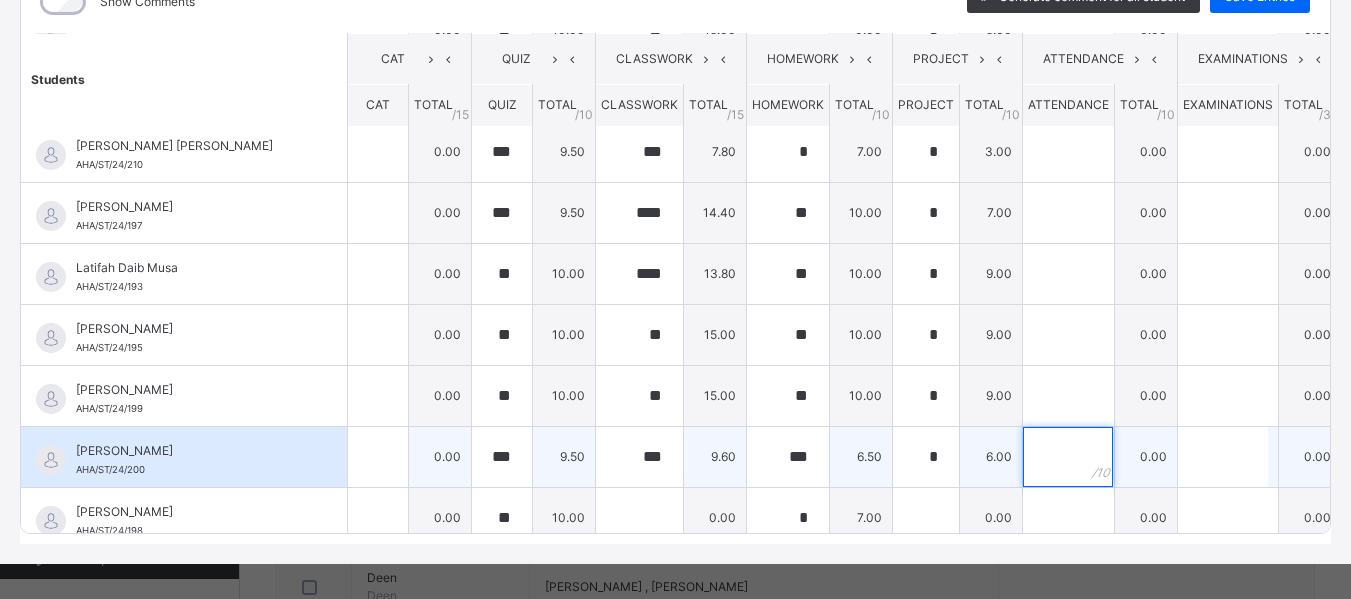 click at bounding box center (1068, 457) 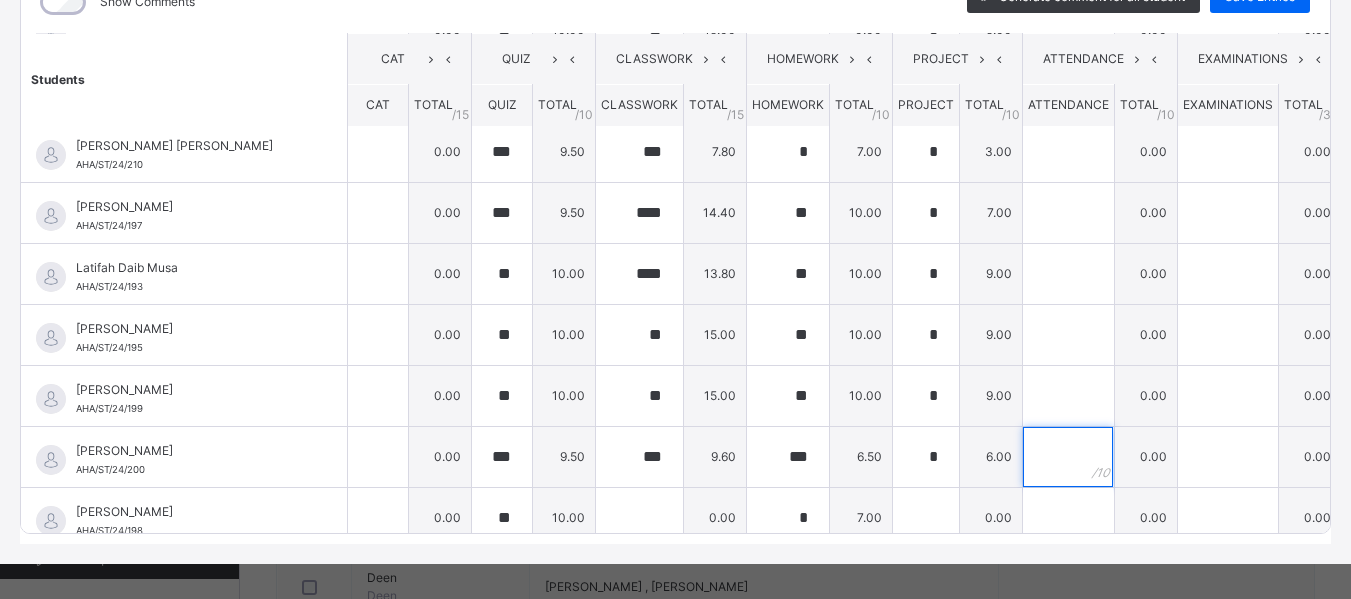 scroll, scrollTop: 341, scrollLeft: 0, axis: vertical 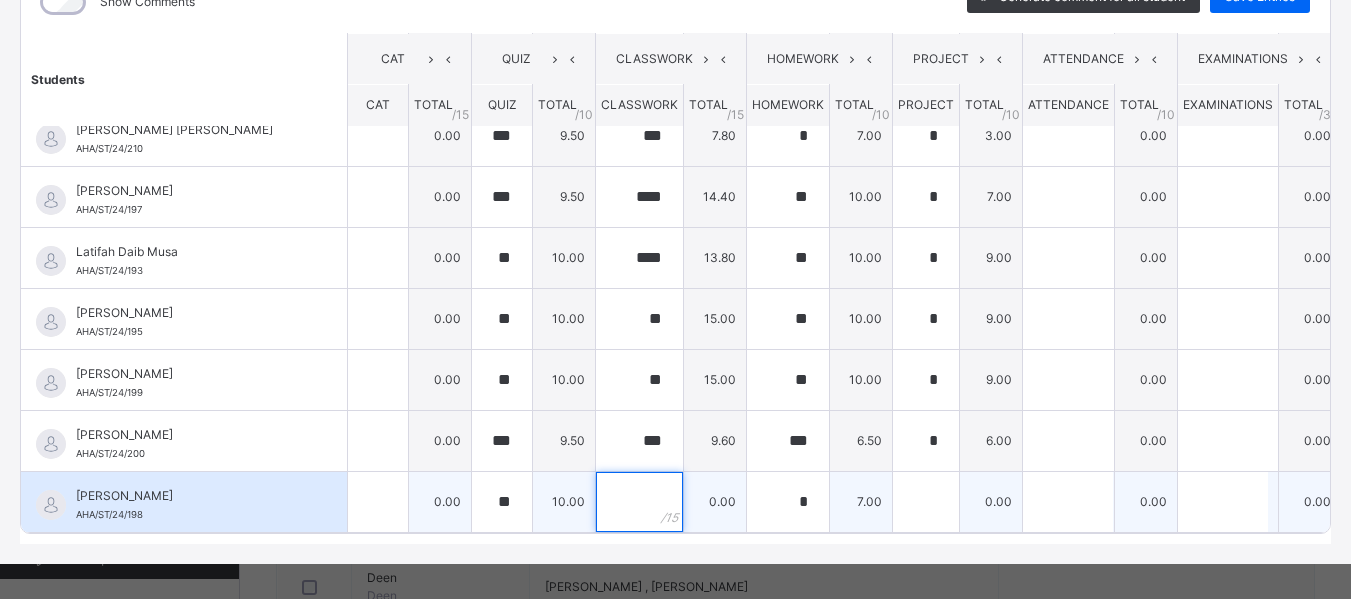 click at bounding box center (639, 502) 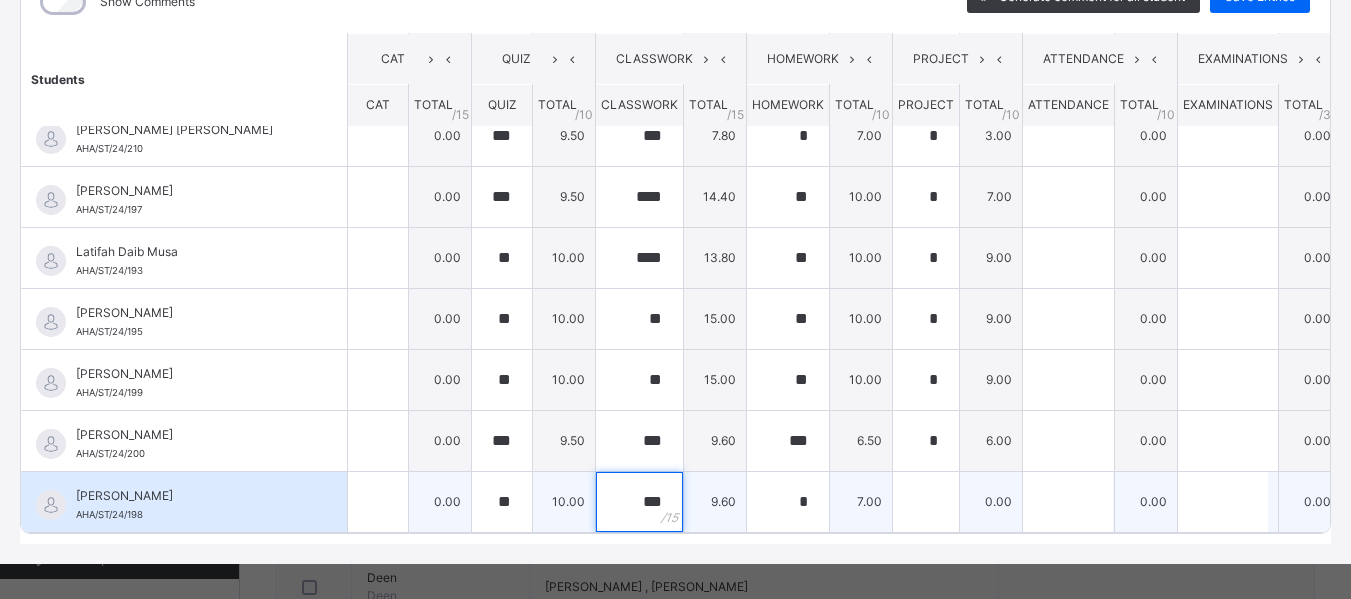type on "***" 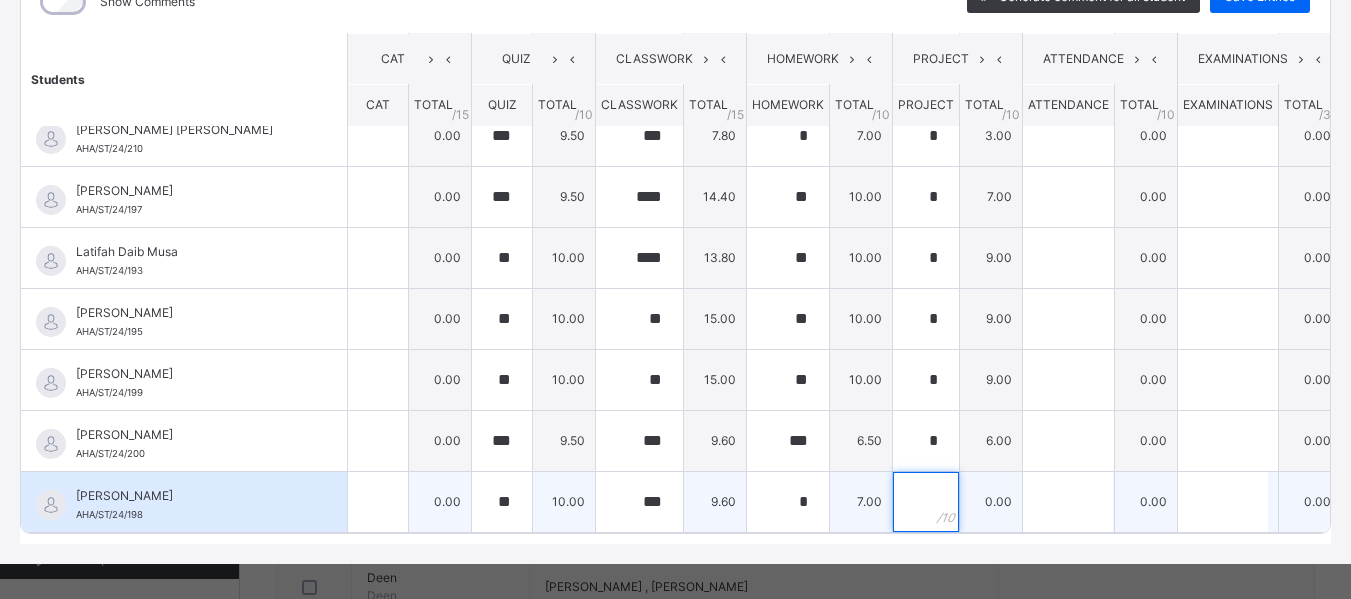 click at bounding box center (926, 502) 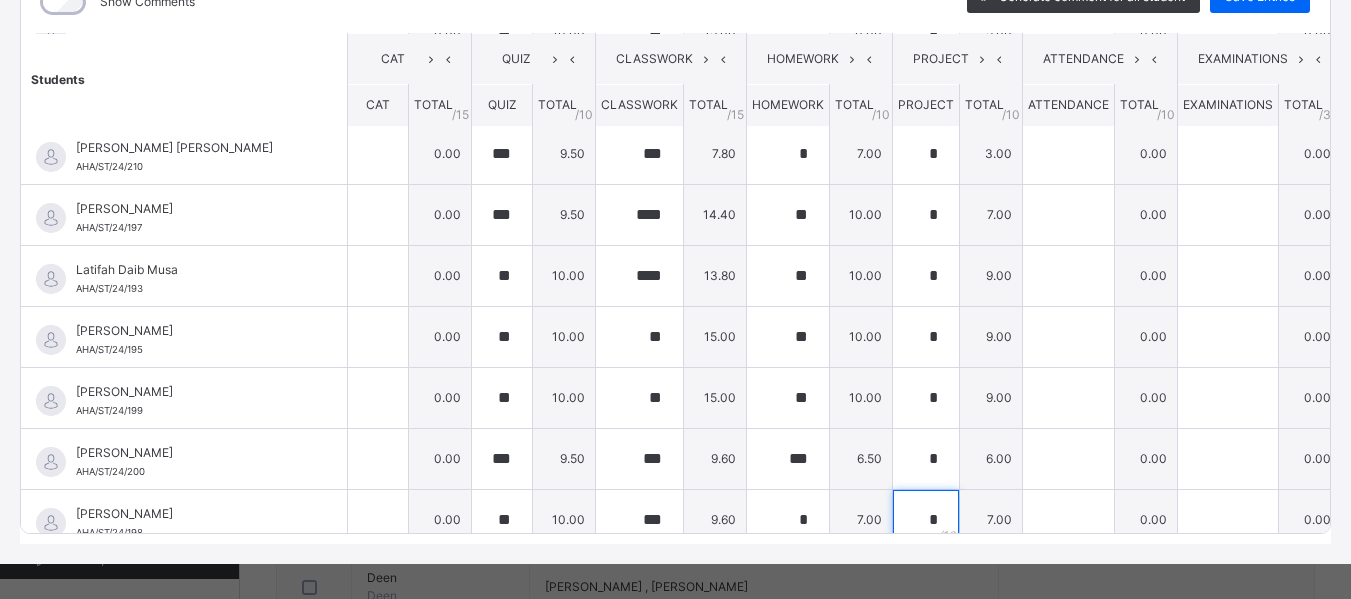 scroll, scrollTop: 304, scrollLeft: 0, axis: vertical 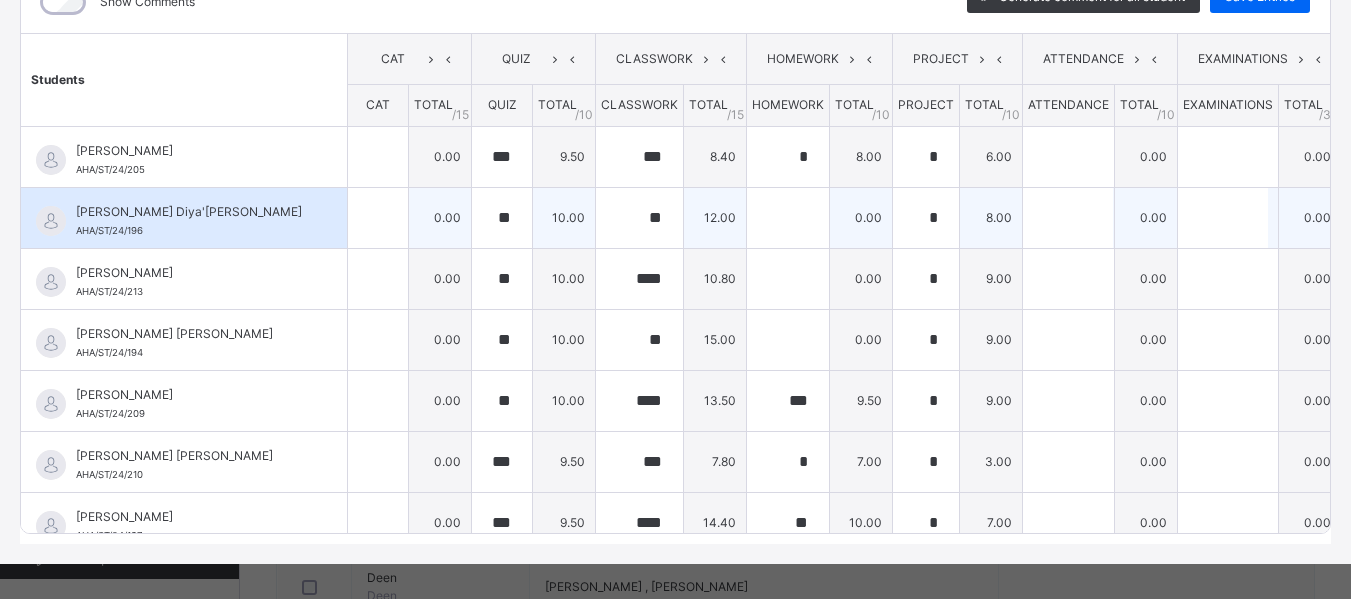 type on "*" 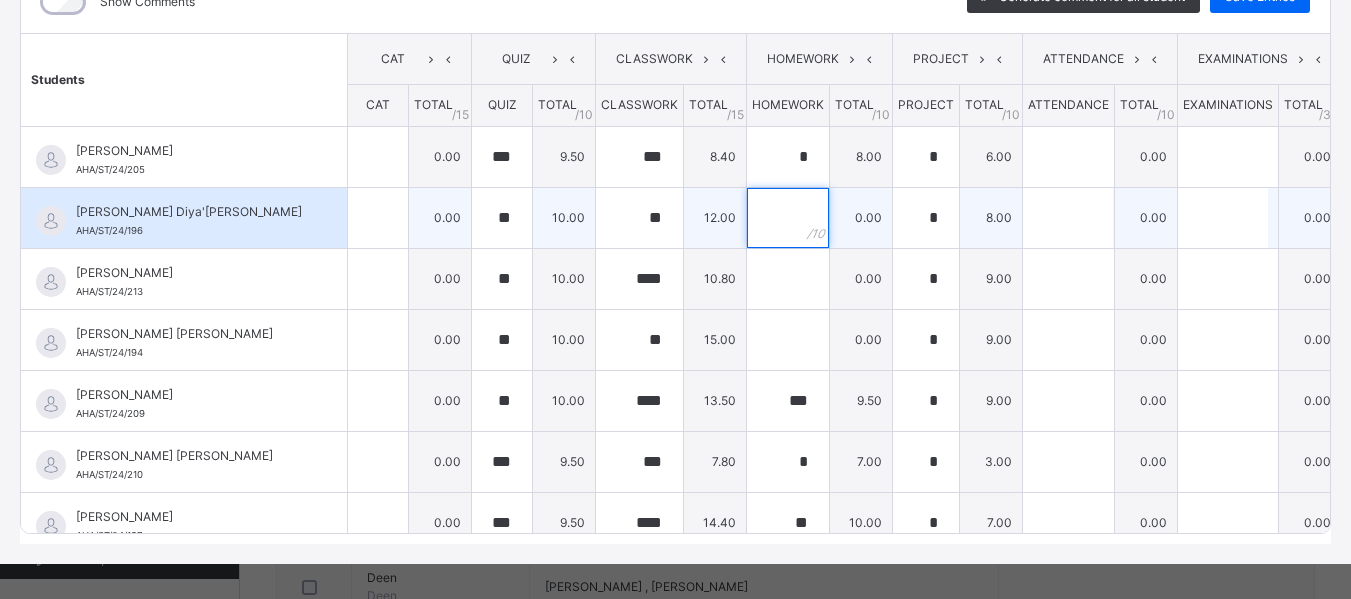 click at bounding box center (788, 218) 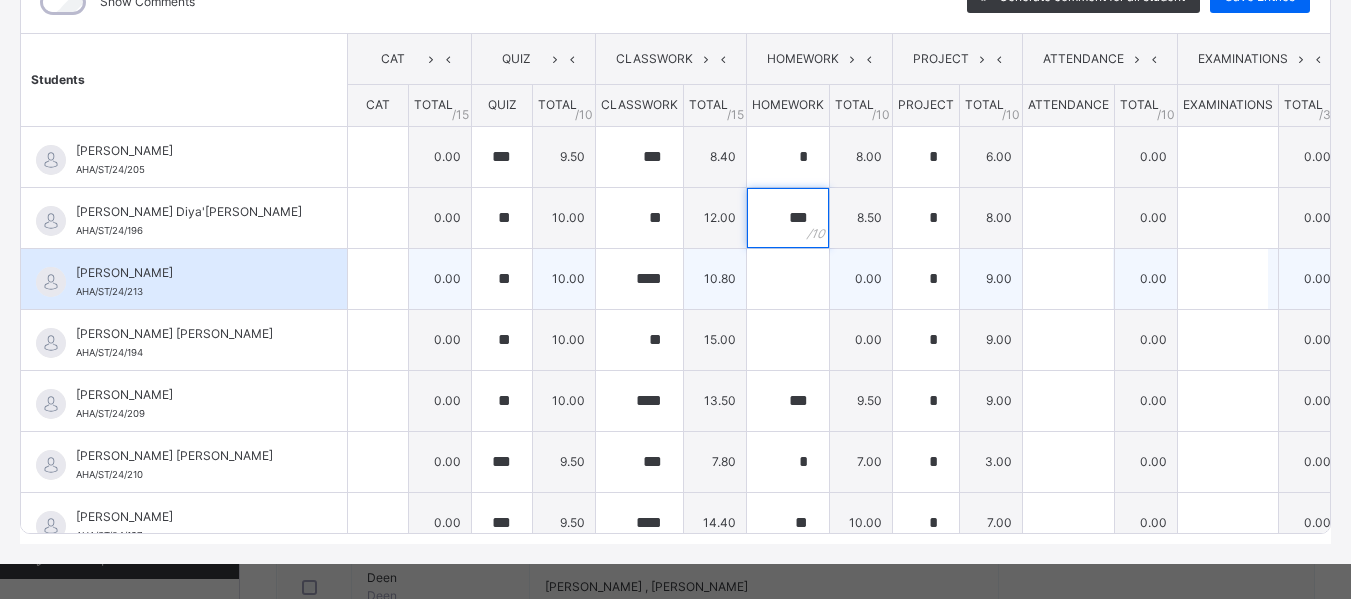type on "***" 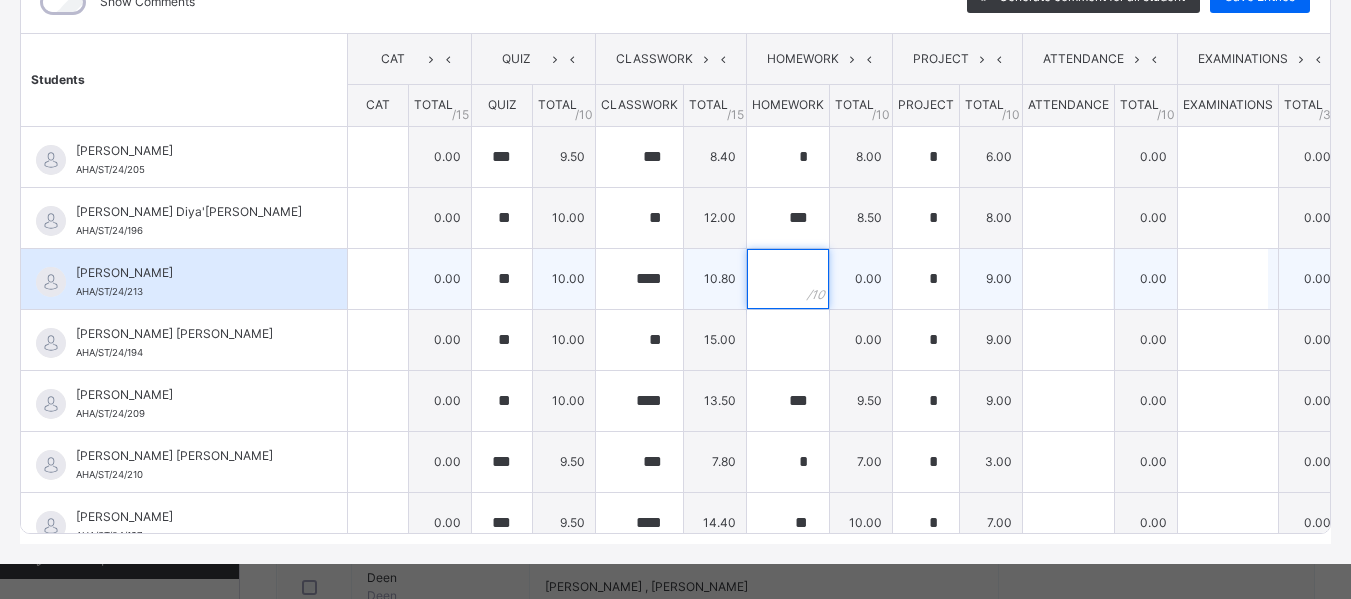 click at bounding box center [788, 279] 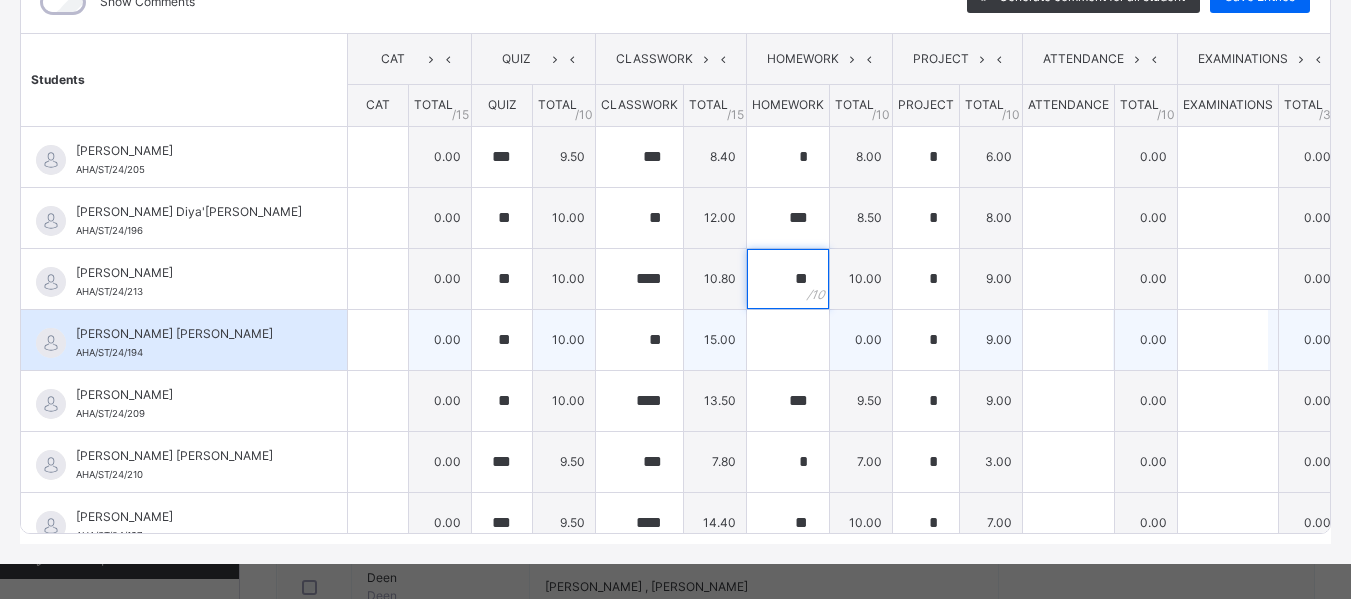 type on "**" 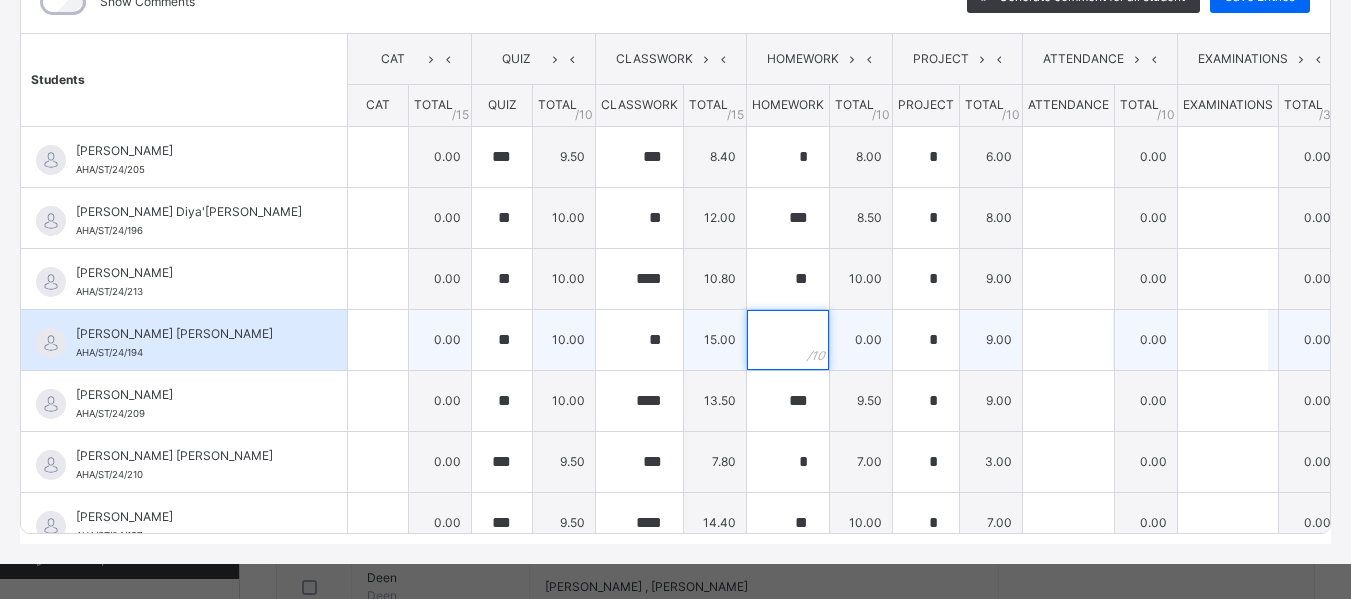 click at bounding box center (788, 340) 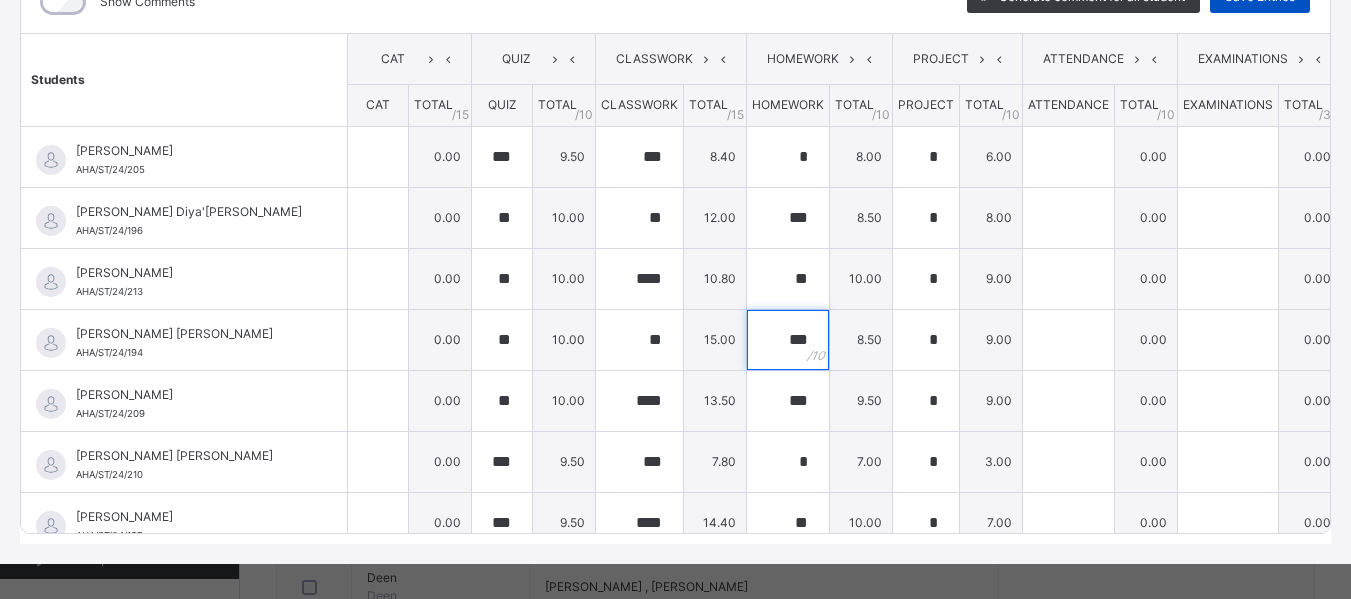 type on "***" 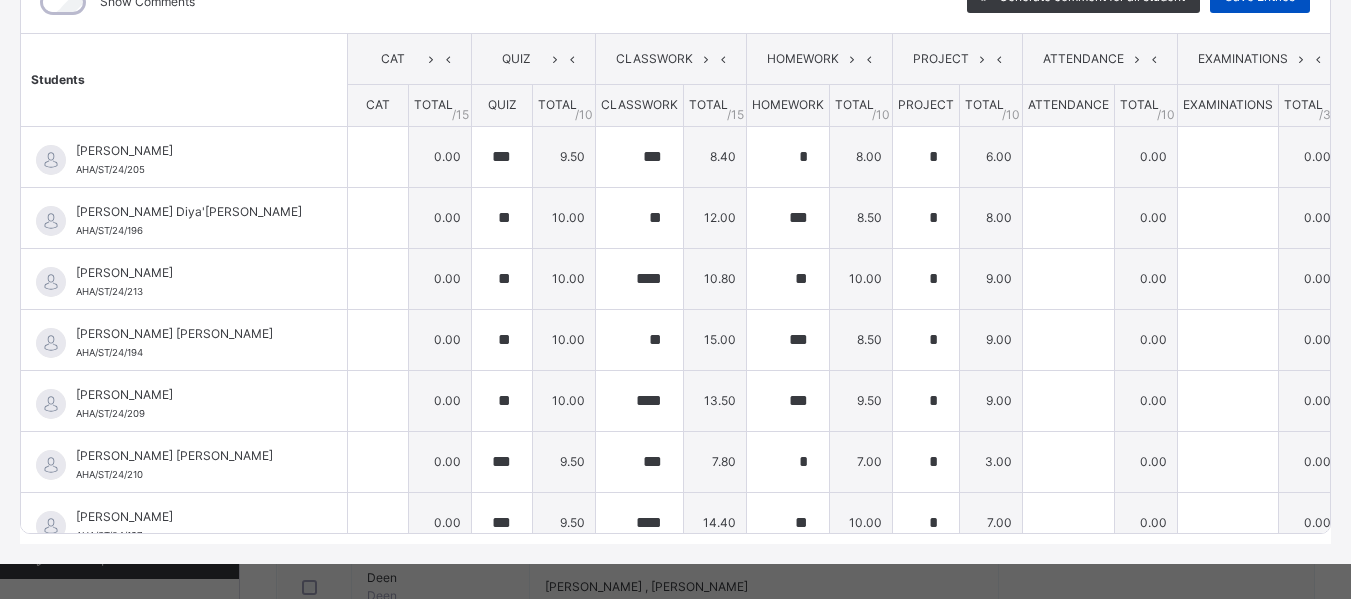 click on "Save Entries" at bounding box center [1260, -3] 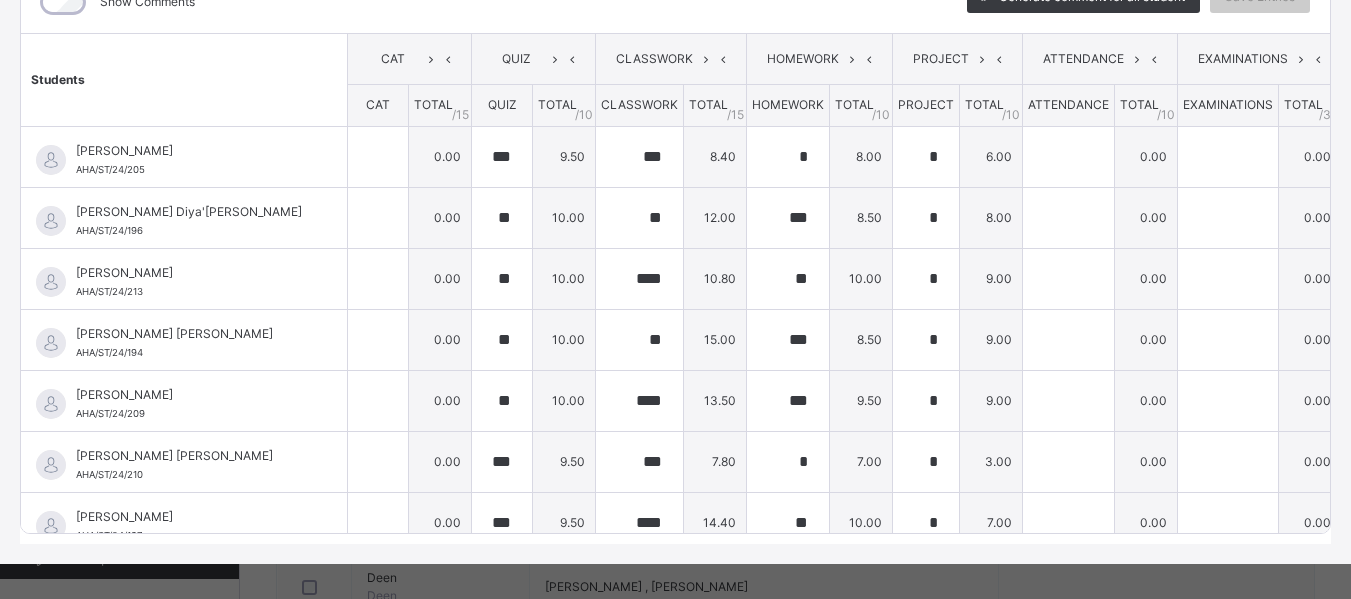 scroll, scrollTop: 111, scrollLeft: 0, axis: vertical 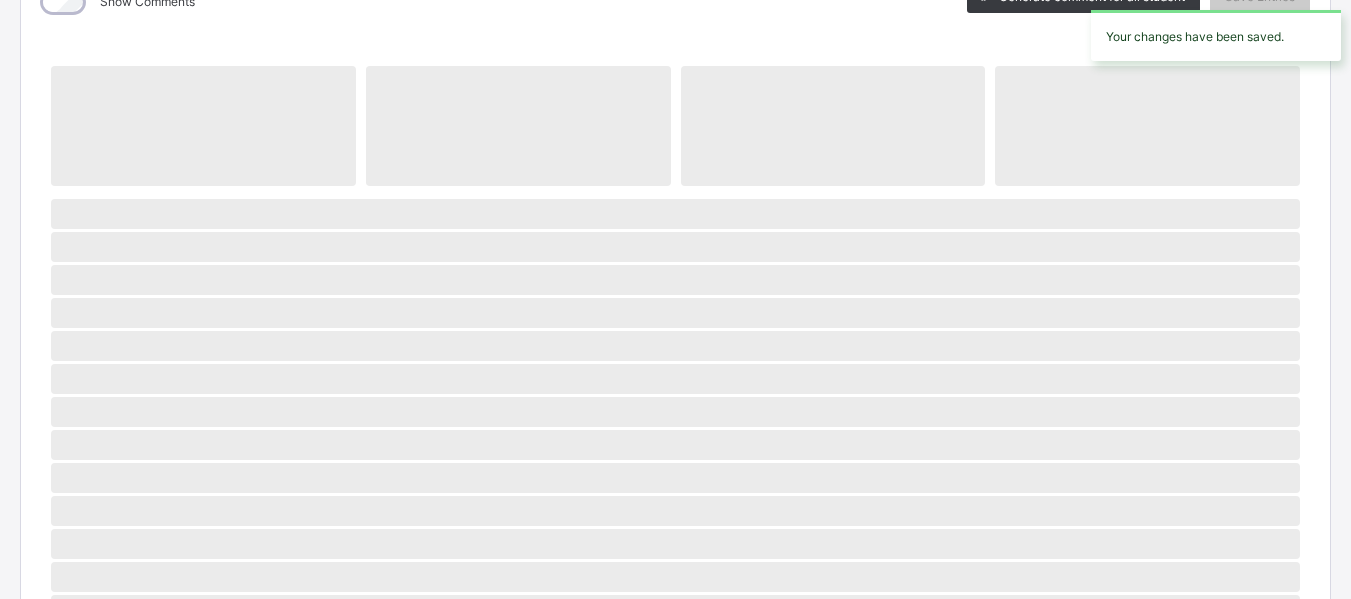 drag, startPoint x: 1332, startPoint y: 271, endPoint x: 1328, endPoint y: 373, distance: 102.0784 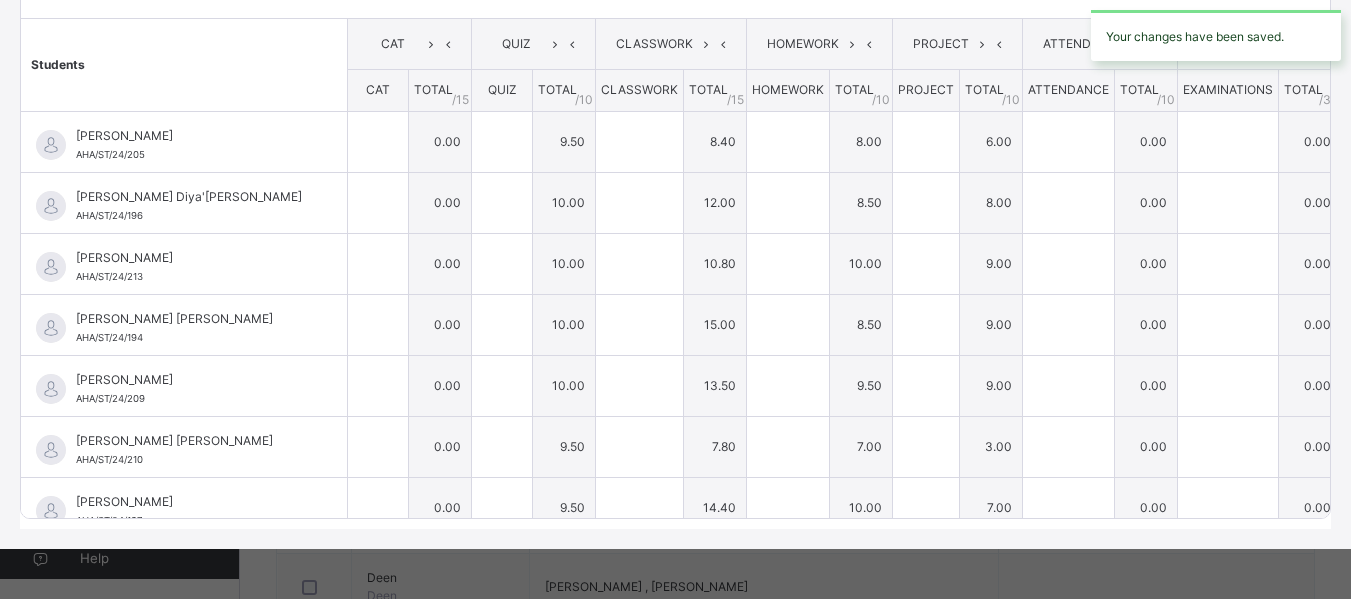 type on "***" 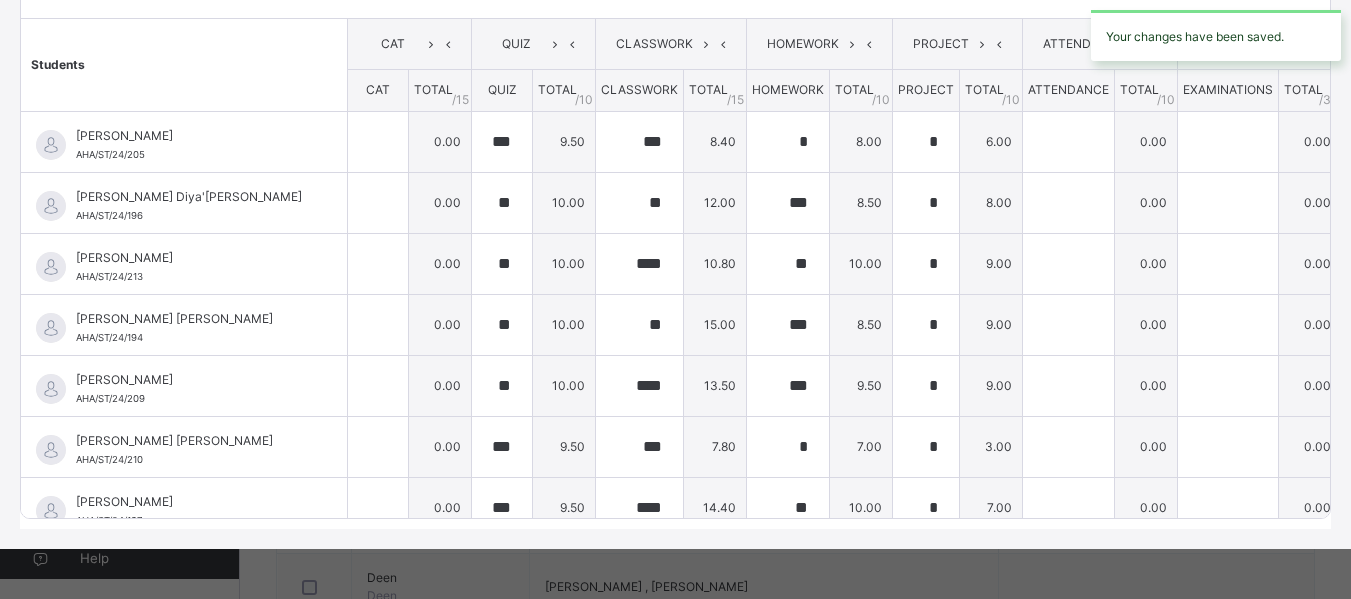 scroll, scrollTop: 327, scrollLeft: 0, axis: vertical 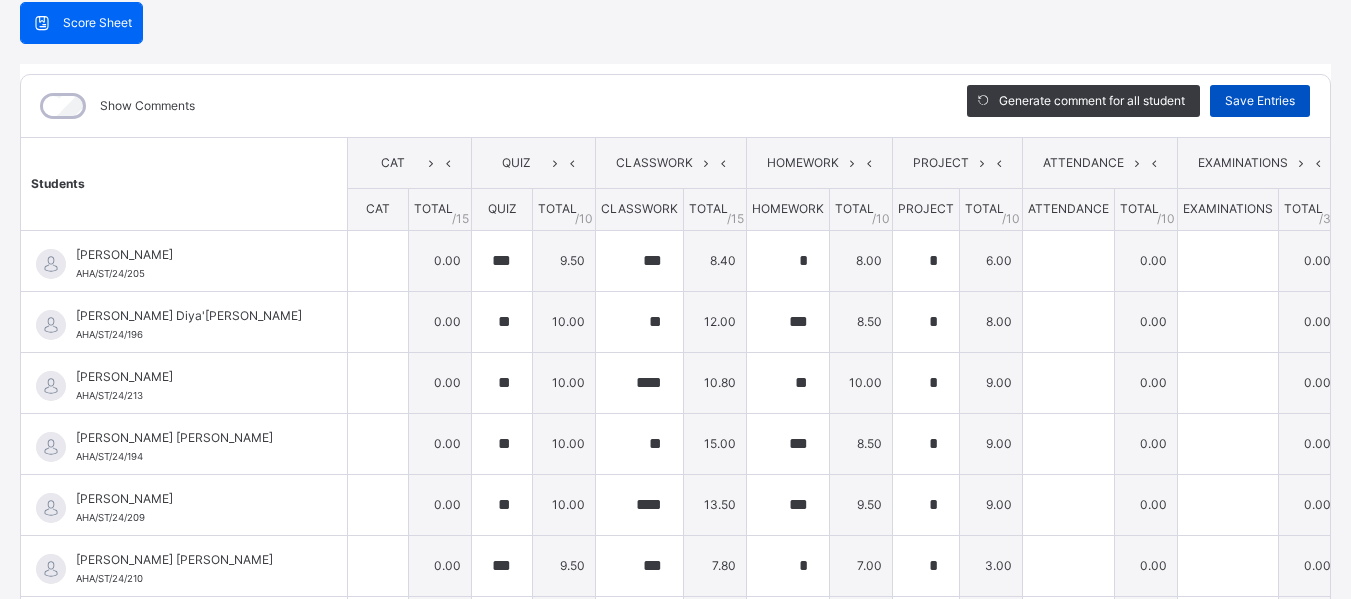 click on "Save Entries" at bounding box center [1260, 101] 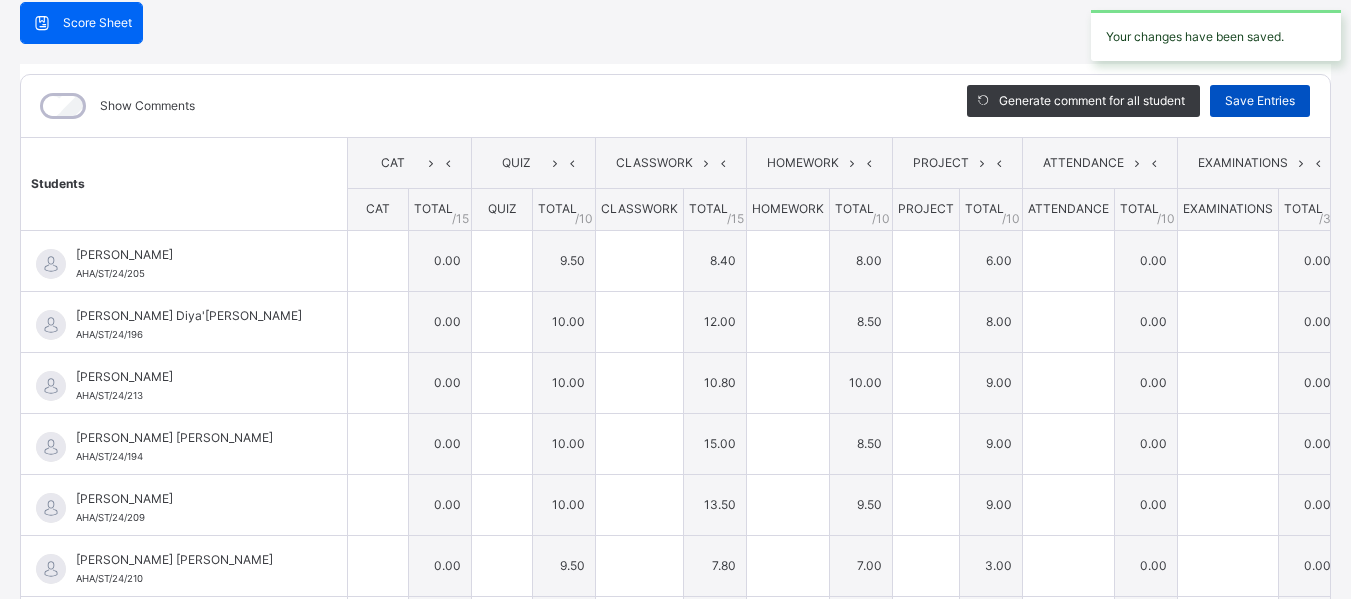 type on "***" 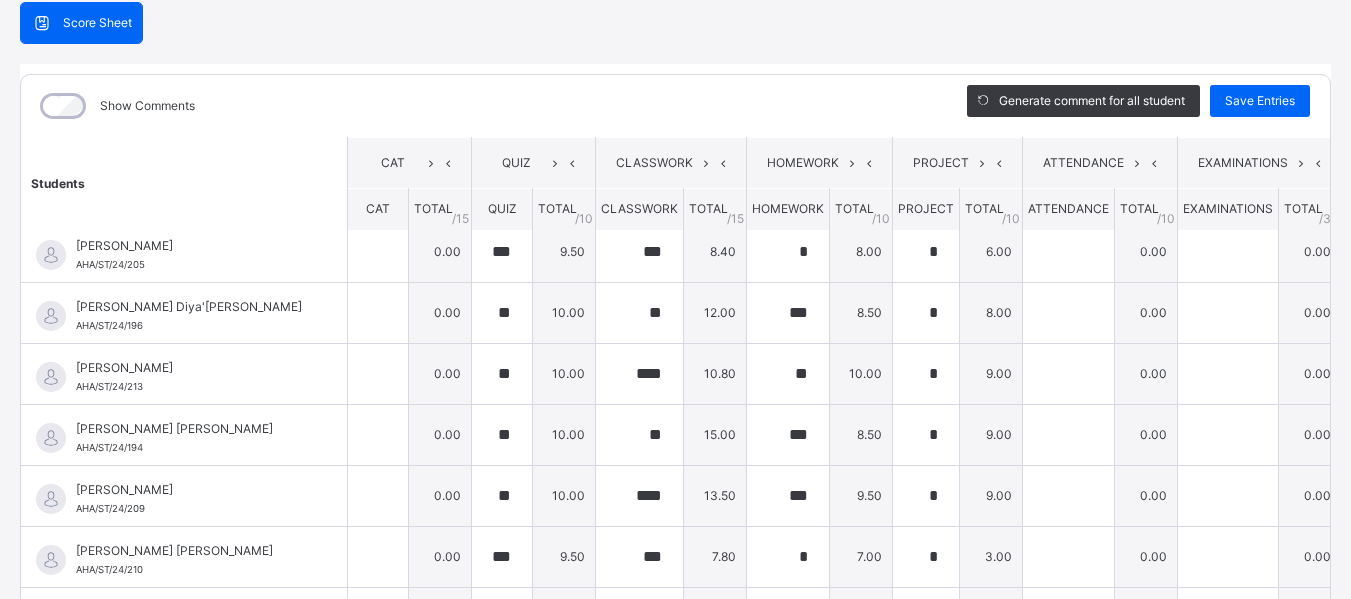 scroll, scrollTop: 0, scrollLeft: 0, axis: both 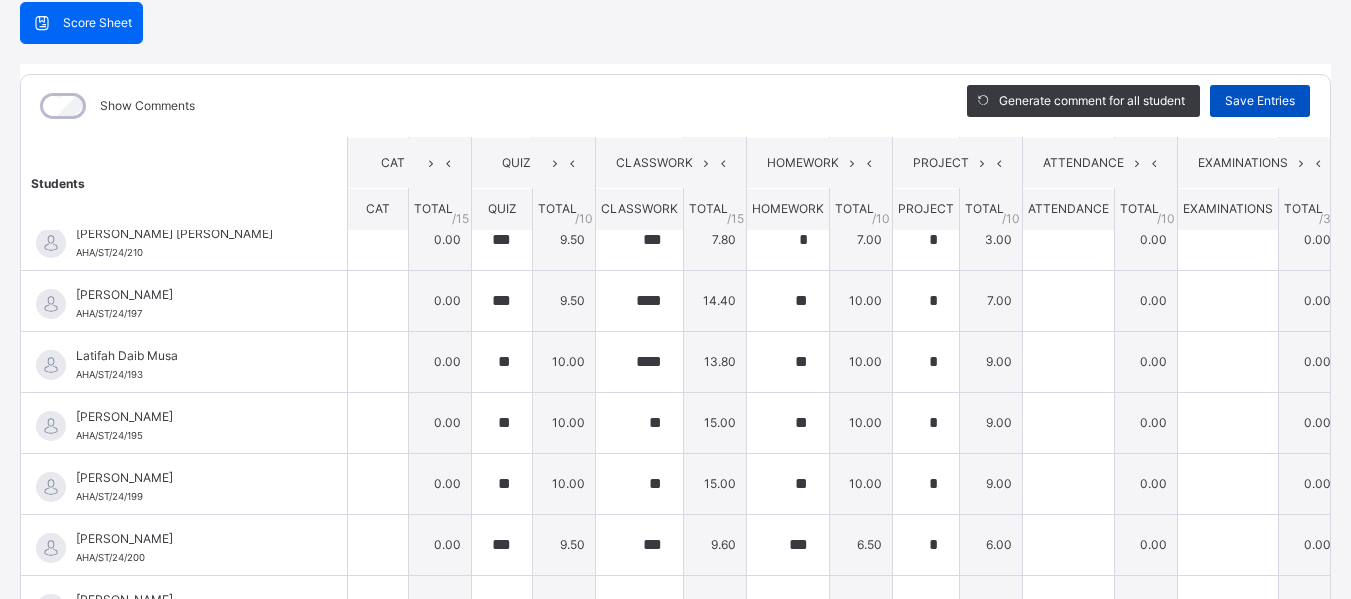 click on "Save Entries" at bounding box center (1260, 101) 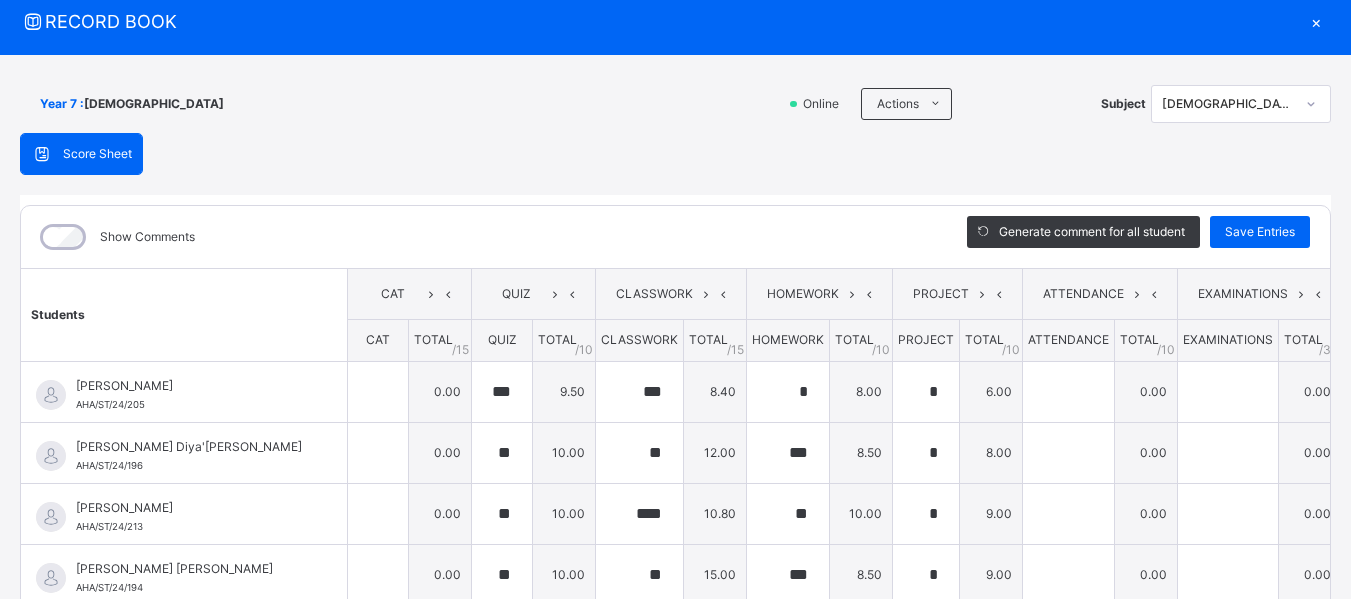 scroll, scrollTop: 40, scrollLeft: 0, axis: vertical 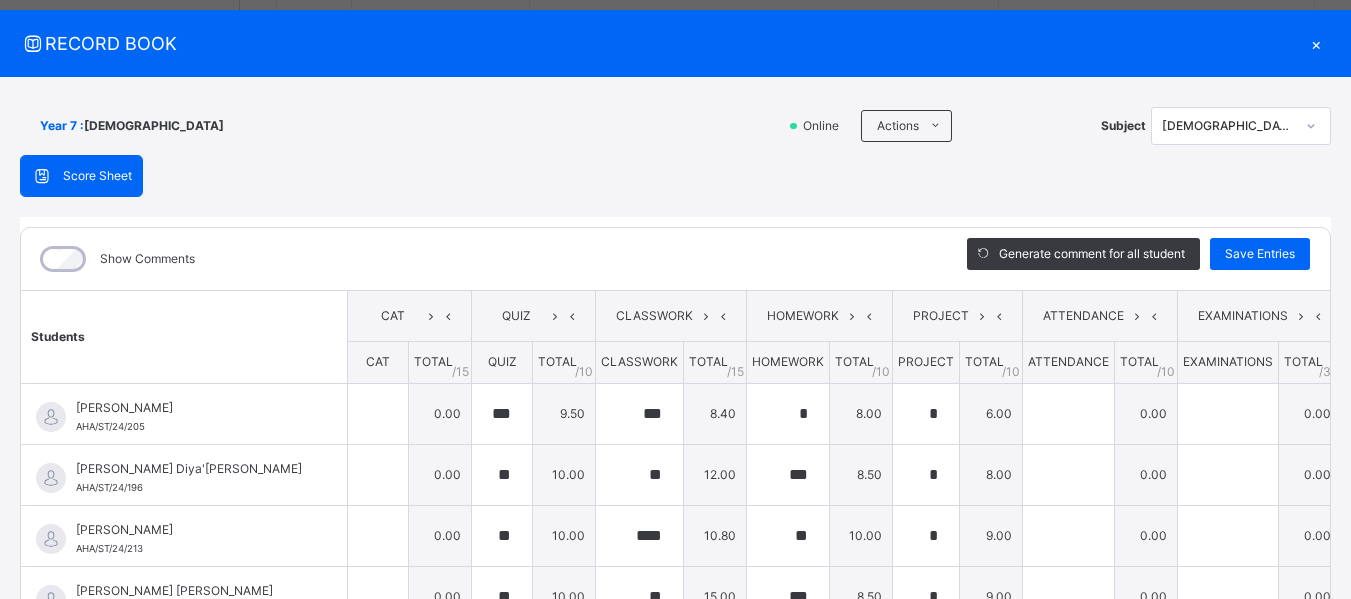 click on "×" at bounding box center [1316, 43] 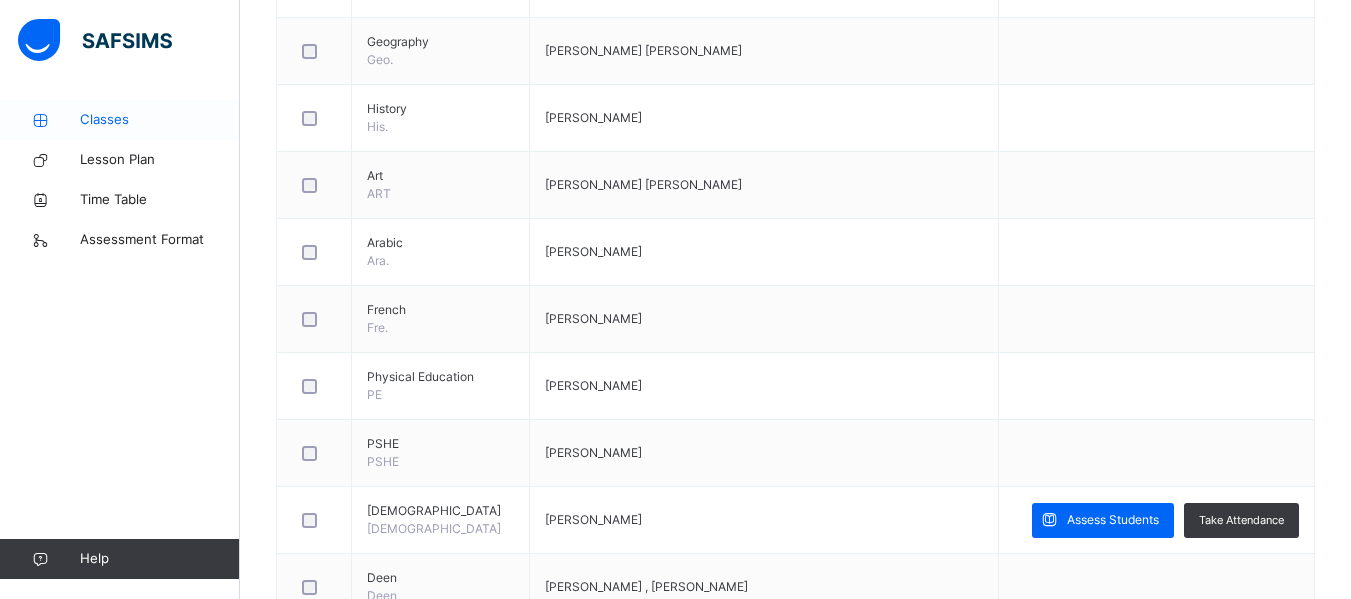 click on "Classes" at bounding box center (160, 120) 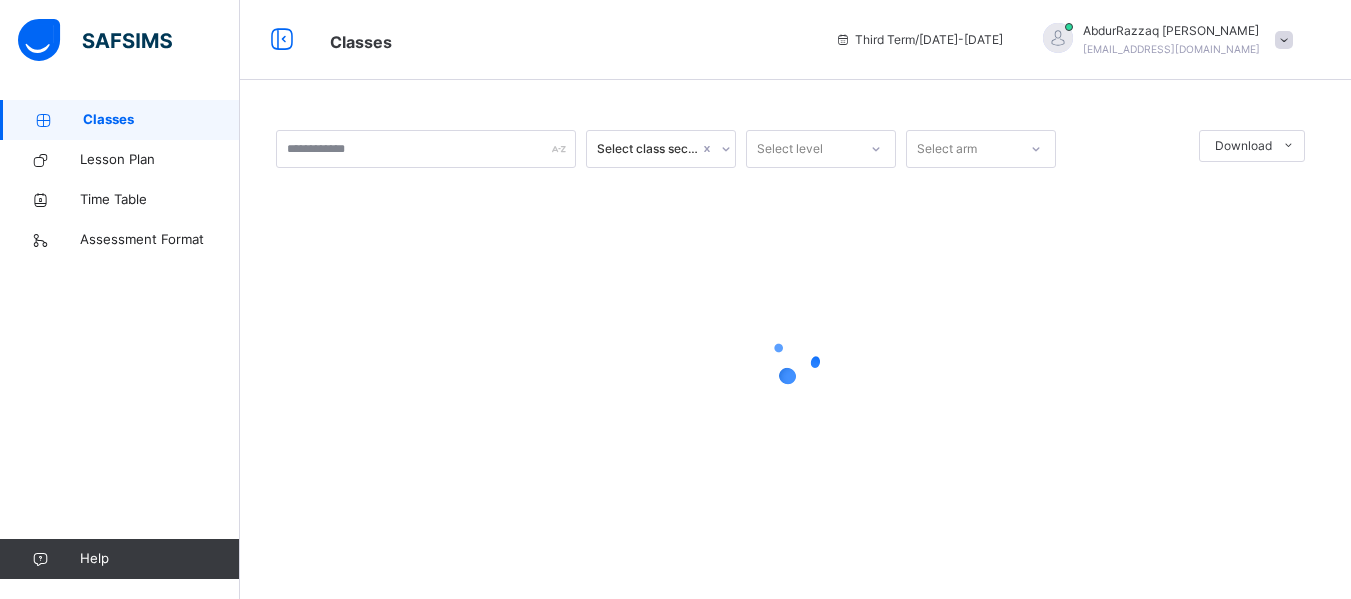 scroll, scrollTop: 0, scrollLeft: 0, axis: both 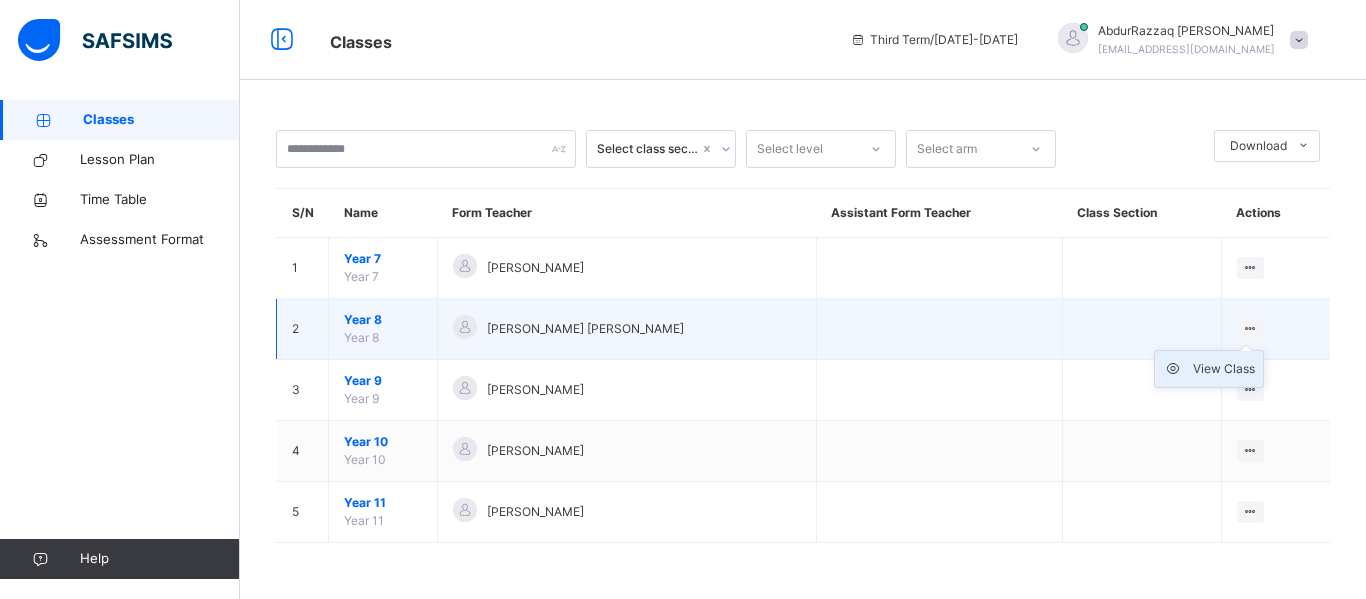 click on "View Class" at bounding box center (1224, 369) 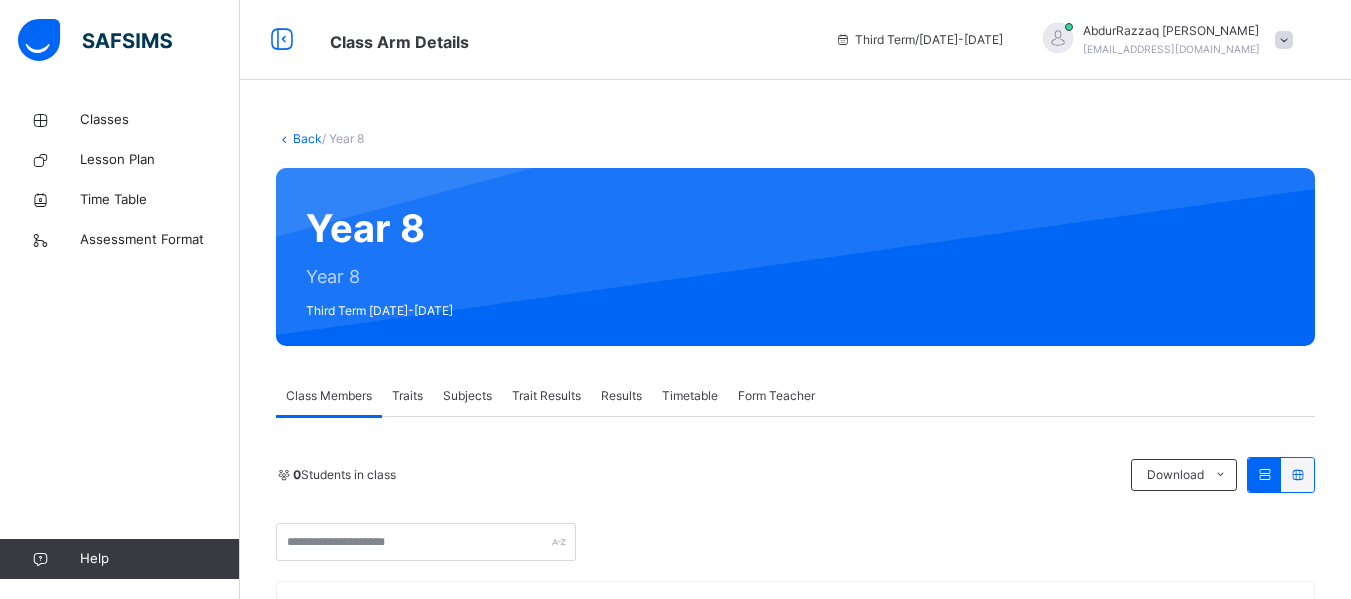 click on "Subjects" at bounding box center [467, 396] 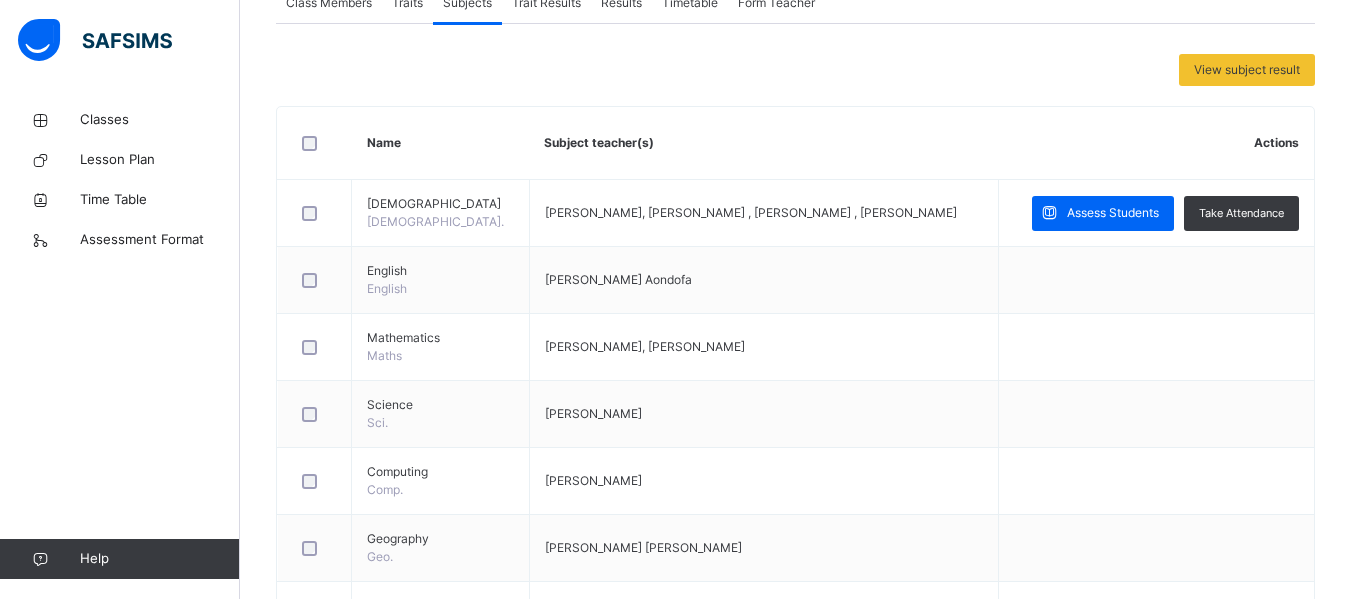 scroll, scrollTop: 396, scrollLeft: 0, axis: vertical 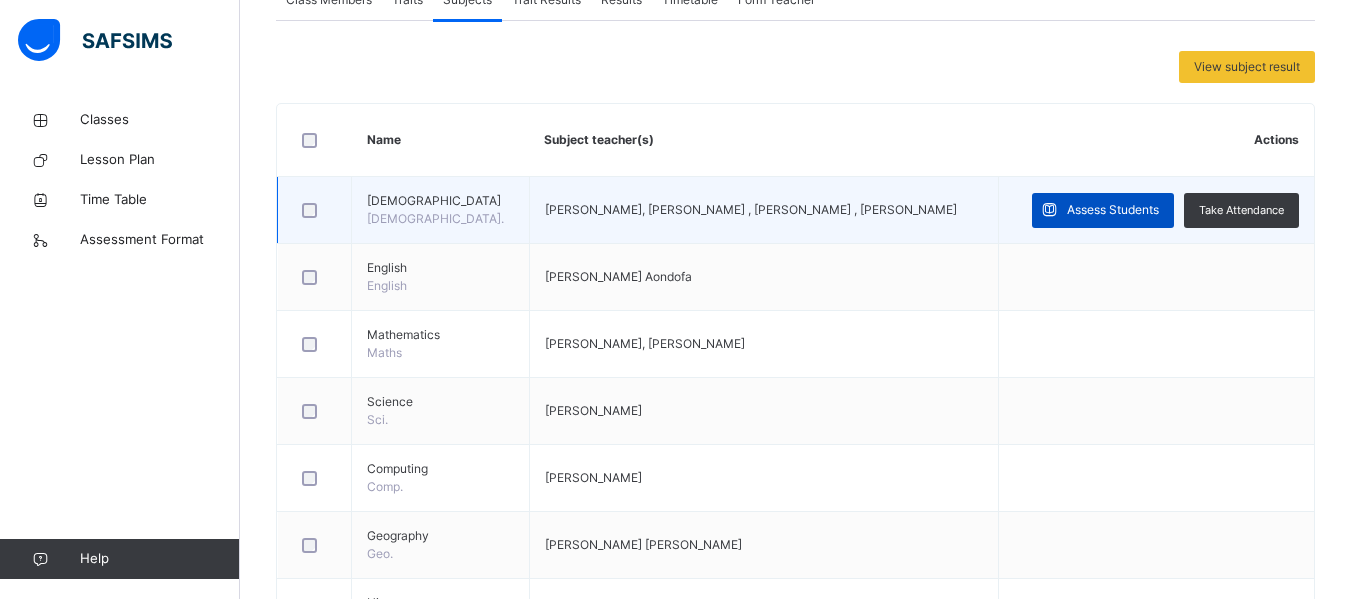 click on "Assess Students" at bounding box center [1113, 210] 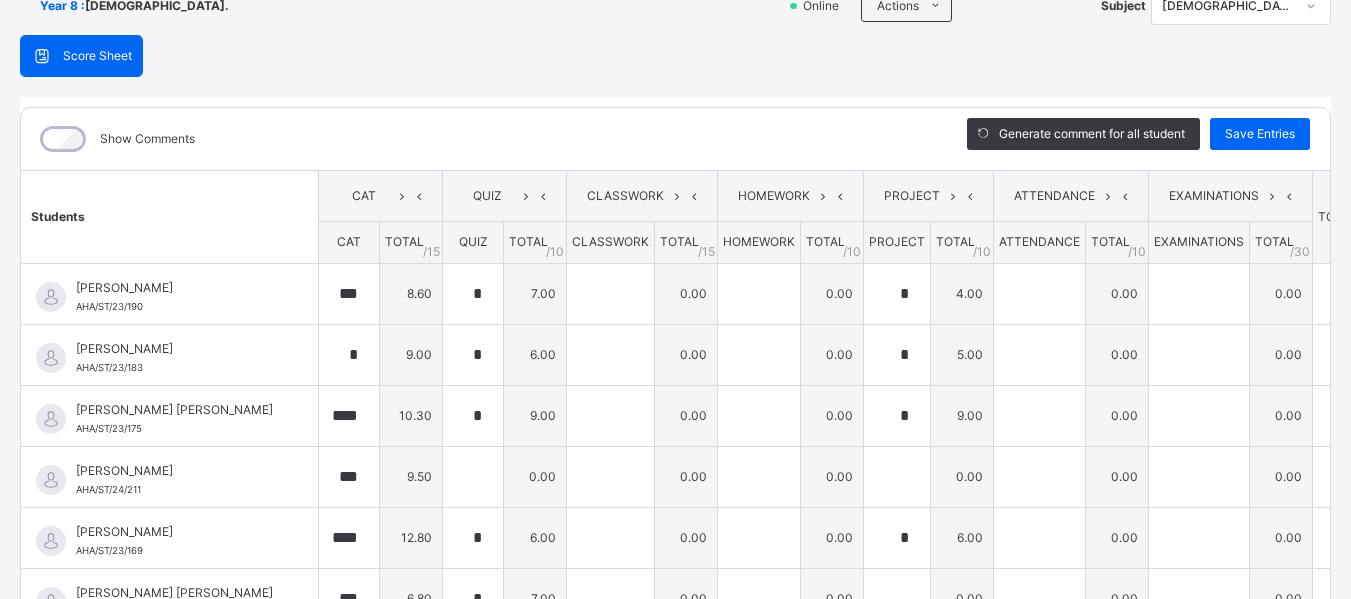 scroll, scrollTop: 173, scrollLeft: 0, axis: vertical 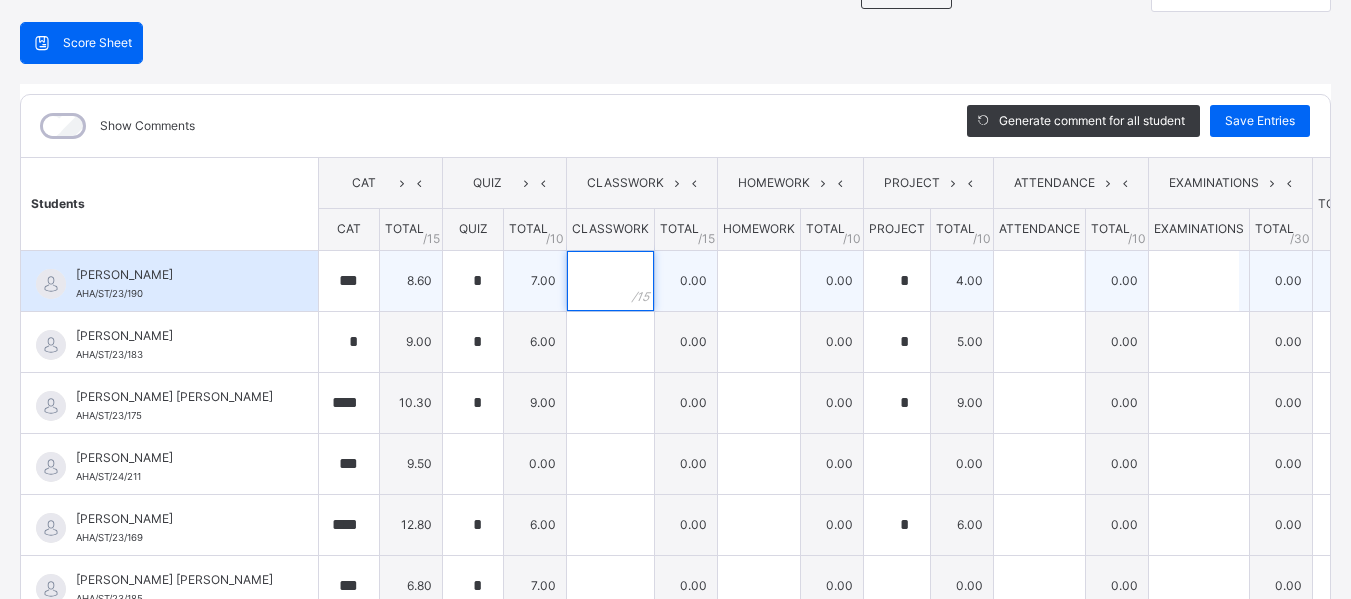 click at bounding box center (610, 281) 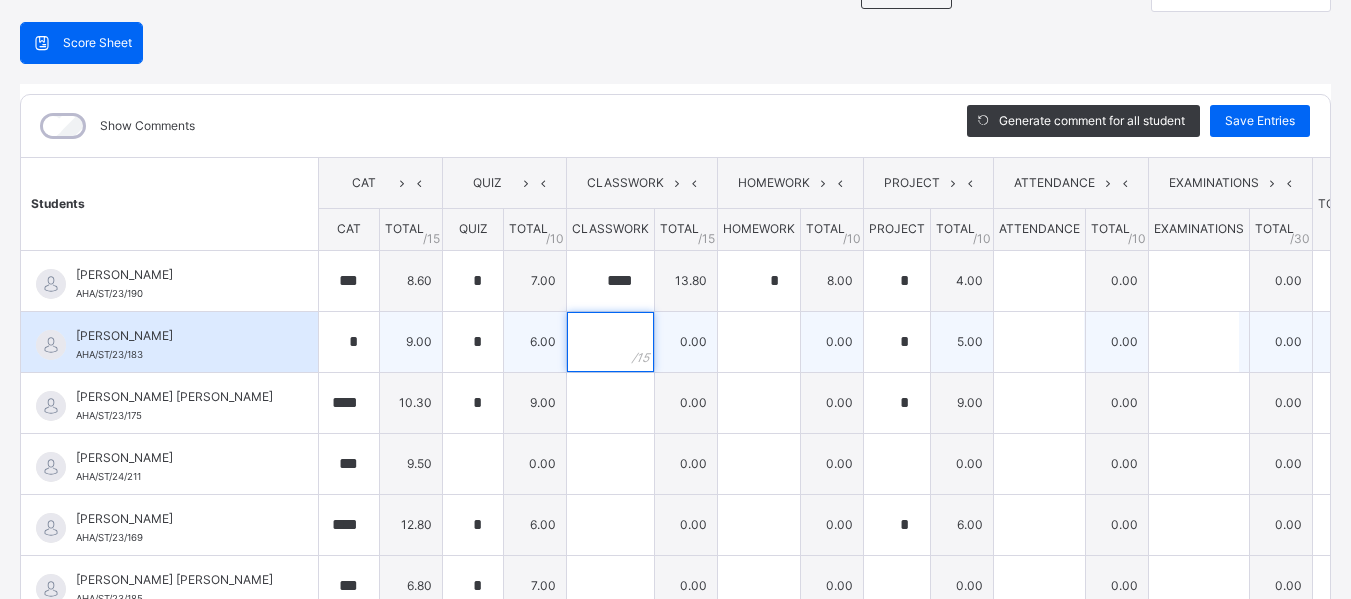 click at bounding box center (610, 342) 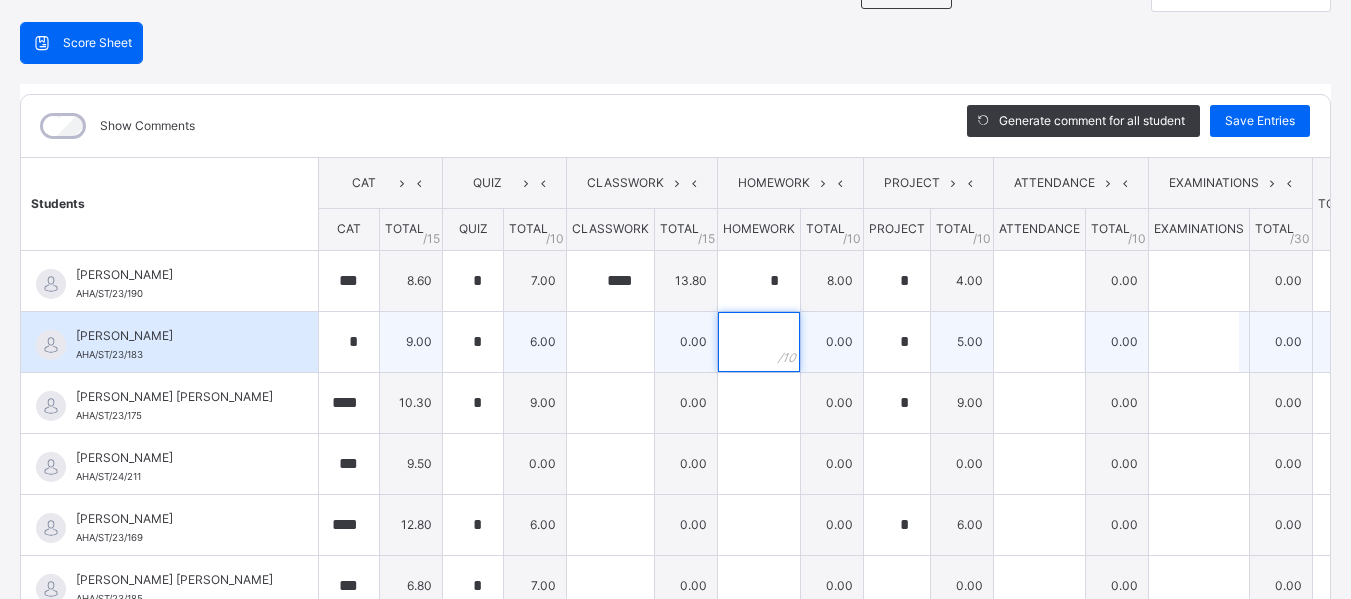 click at bounding box center [759, 342] 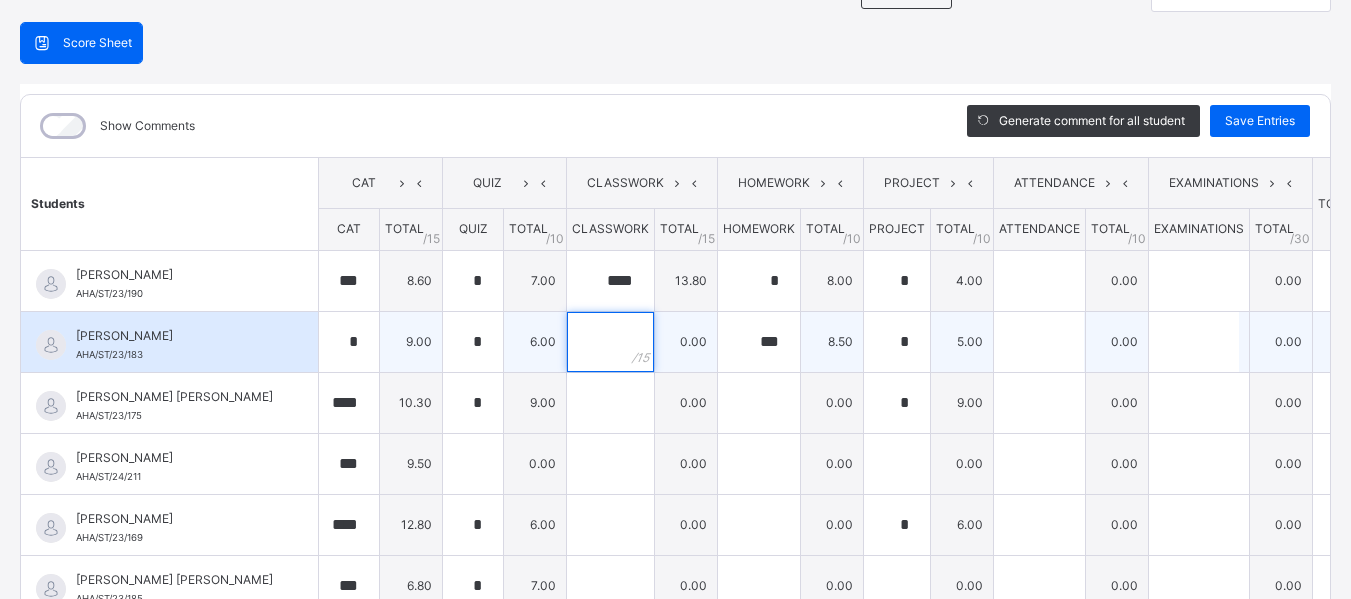 click at bounding box center (610, 342) 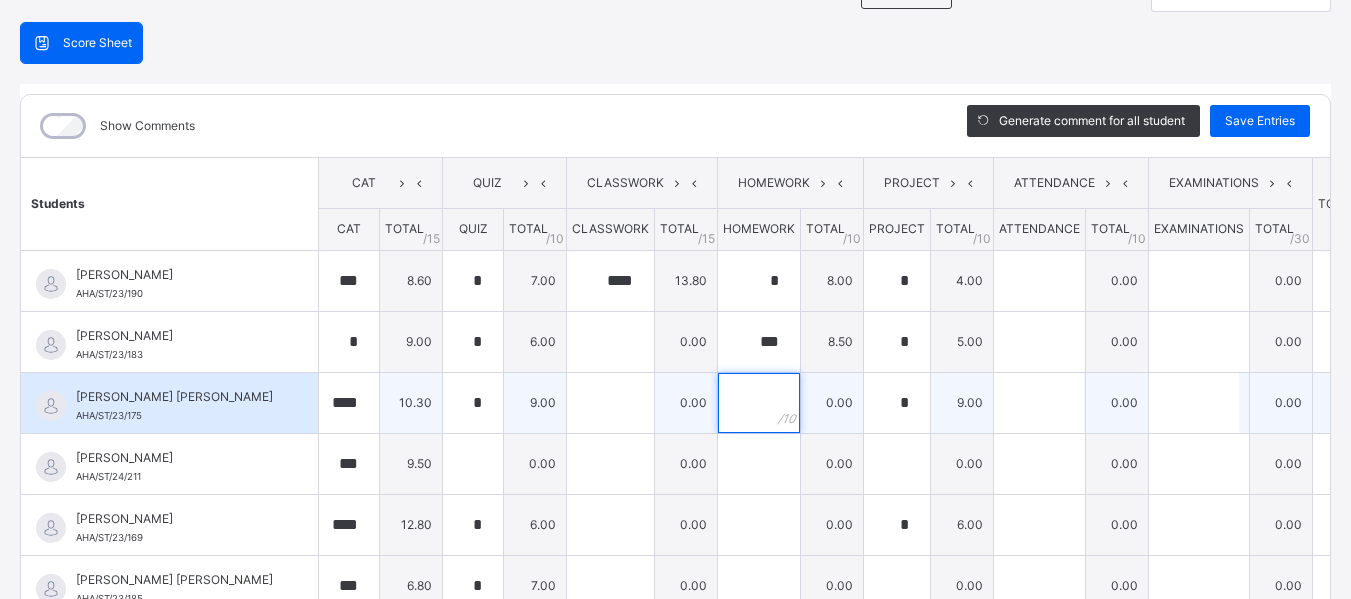 click at bounding box center (759, 403) 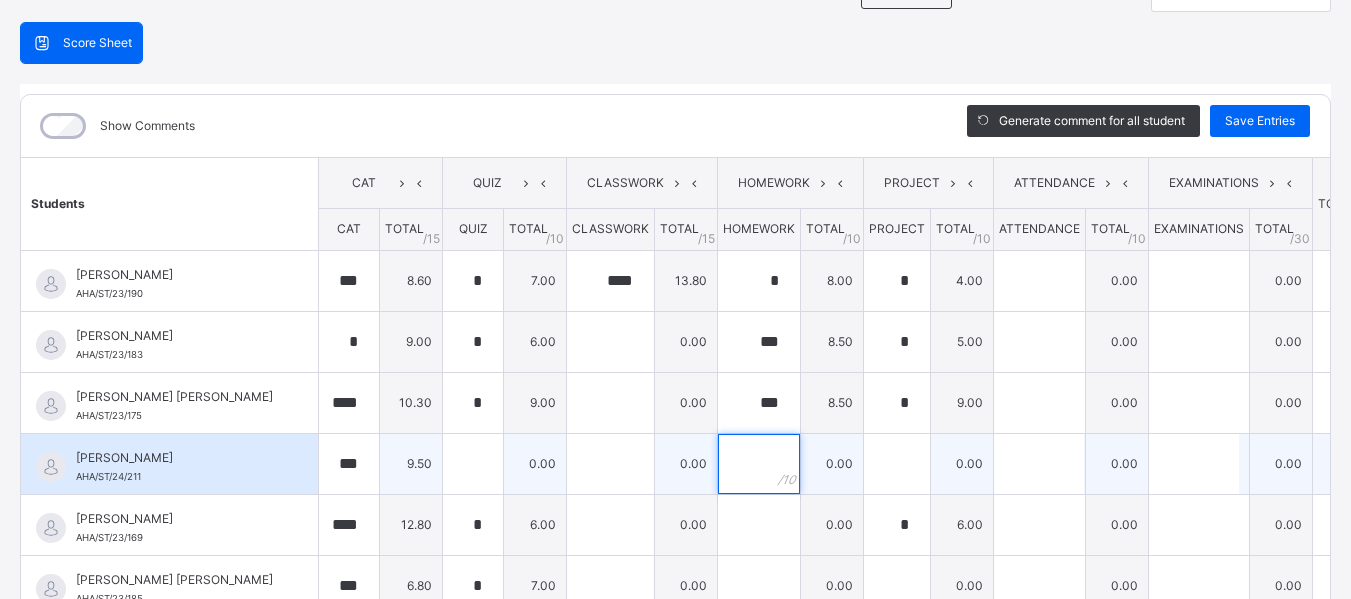 click at bounding box center (759, 464) 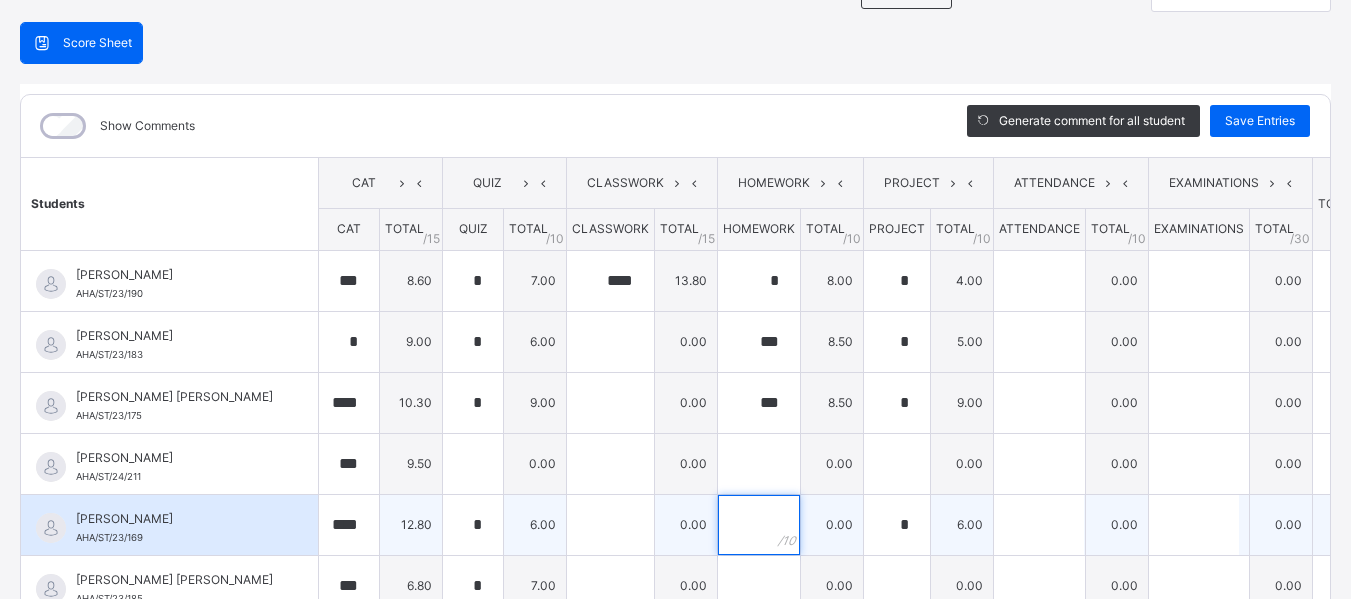 click at bounding box center (759, 525) 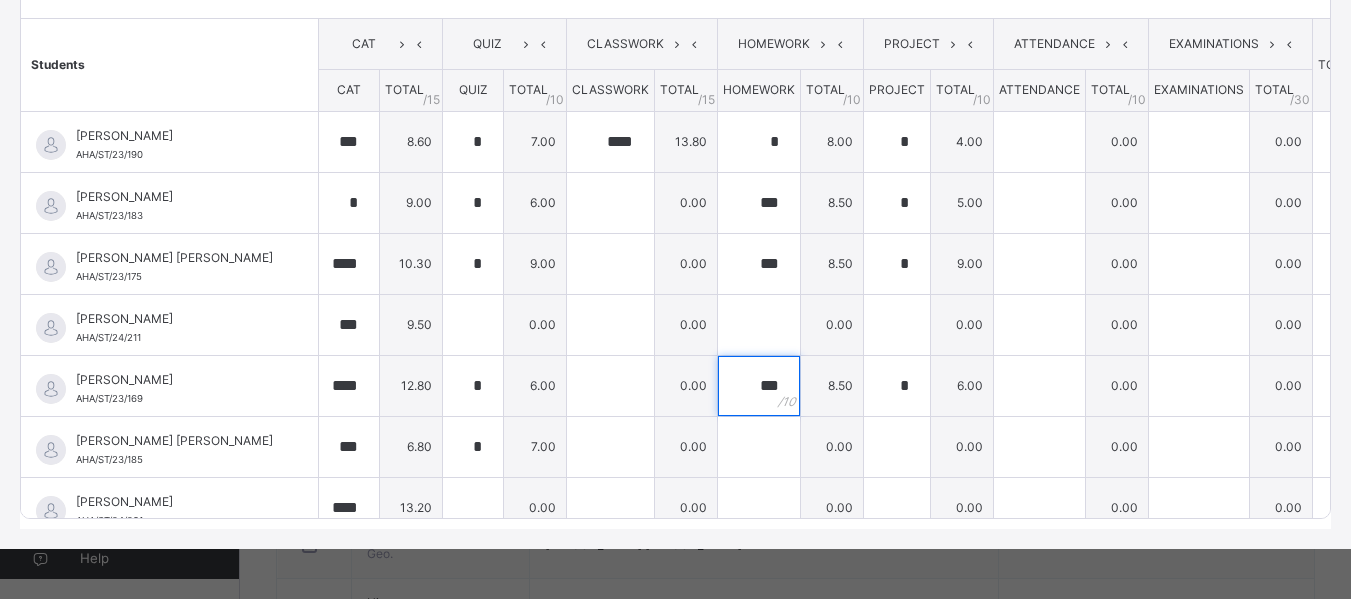 scroll, scrollTop: 327, scrollLeft: 0, axis: vertical 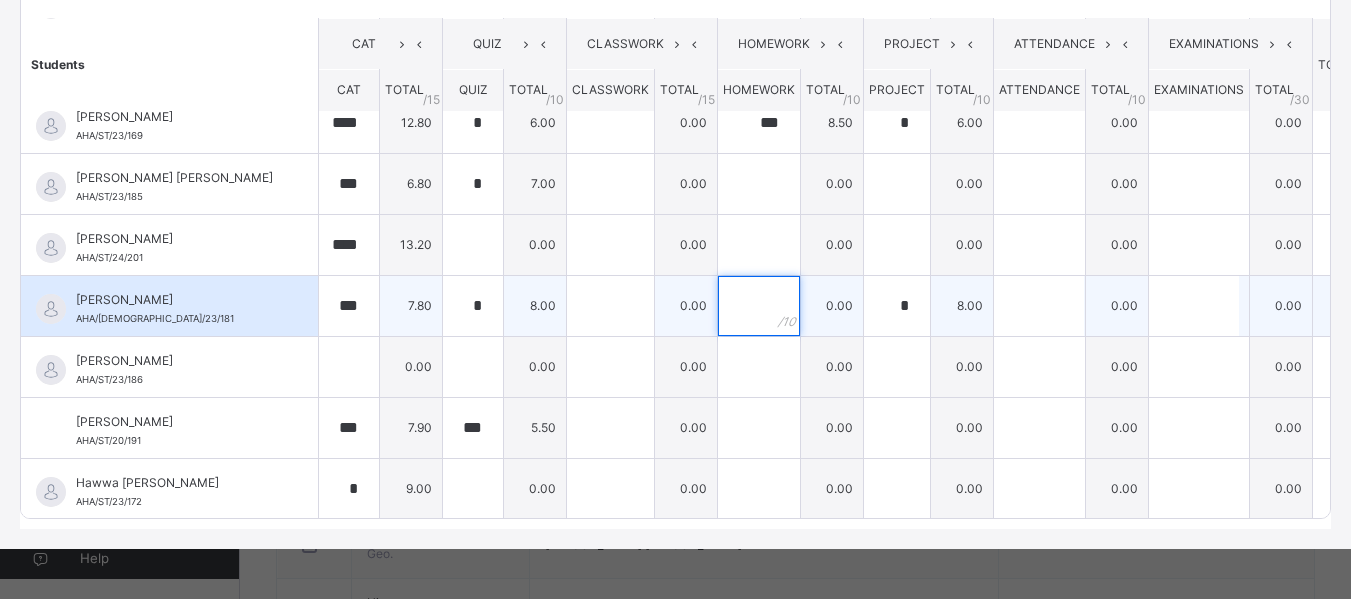 click at bounding box center (759, 306) 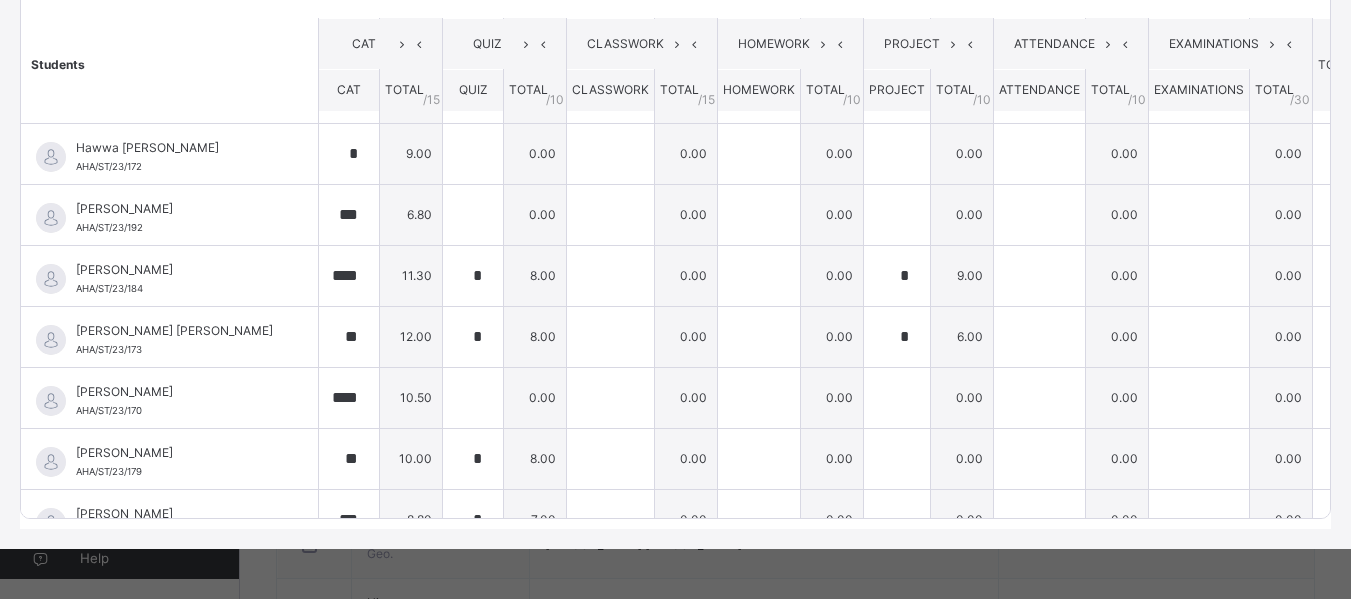 scroll, scrollTop: 600, scrollLeft: 0, axis: vertical 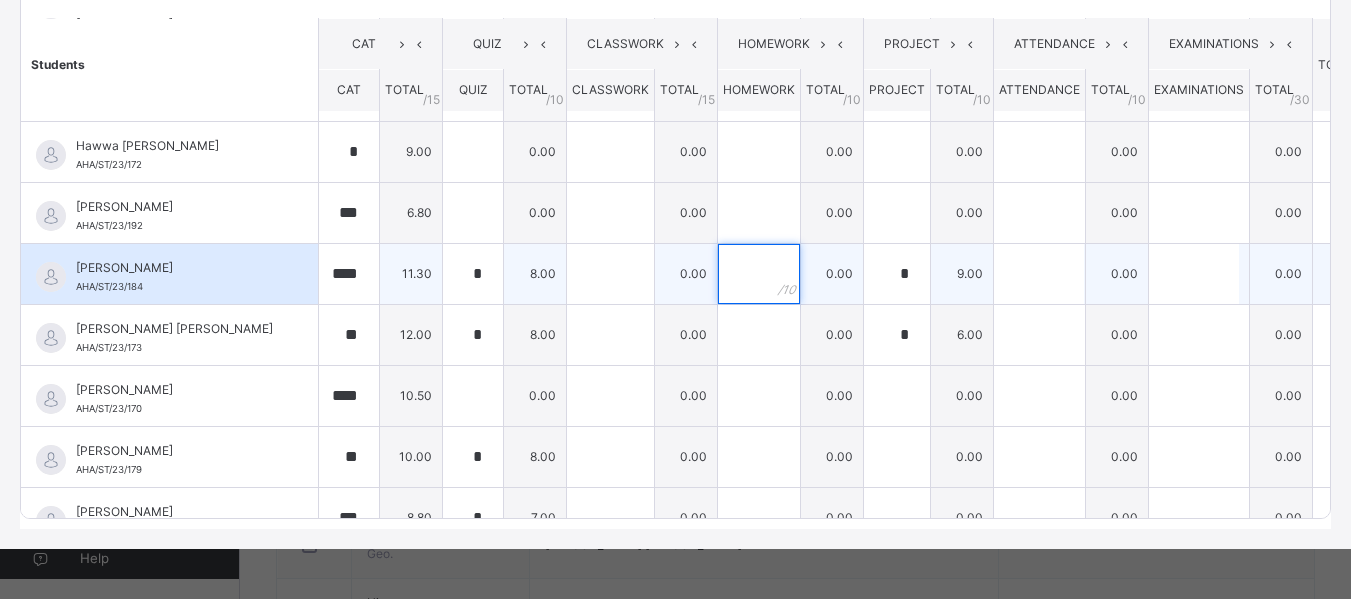 click at bounding box center [759, 274] 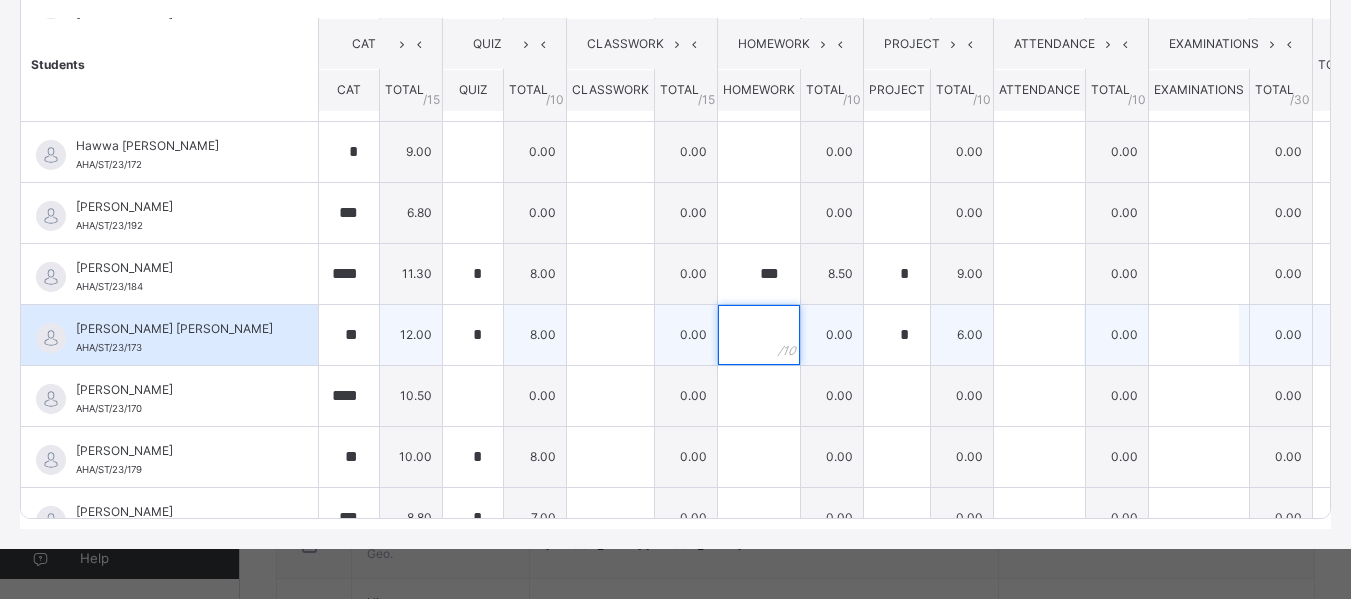 click at bounding box center (759, 335) 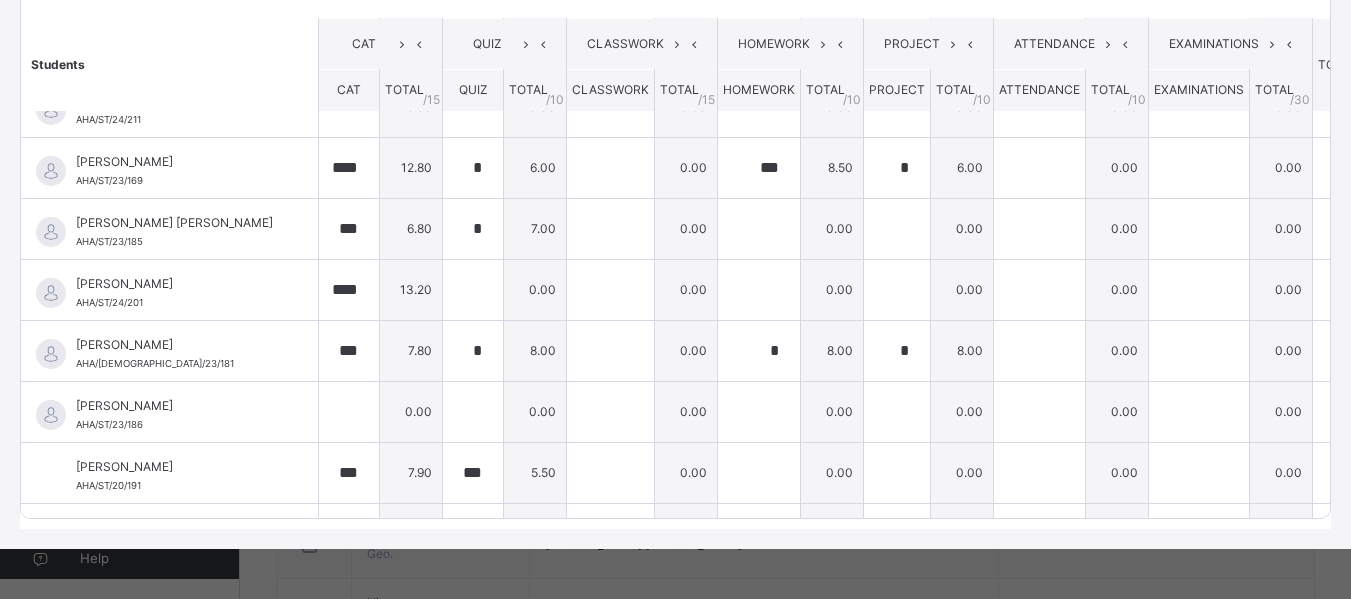 scroll, scrollTop: 209, scrollLeft: 0, axis: vertical 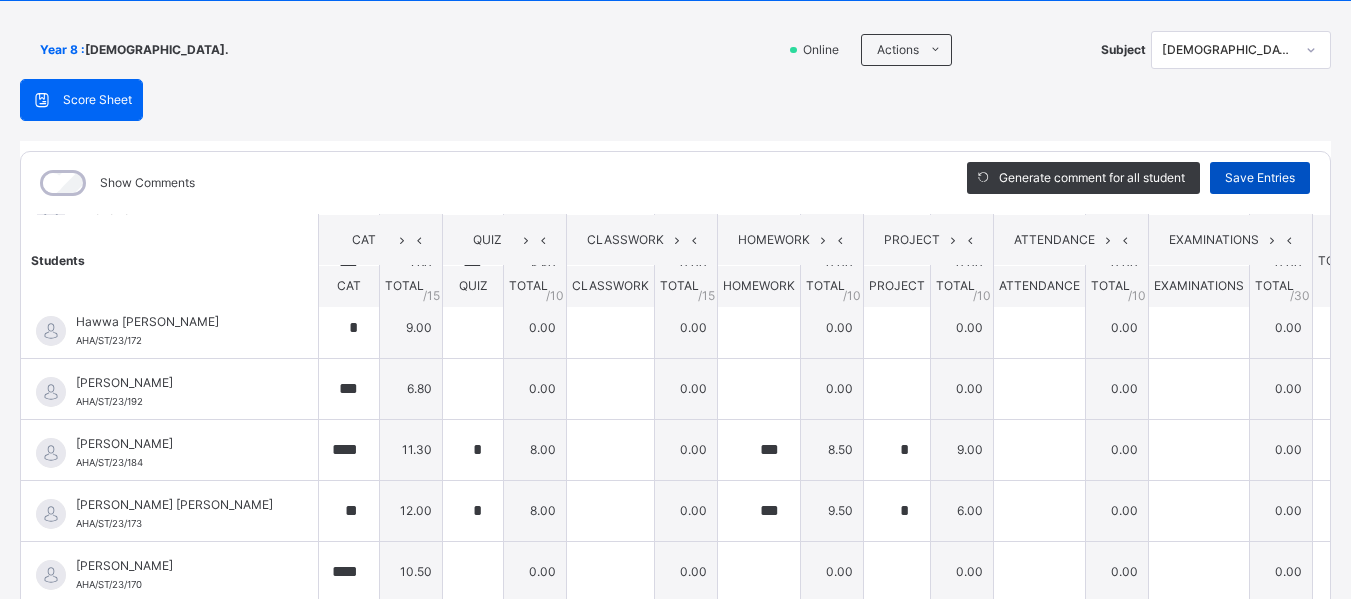 click on "Save Entries" at bounding box center [1260, 178] 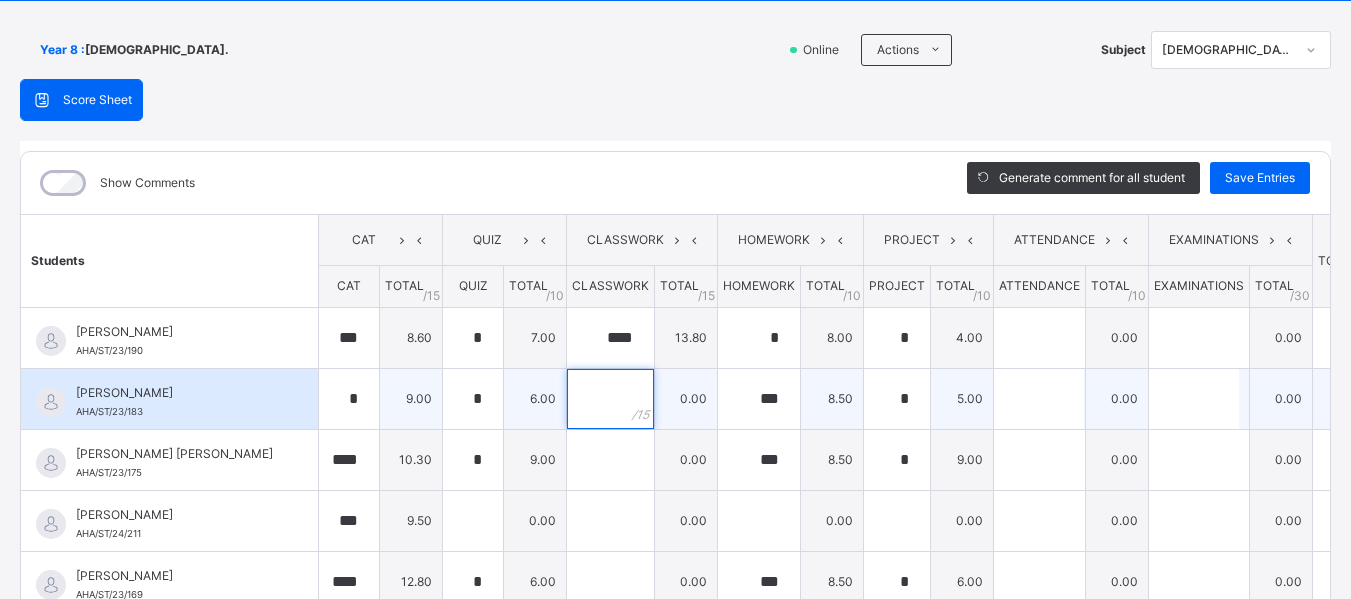 click at bounding box center (610, 399) 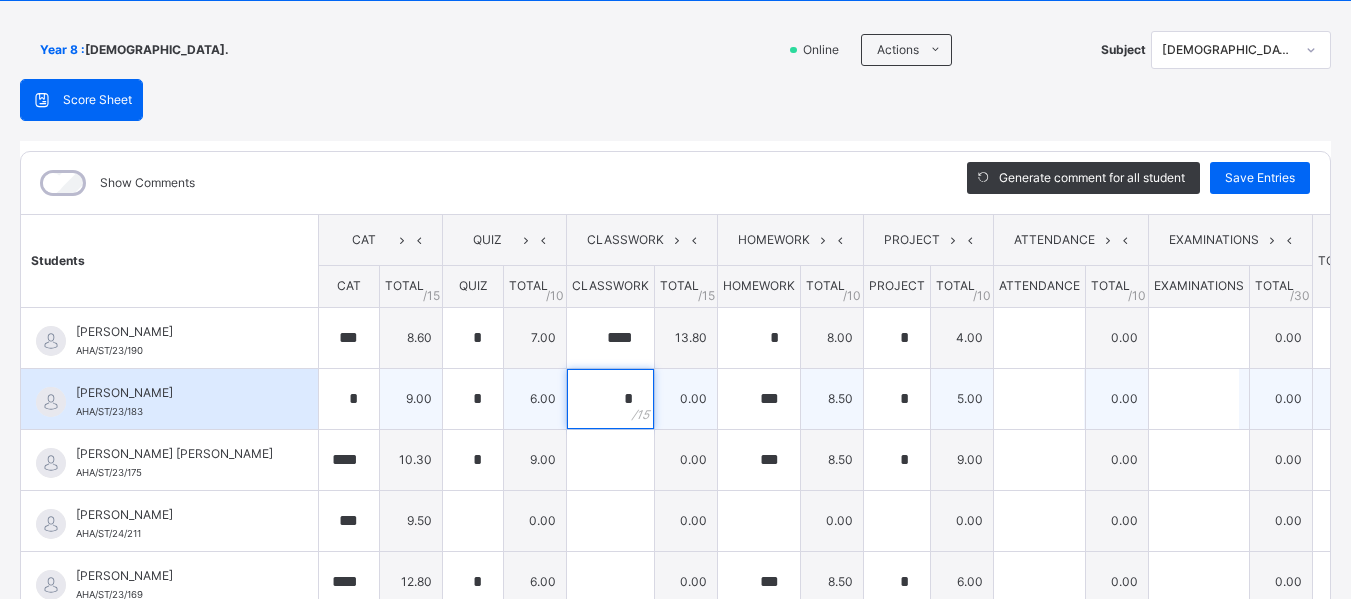 click on "*" at bounding box center [610, 399] 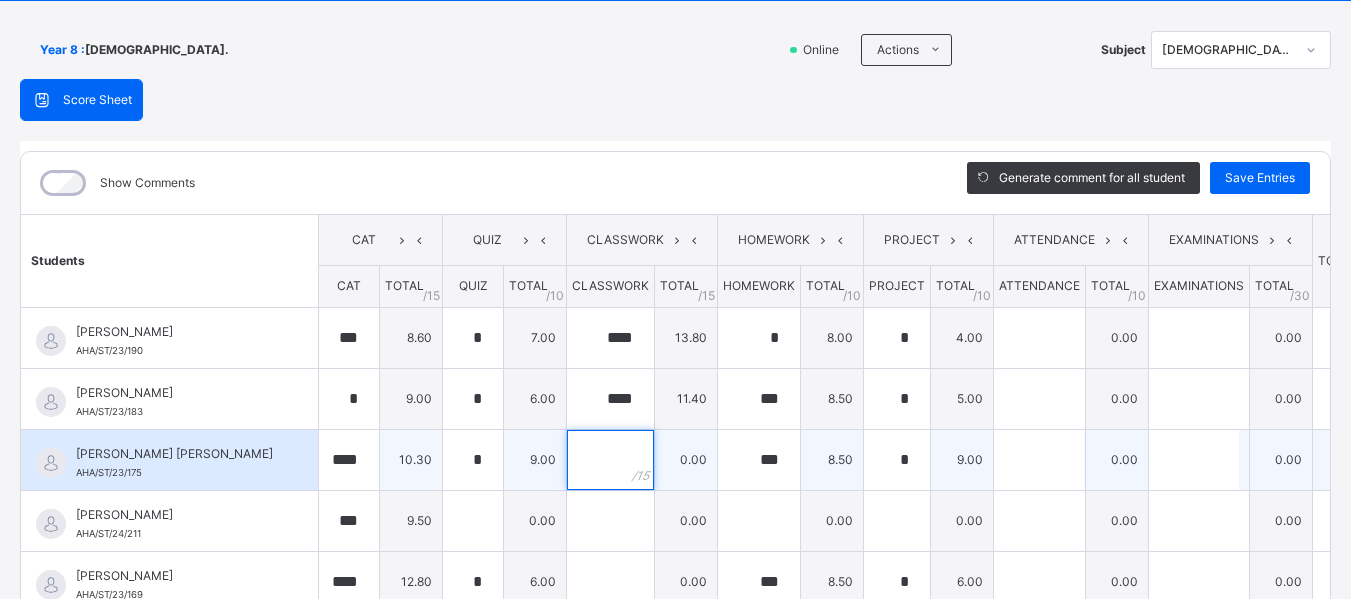 click at bounding box center (610, 460) 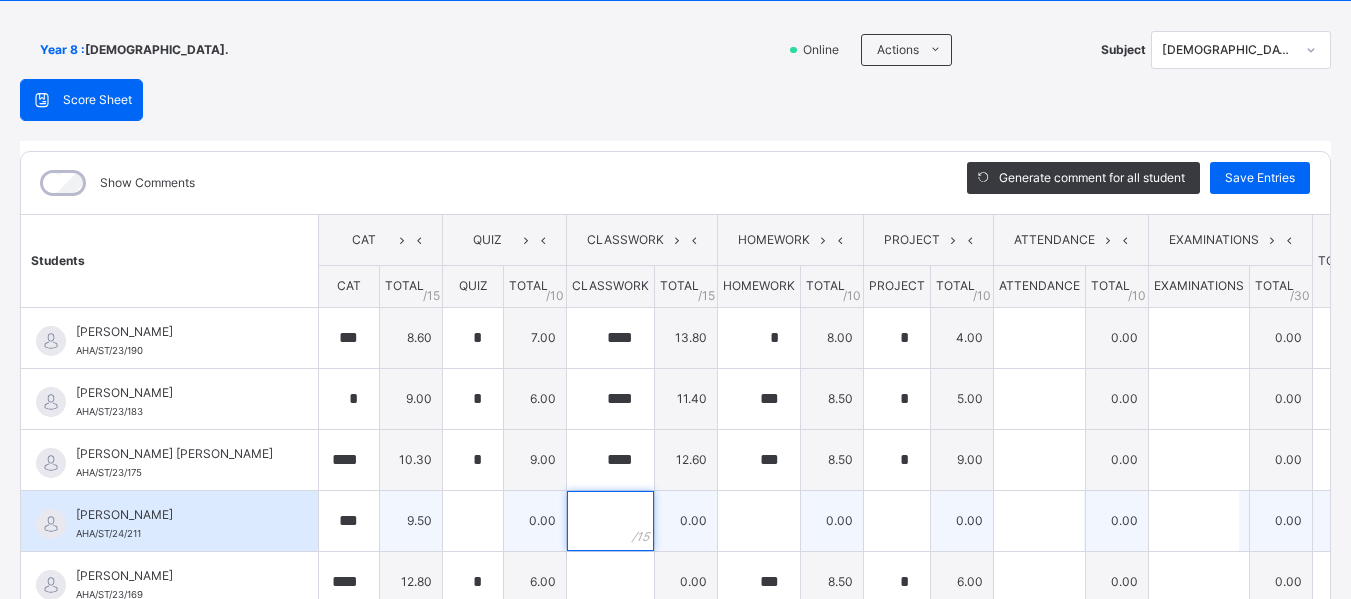 click at bounding box center [610, 521] 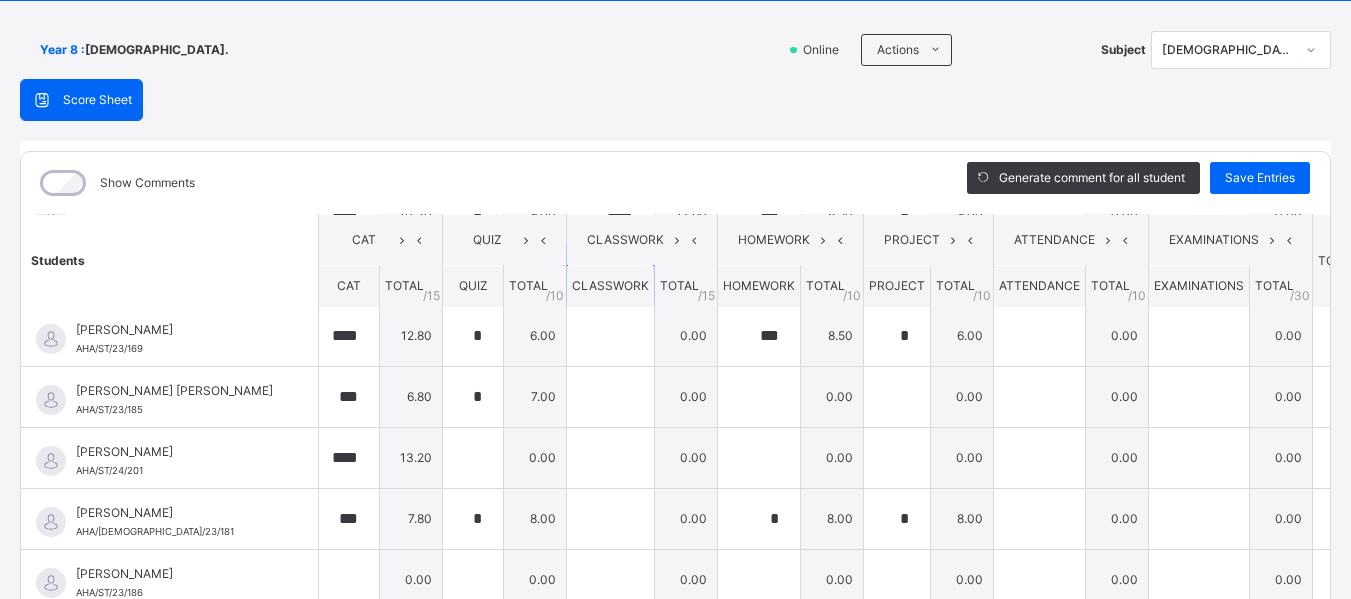 scroll, scrollTop: 257, scrollLeft: 0, axis: vertical 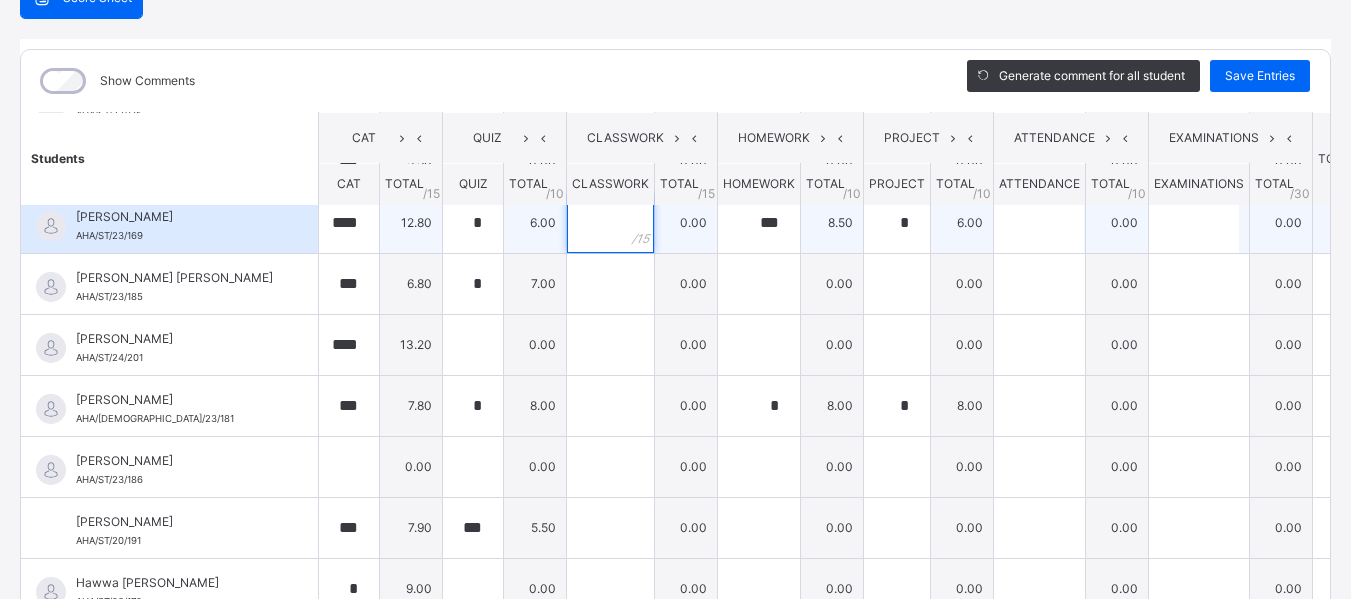 click at bounding box center [610, 223] 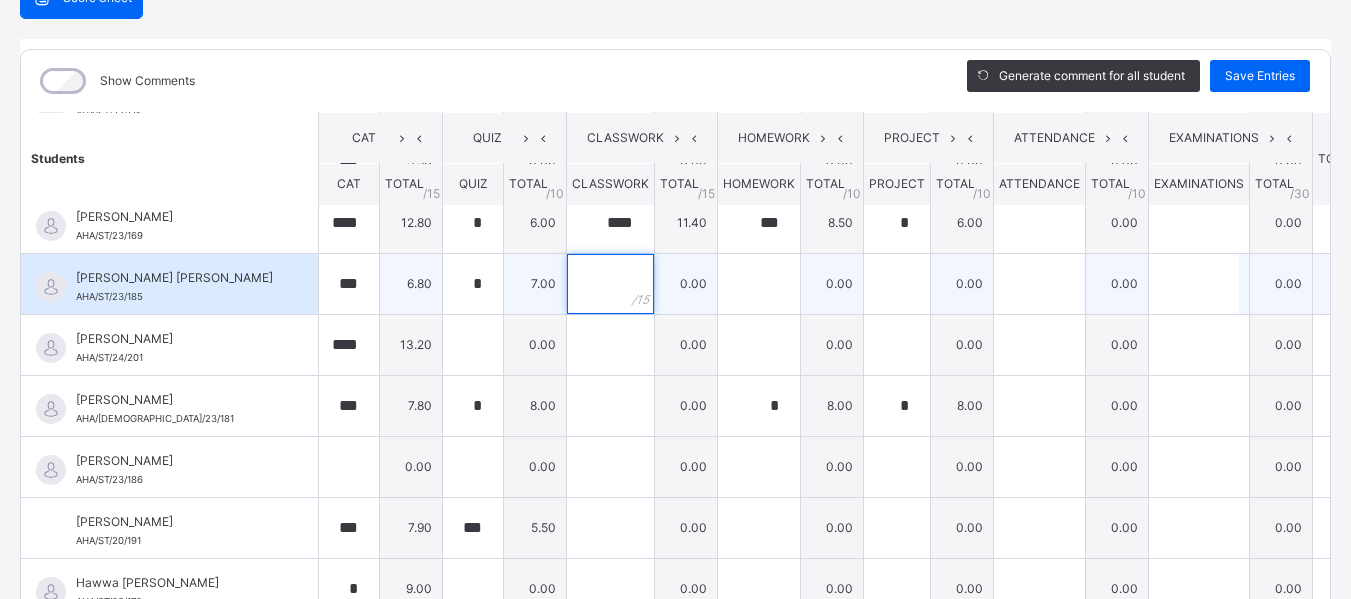 click at bounding box center [610, 284] 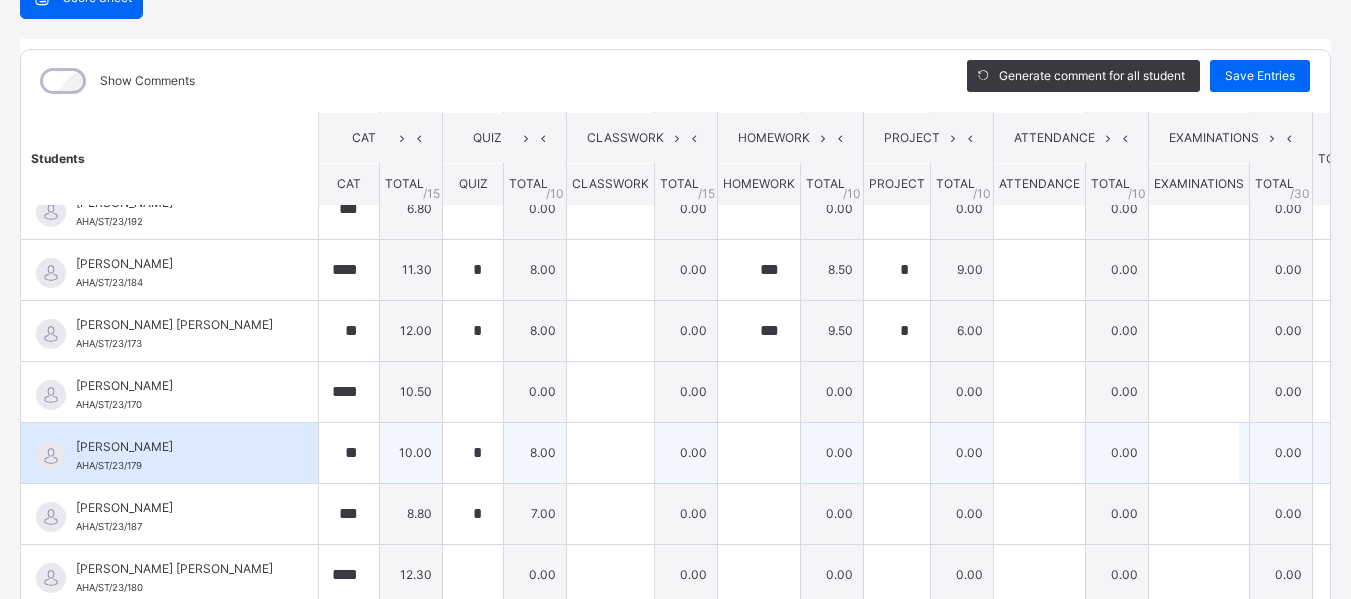 scroll, scrollTop: 704, scrollLeft: 0, axis: vertical 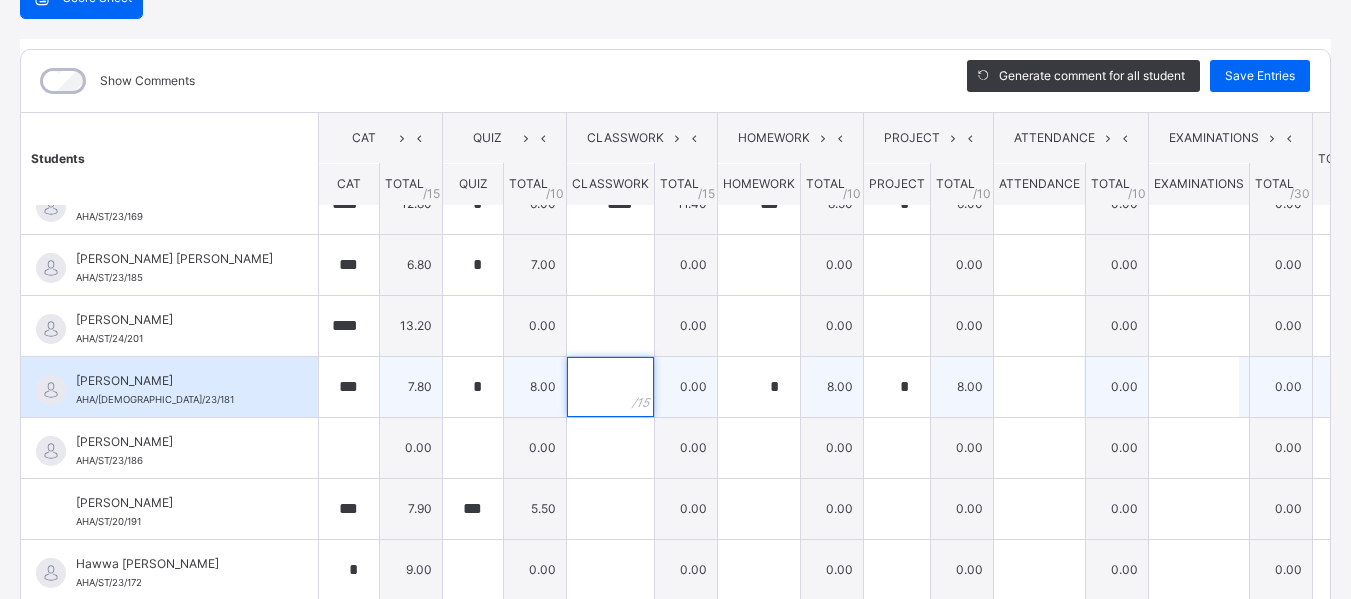 click at bounding box center [610, 387] 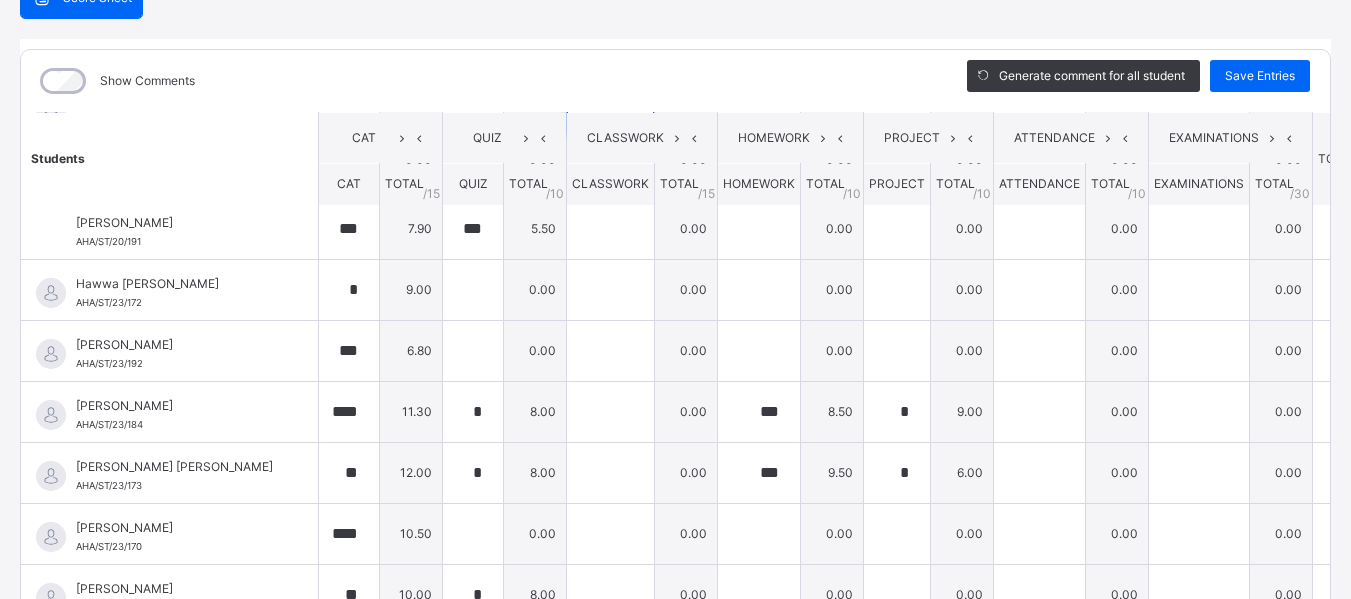 scroll, scrollTop: 567, scrollLeft: 0, axis: vertical 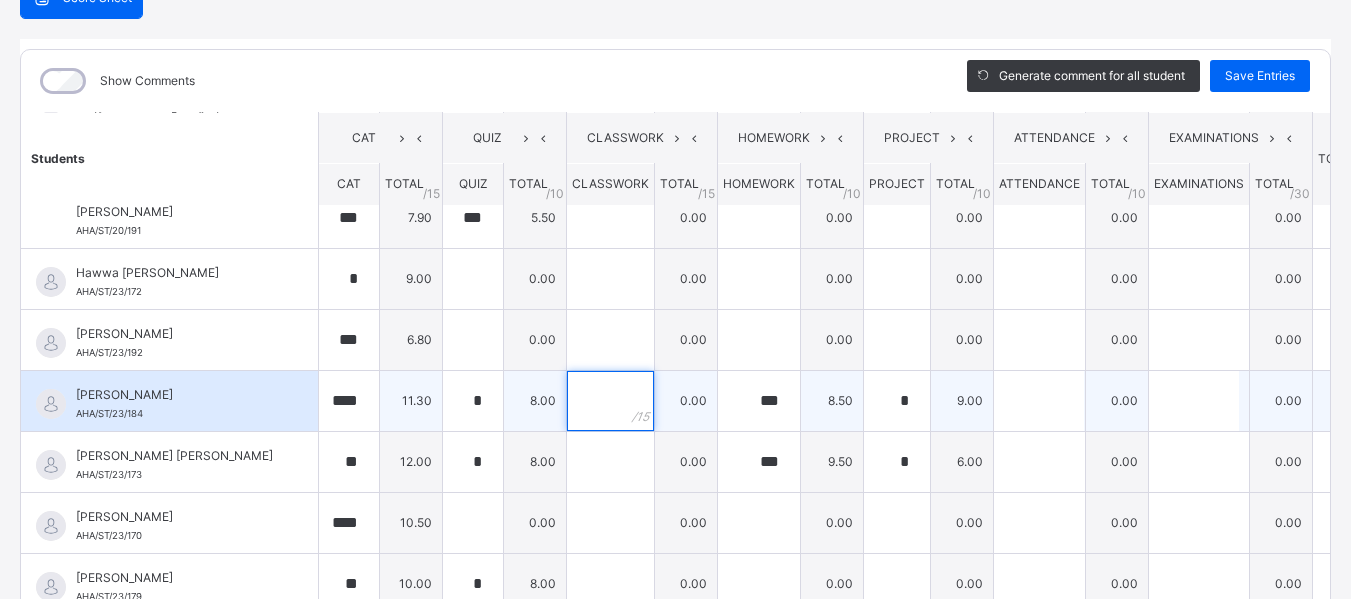 click at bounding box center [610, 401] 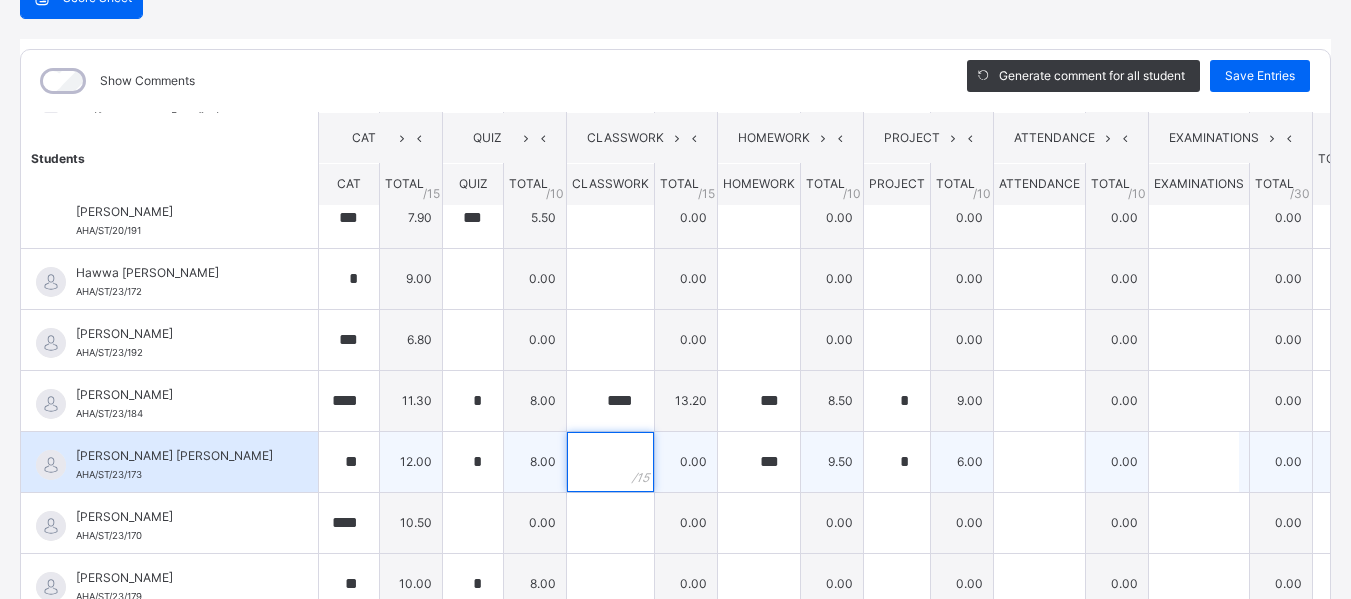 click at bounding box center [610, 462] 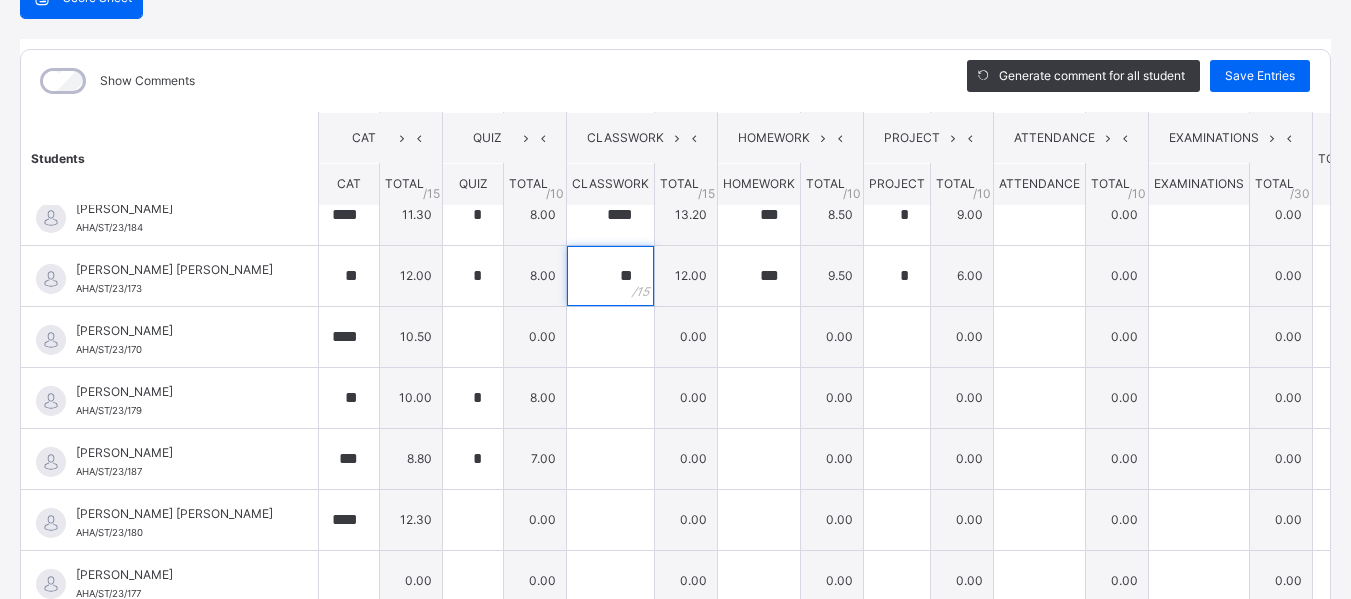 scroll, scrollTop: 768, scrollLeft: 0, axis: vertical 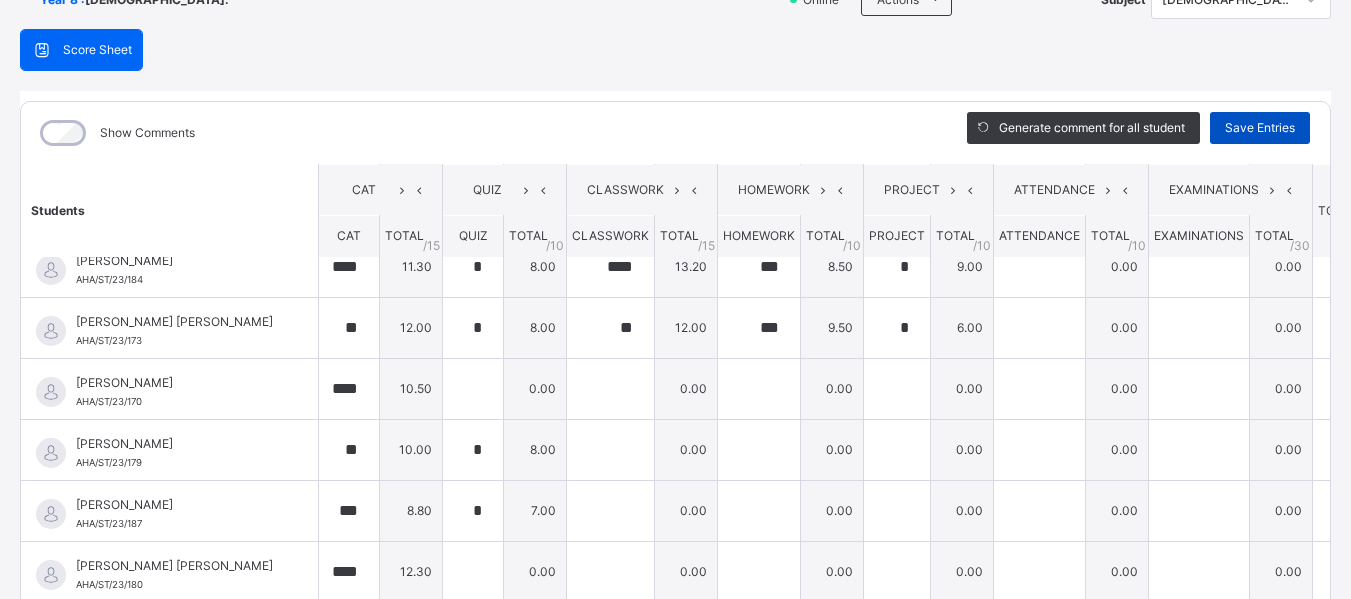 click on "Save Entries" at bounding box center (1260, 128) 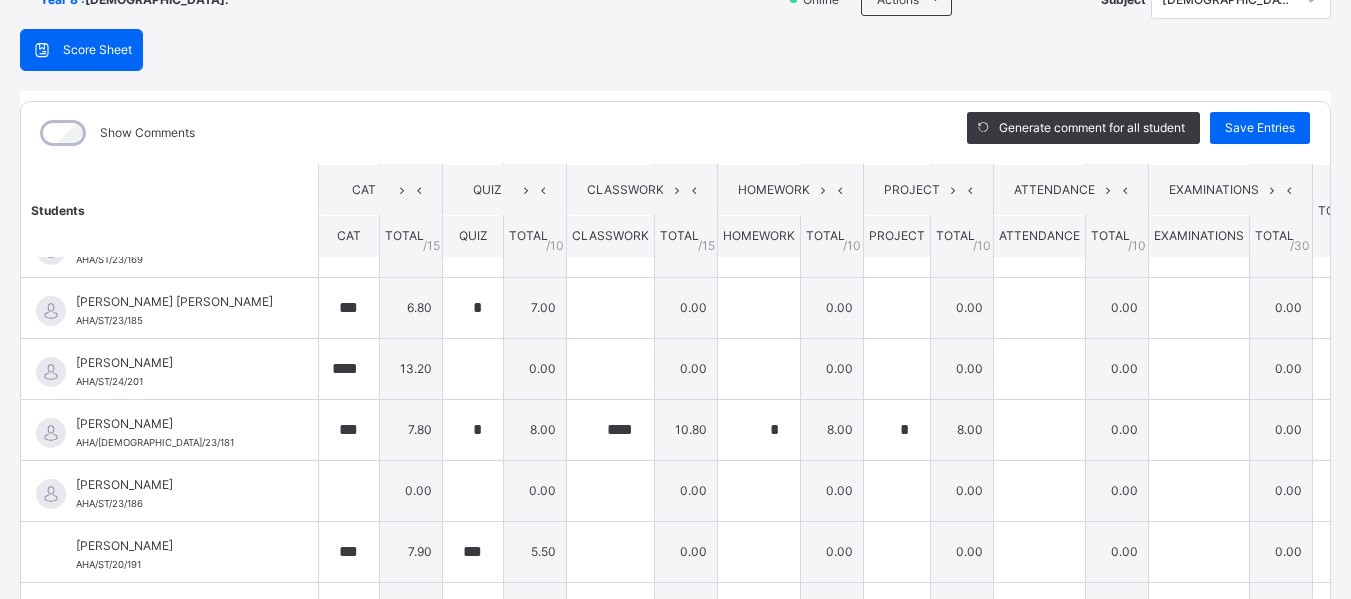 scroll, scrollTop: 296, scrollLeft: 0, axis: vertical 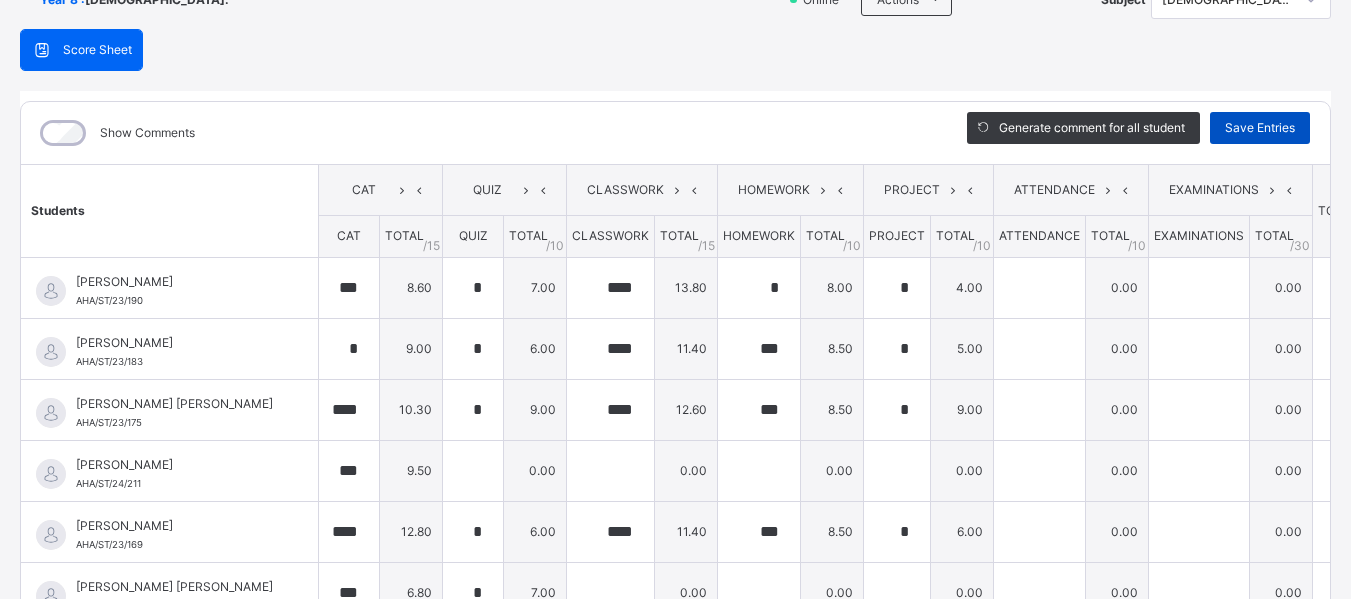 click on "Save Entries" at bounding box center (1260, 128) 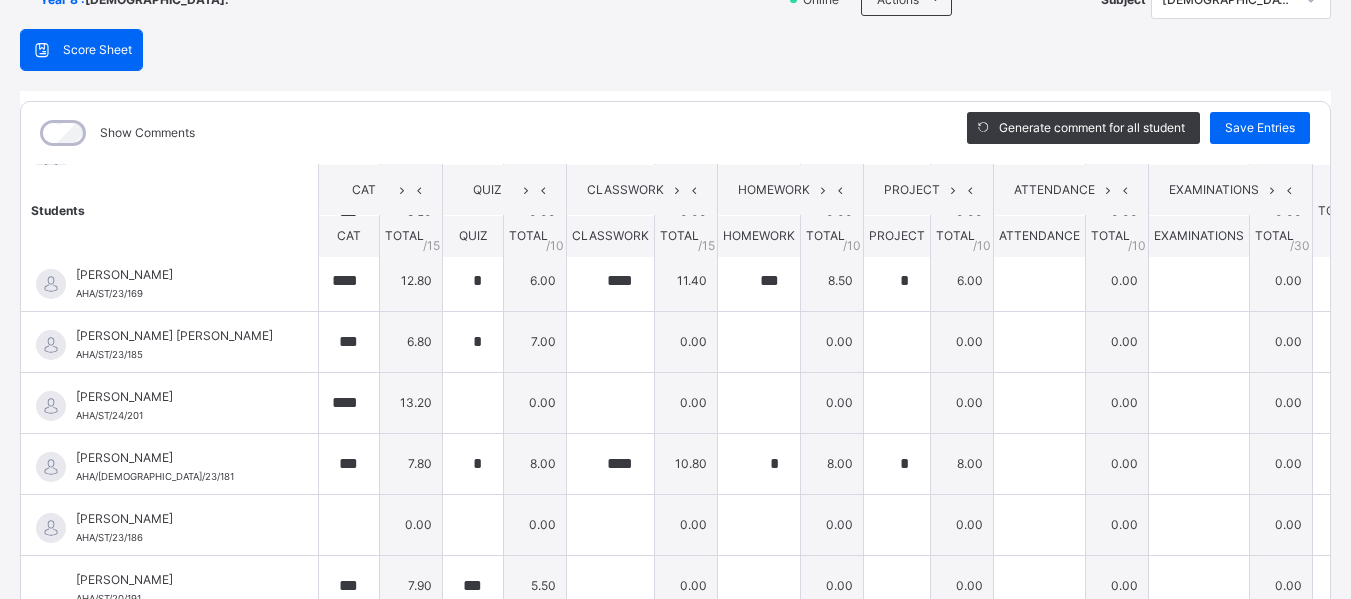 scroll, scrollTop: 260, scrollLeft: 0, axis: vertical 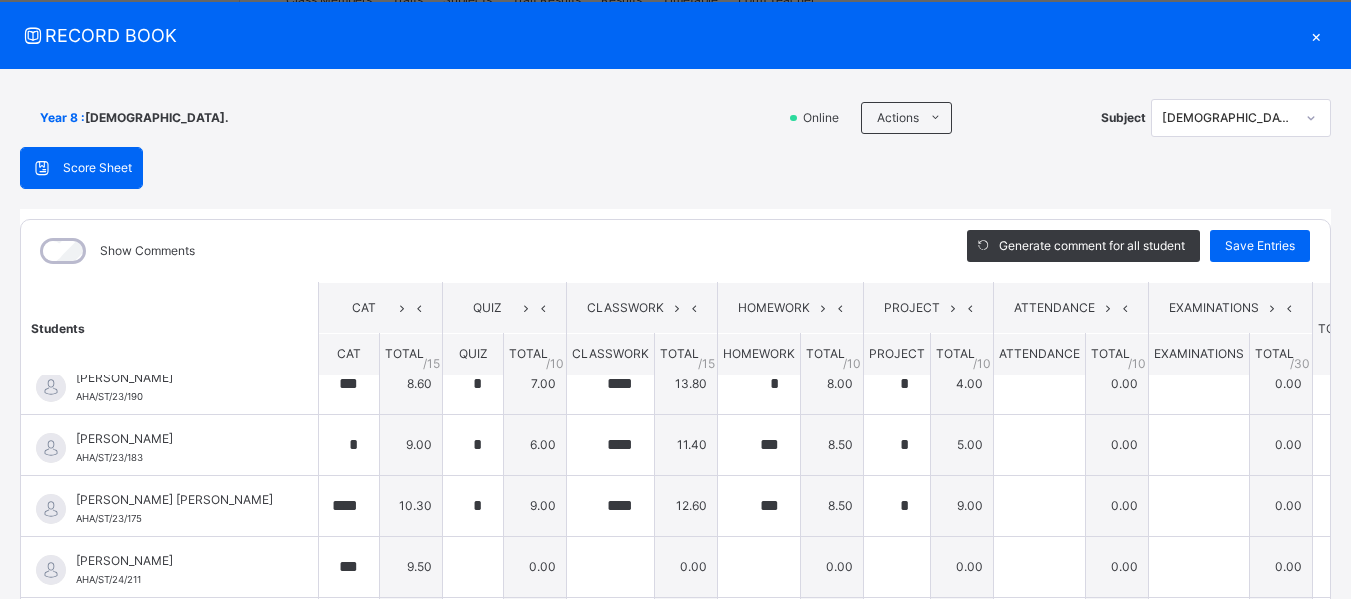 click on "×" at bounding box center [1316, 35] 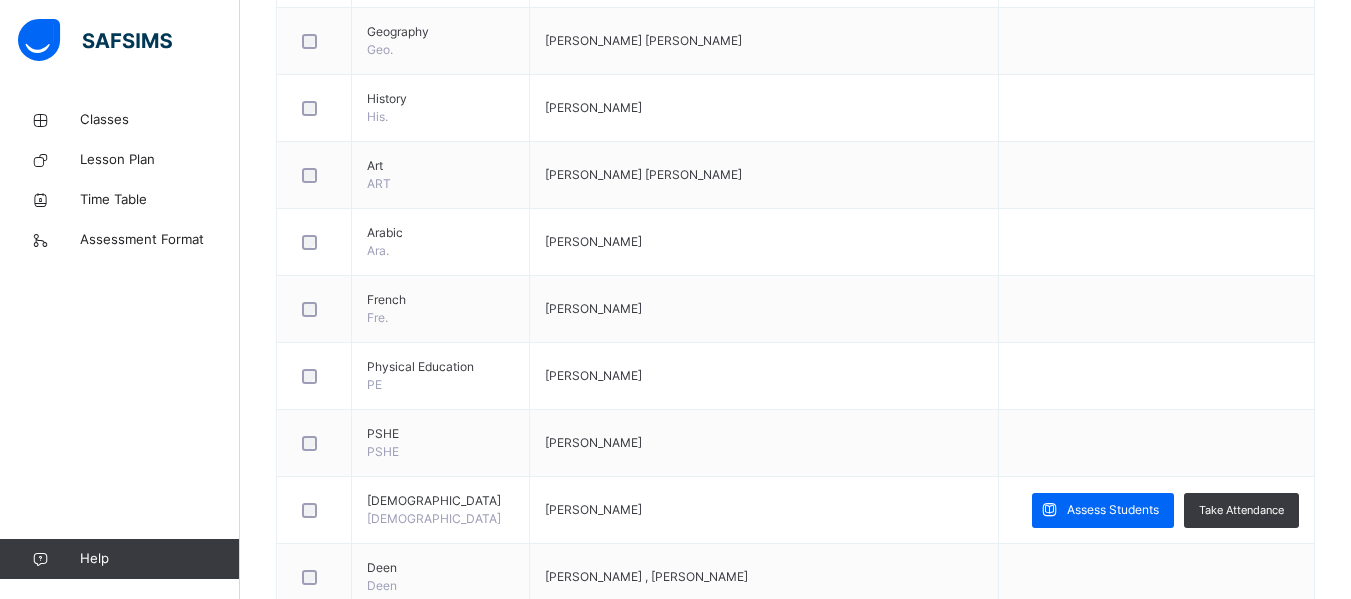 scroll, scrollTop: 984, scrollLeft: 0, axis: vertical 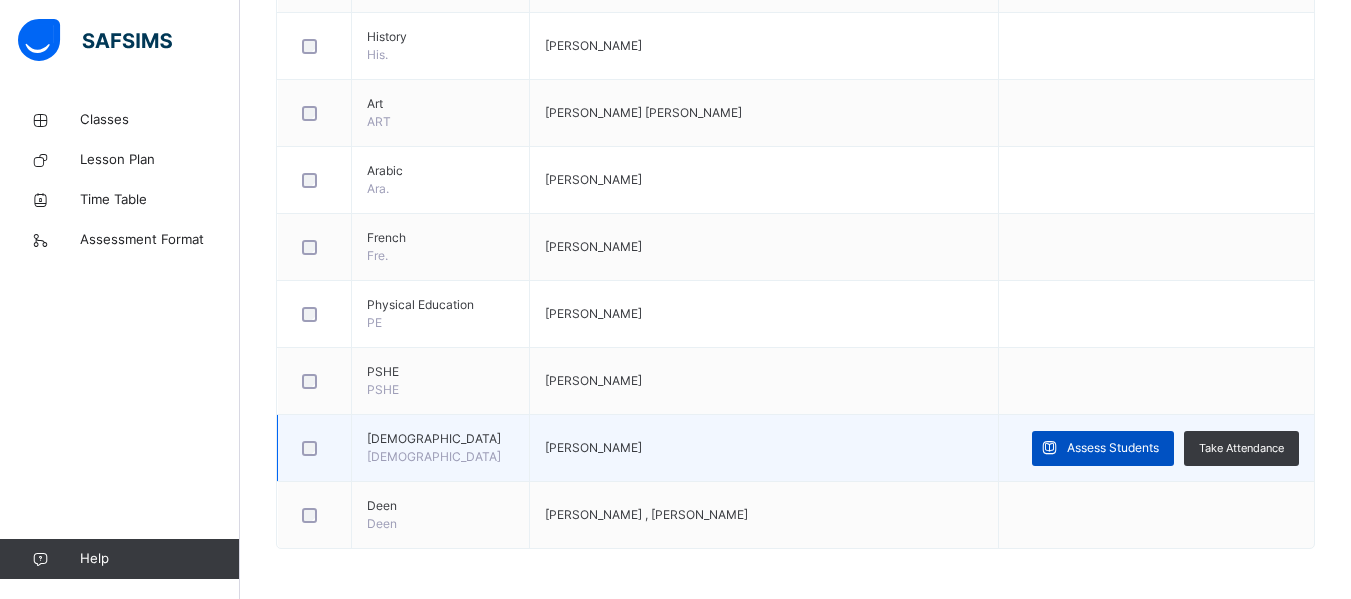 click on "Assess Students" at bounding box center [1113, 448] 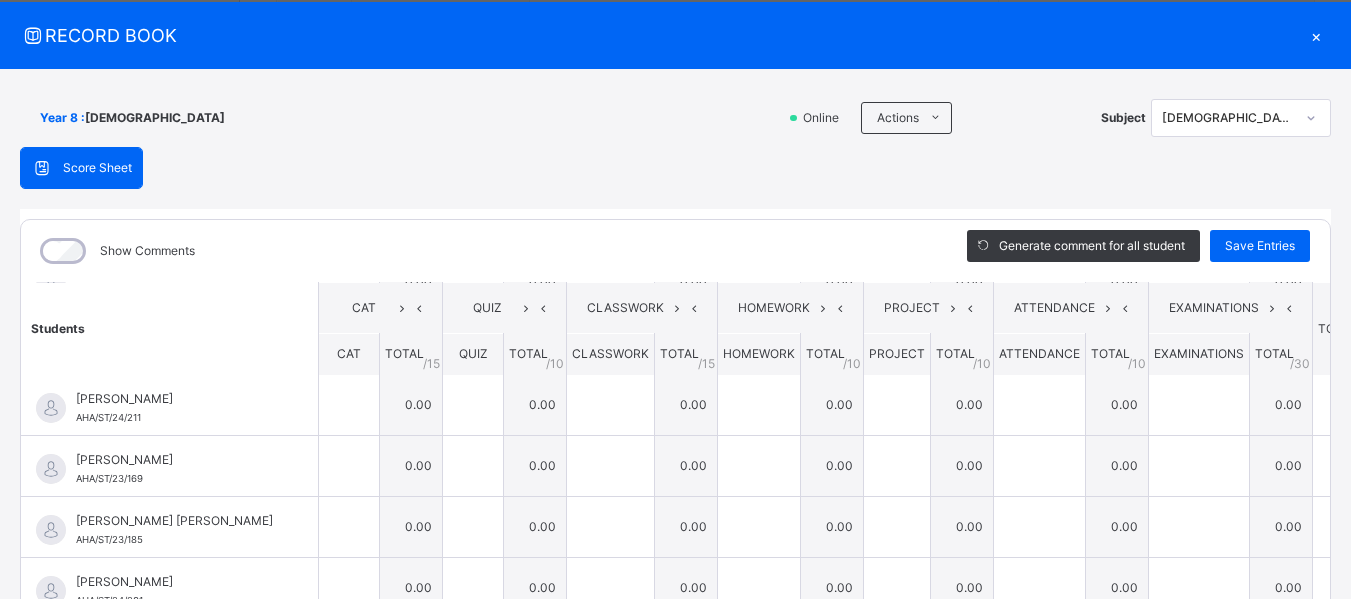 scroll, scrollTop: 0, scrollLeft: 0, axis: both 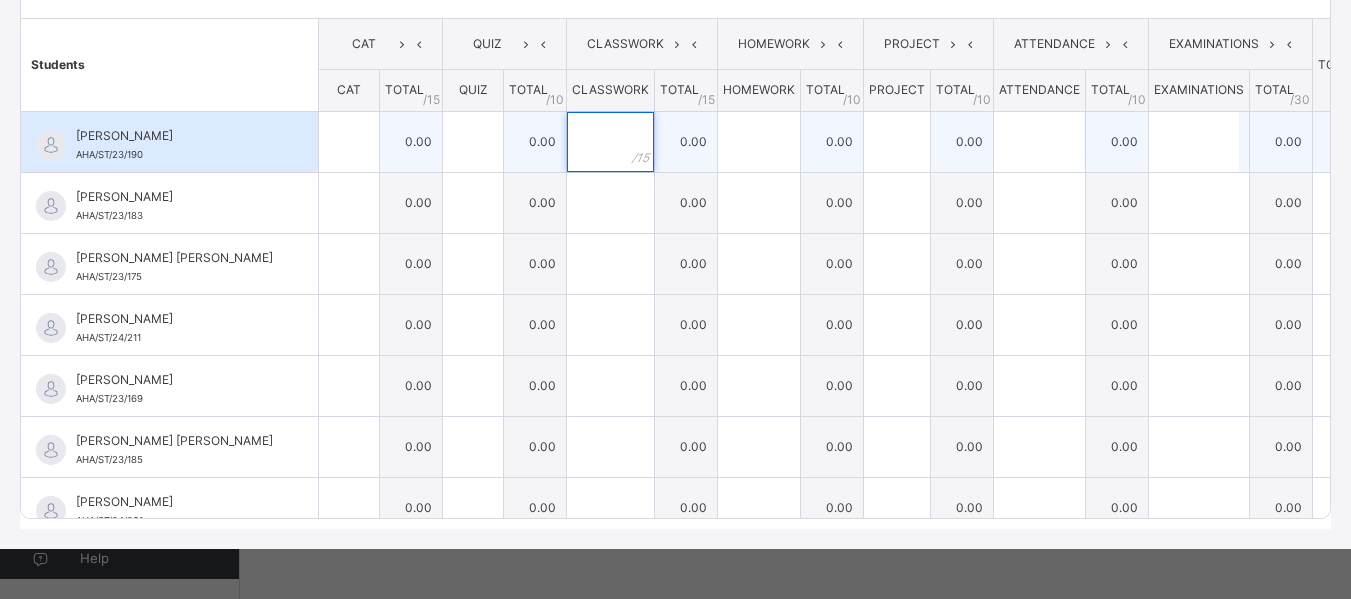 click at bounding box center (610, 142) 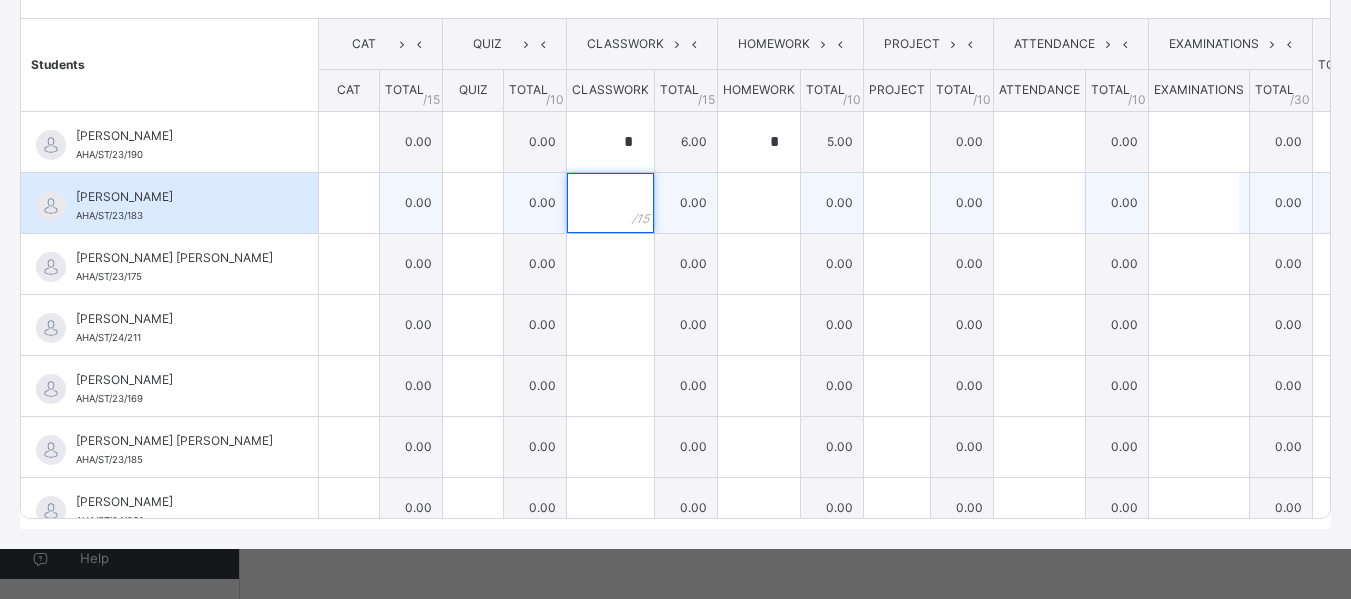 click at bounding box center [610, 203] 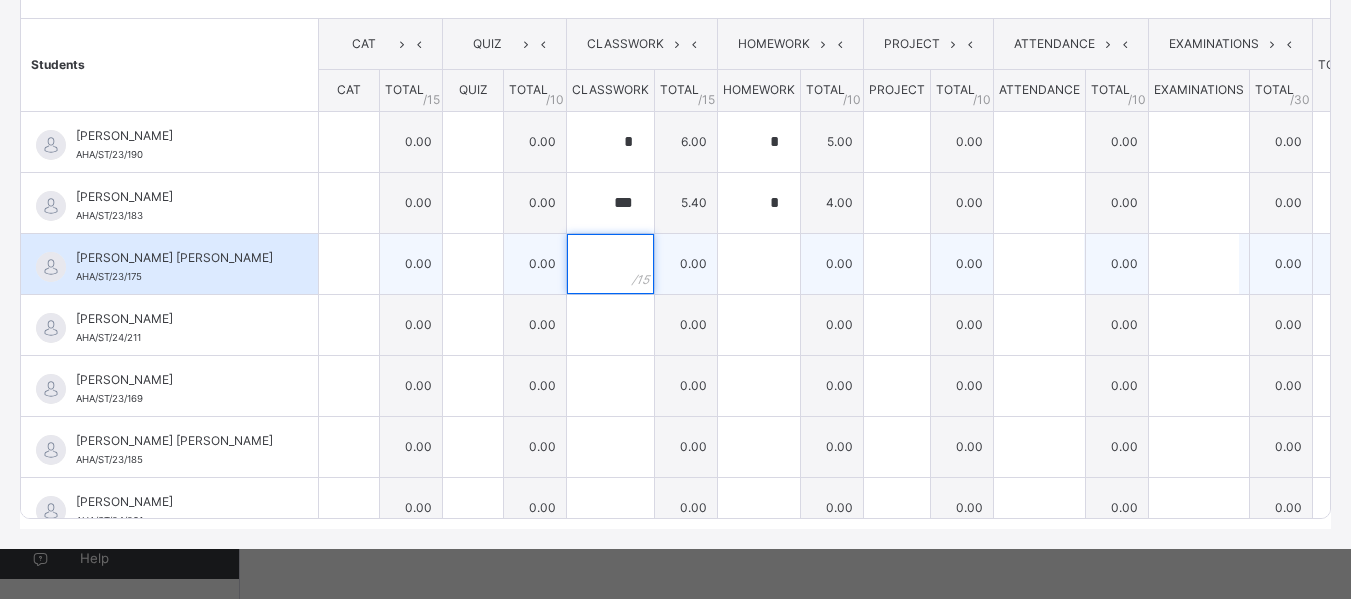 click at bounding box center (610, 264) 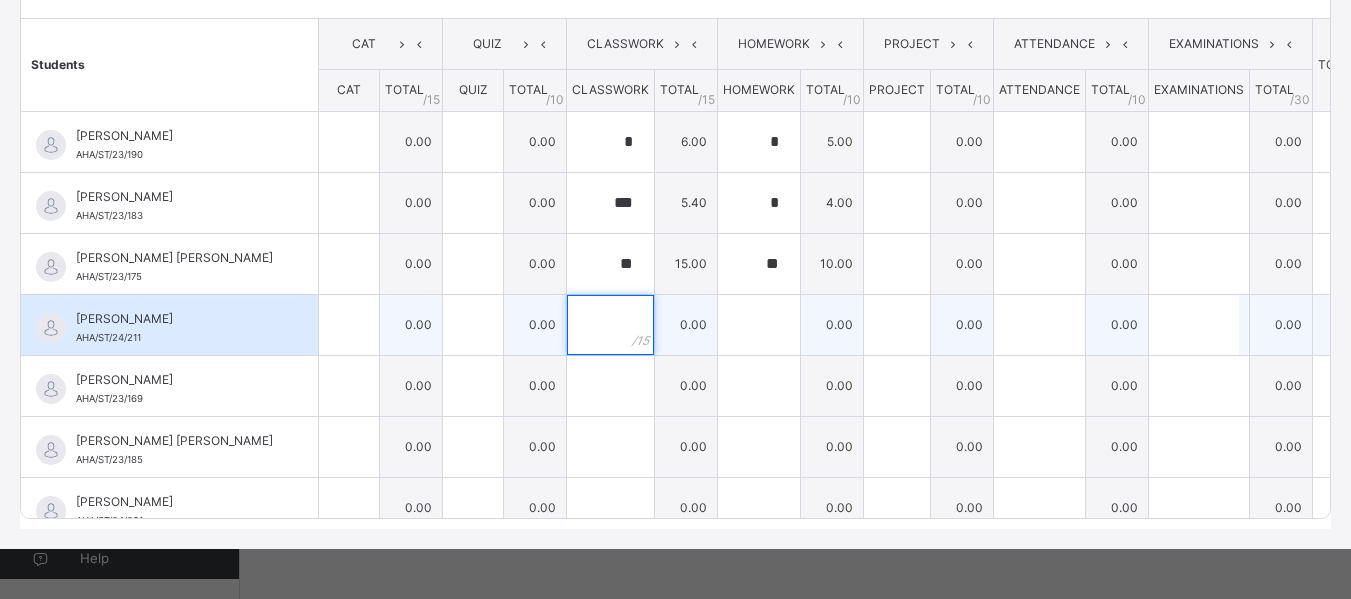 click at bounding box center [610, 325] 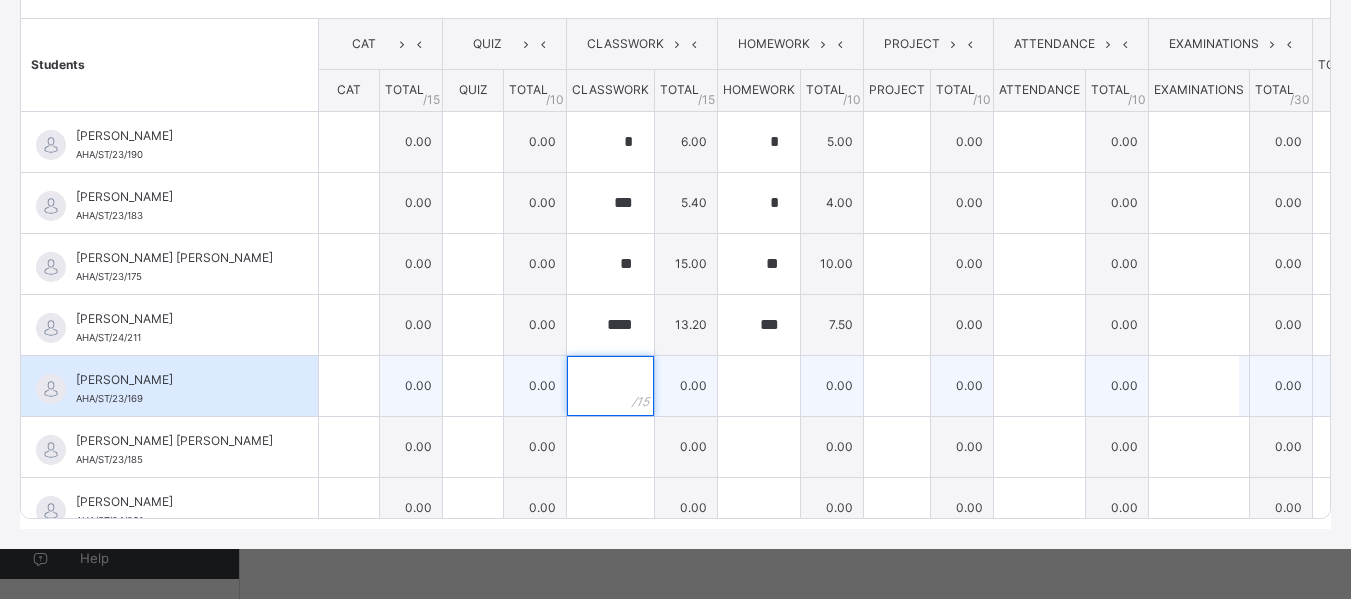 click at bounding box center [610, 386] 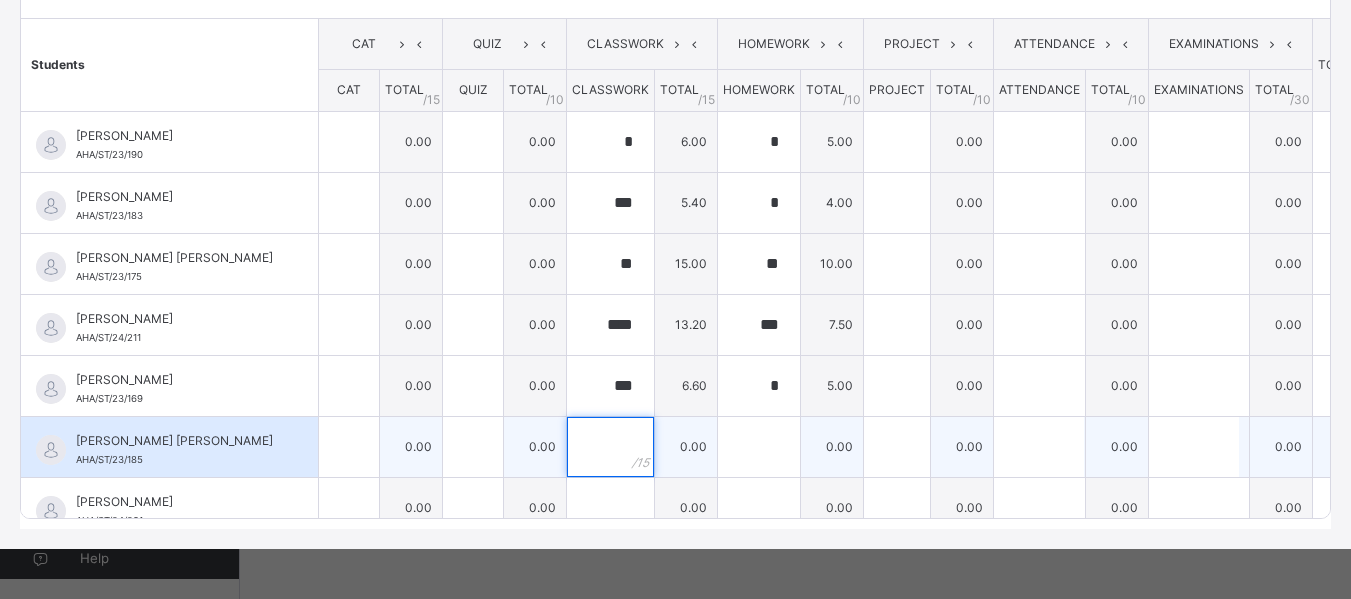 click at bounding box center (610, 447) 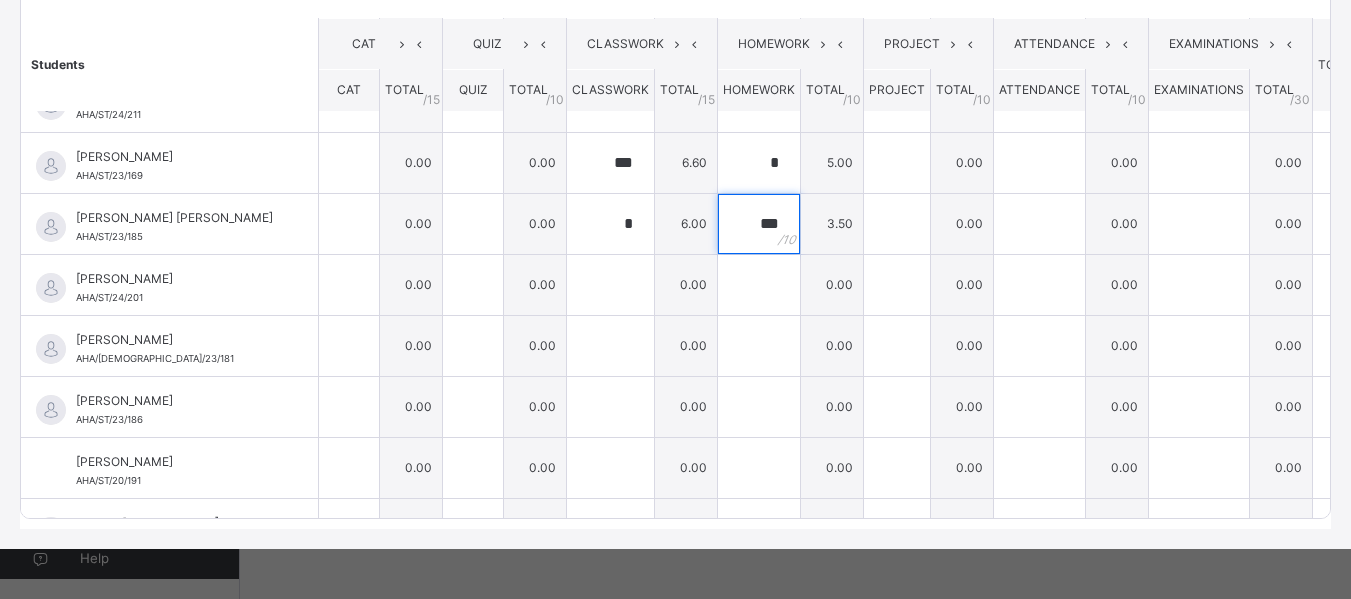 scroll, scrollTop: 226, scrollLeft: 0, axis: vertical 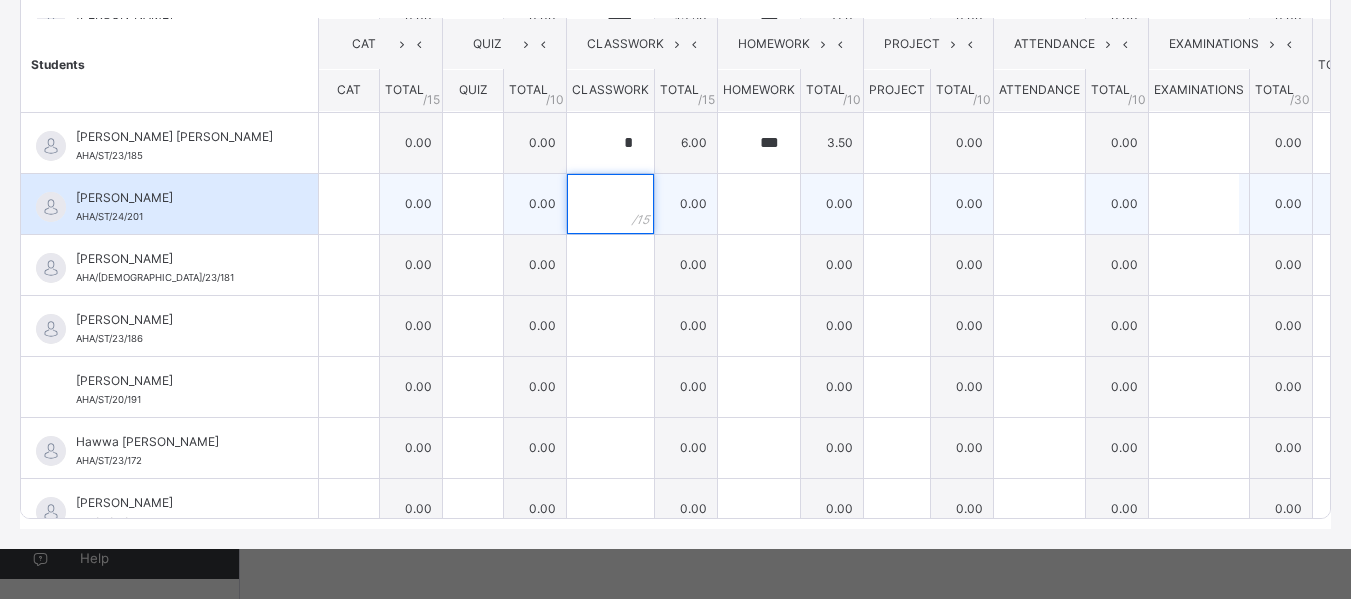 click at bounding box center (610, 204) 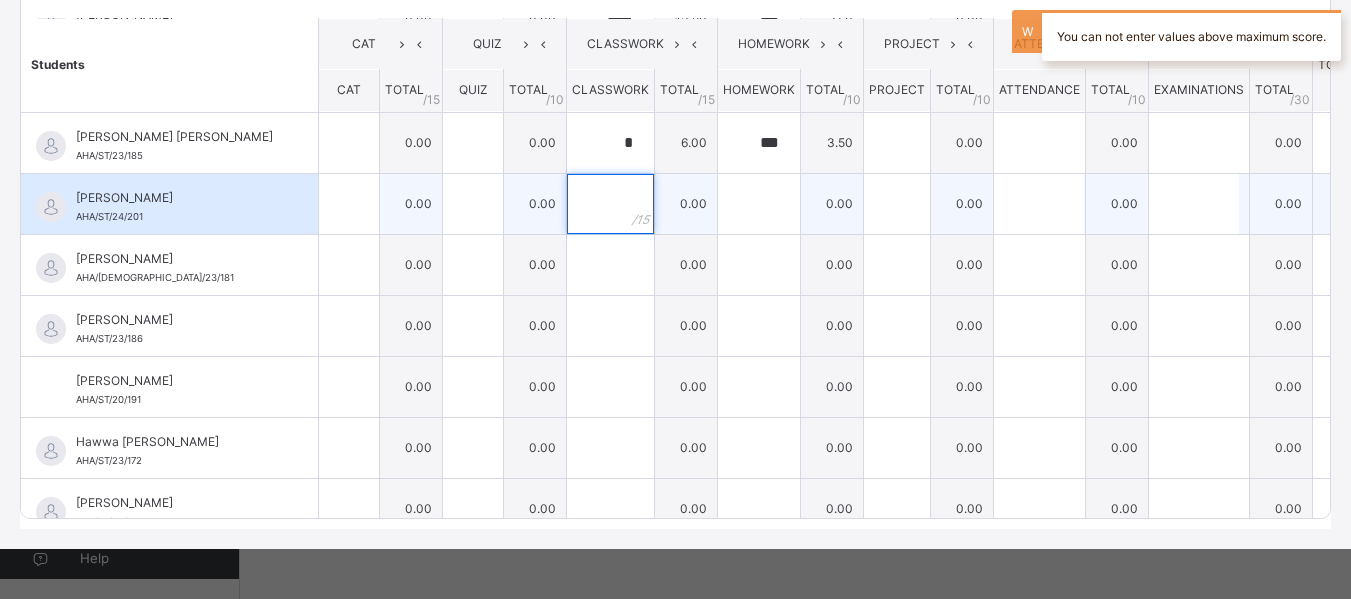 click at bounding box center (610, 204) 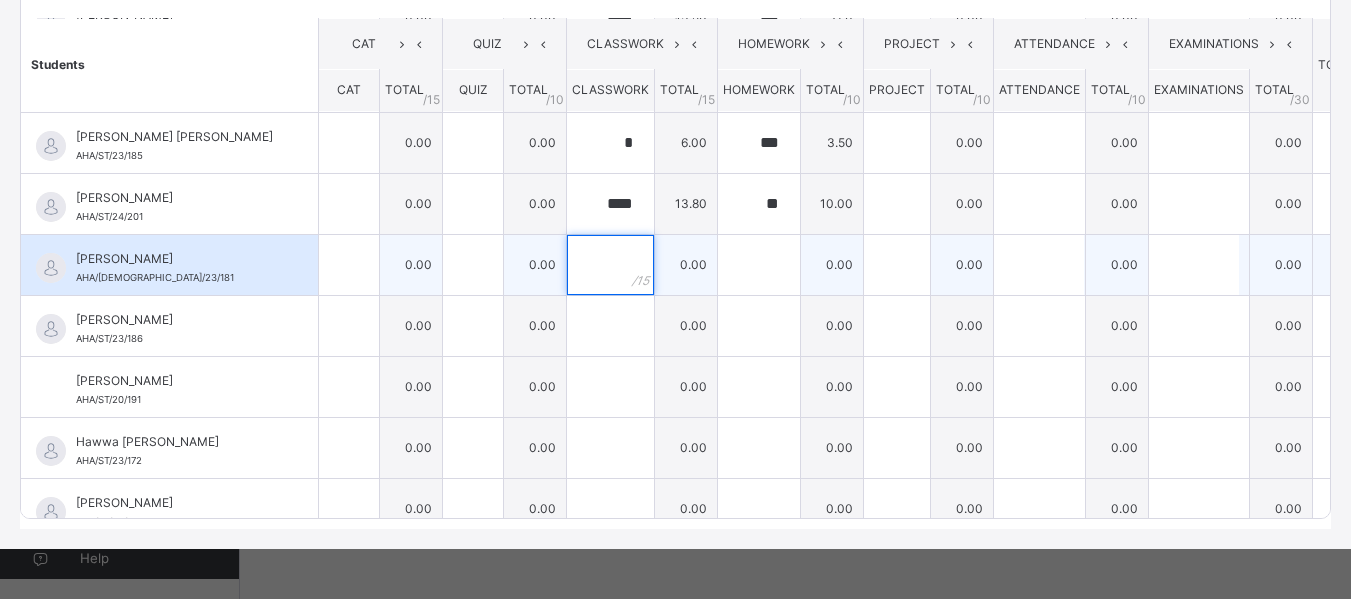click at bounding box center (610, 265) 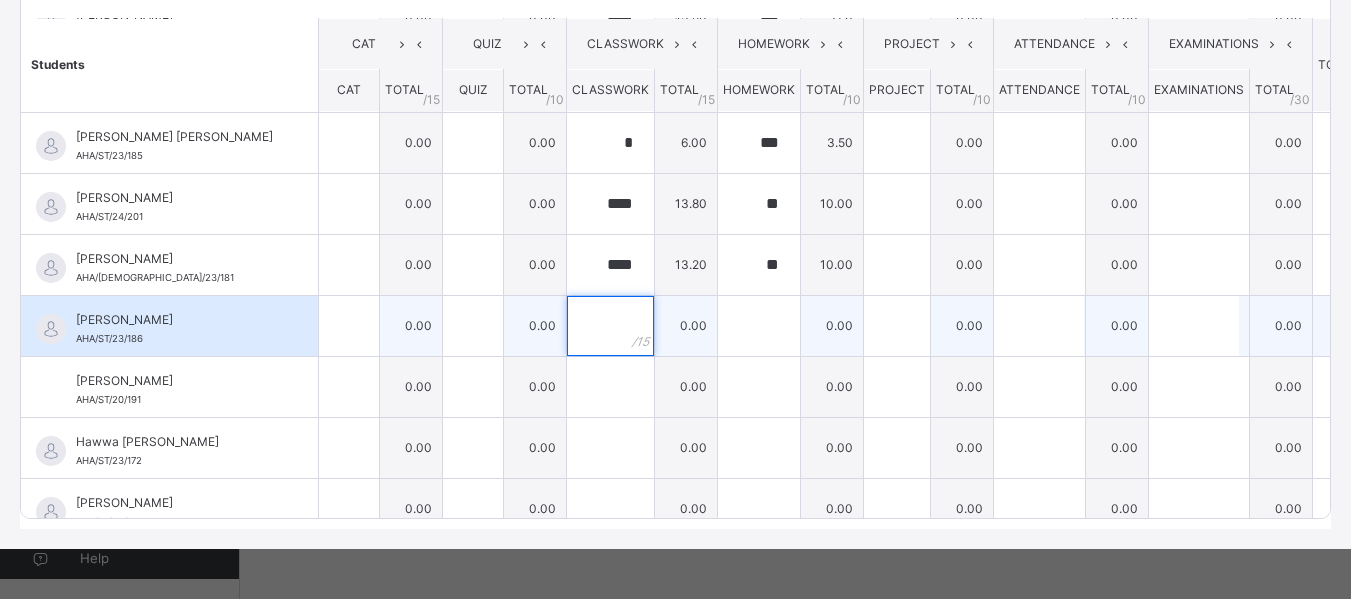 click at bounding box center [610, 326] 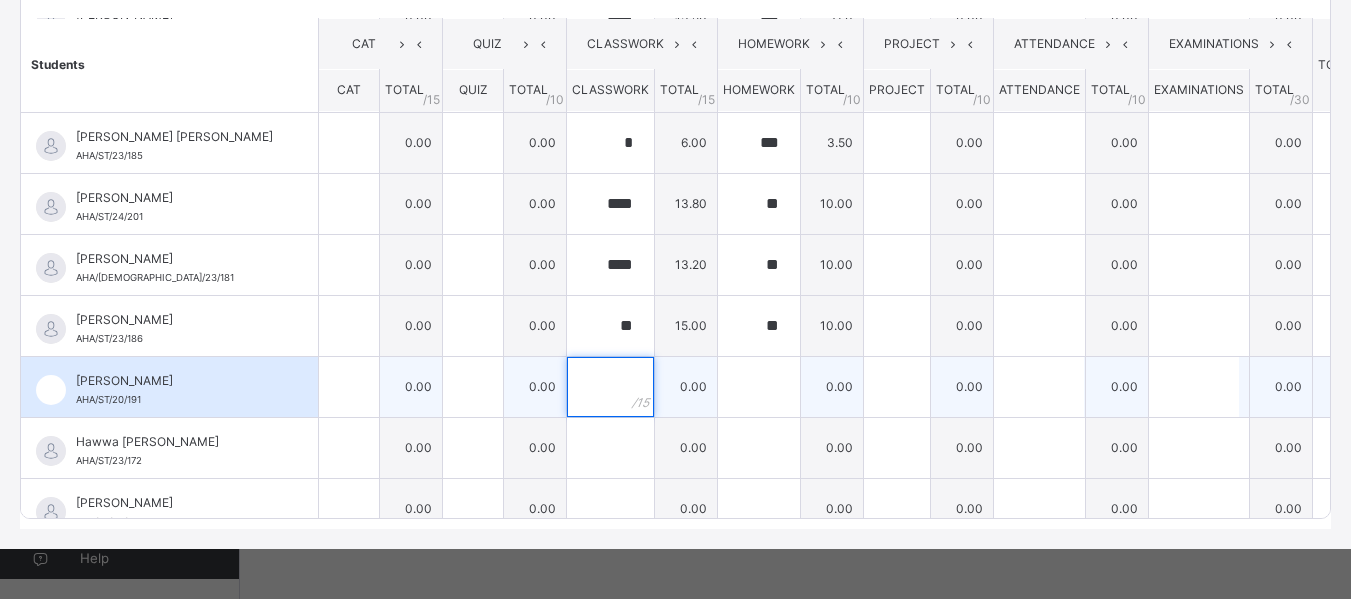 click at bounding box center (610, 387) 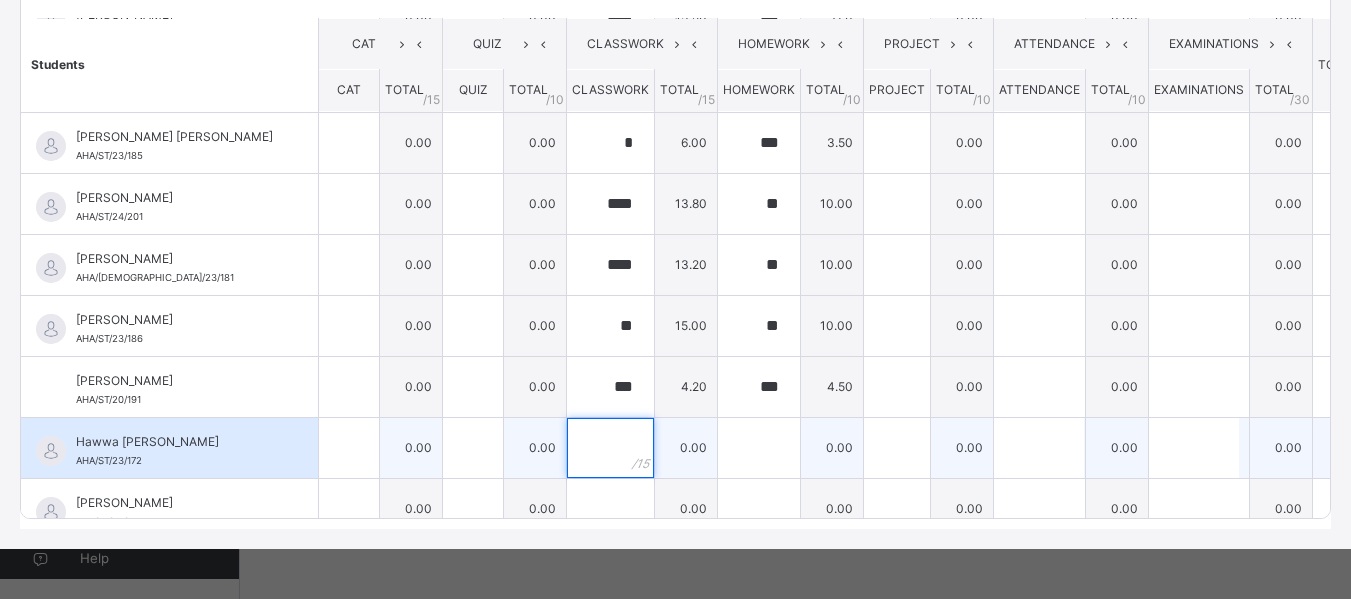 click at bounding box center (610, 448) 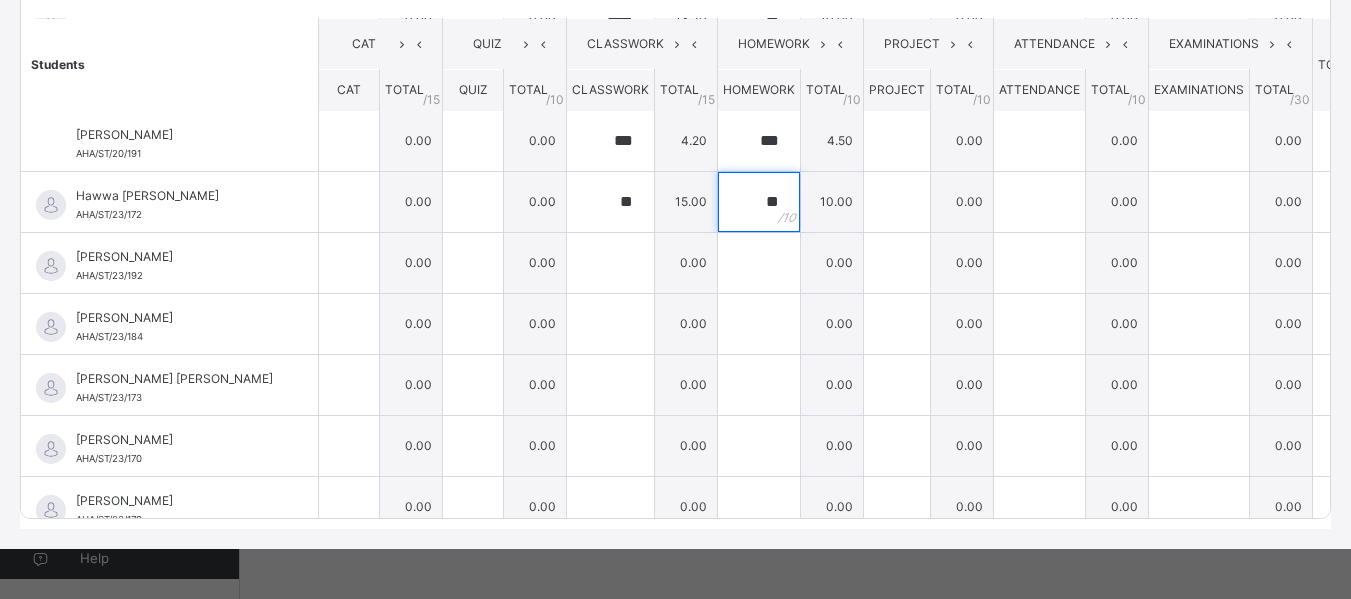 scroll, scrollTop: 553, scrollLeft: 0, axis: vertical 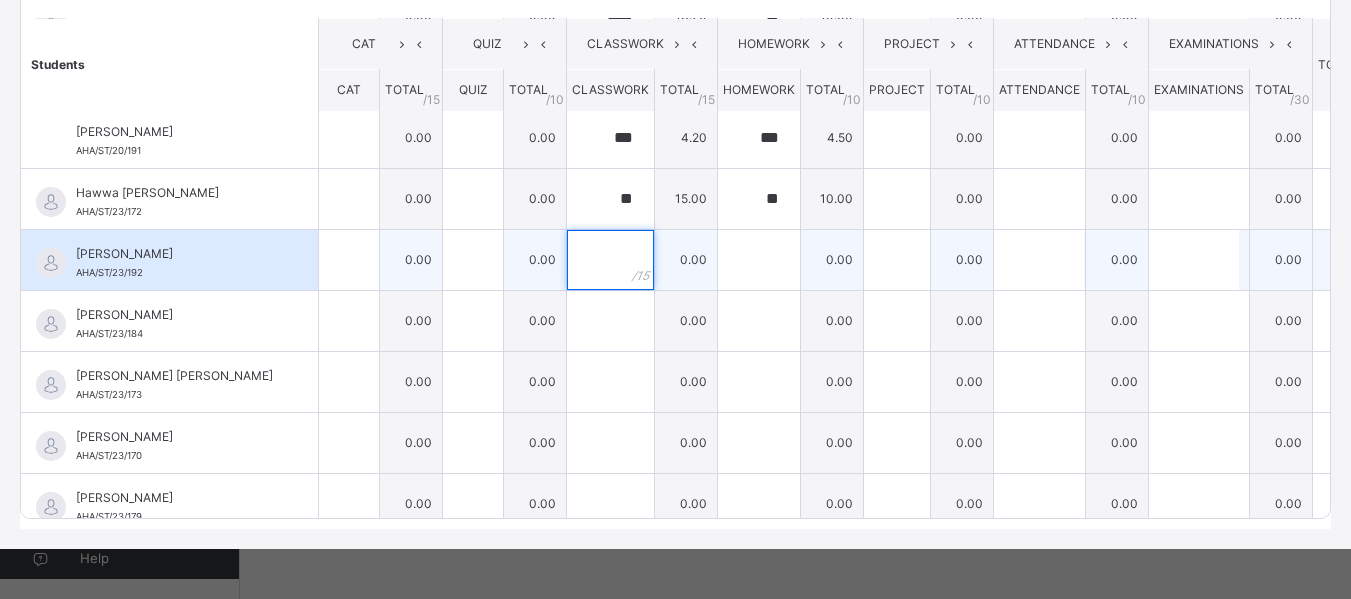 click at bounding box center [610, 260] 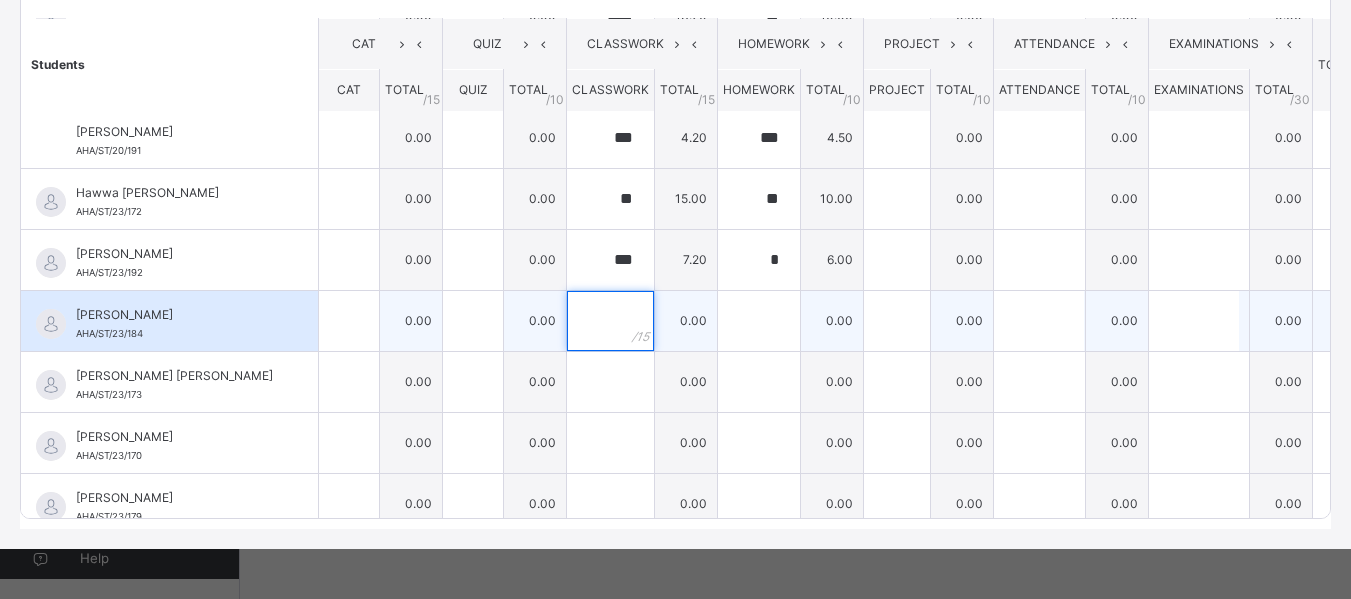 click at bounding box center (610, 321) 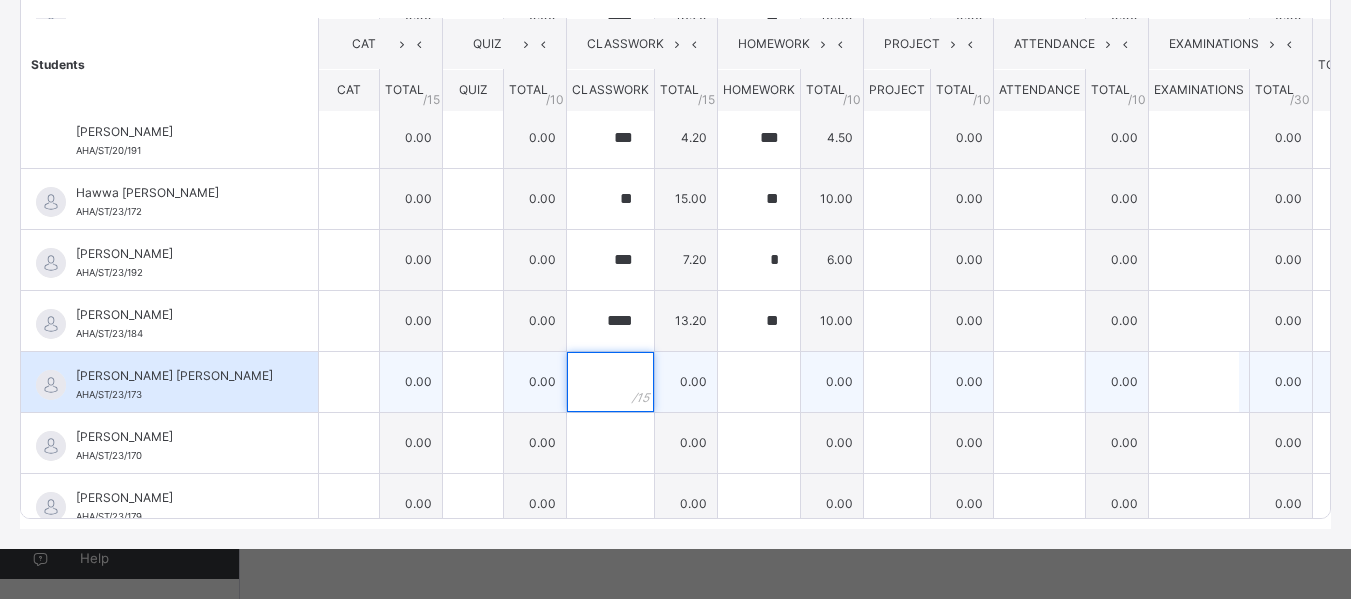 click at bounding box center [610, 382] 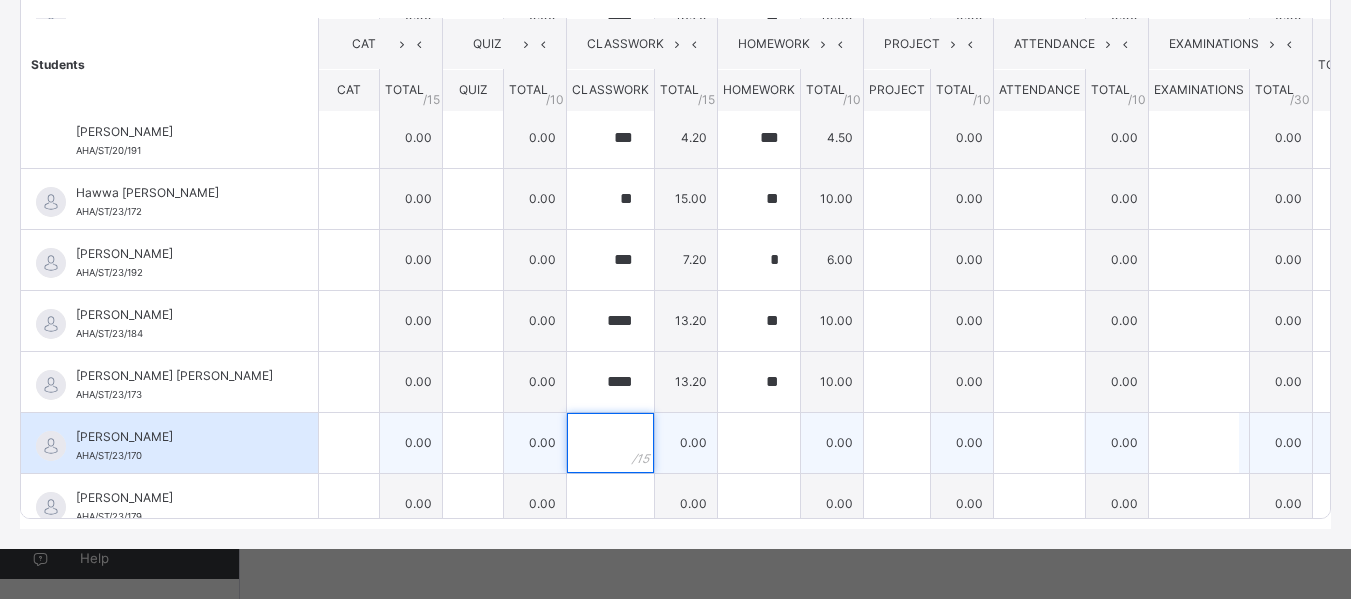 click at bounding box center [610, 443] 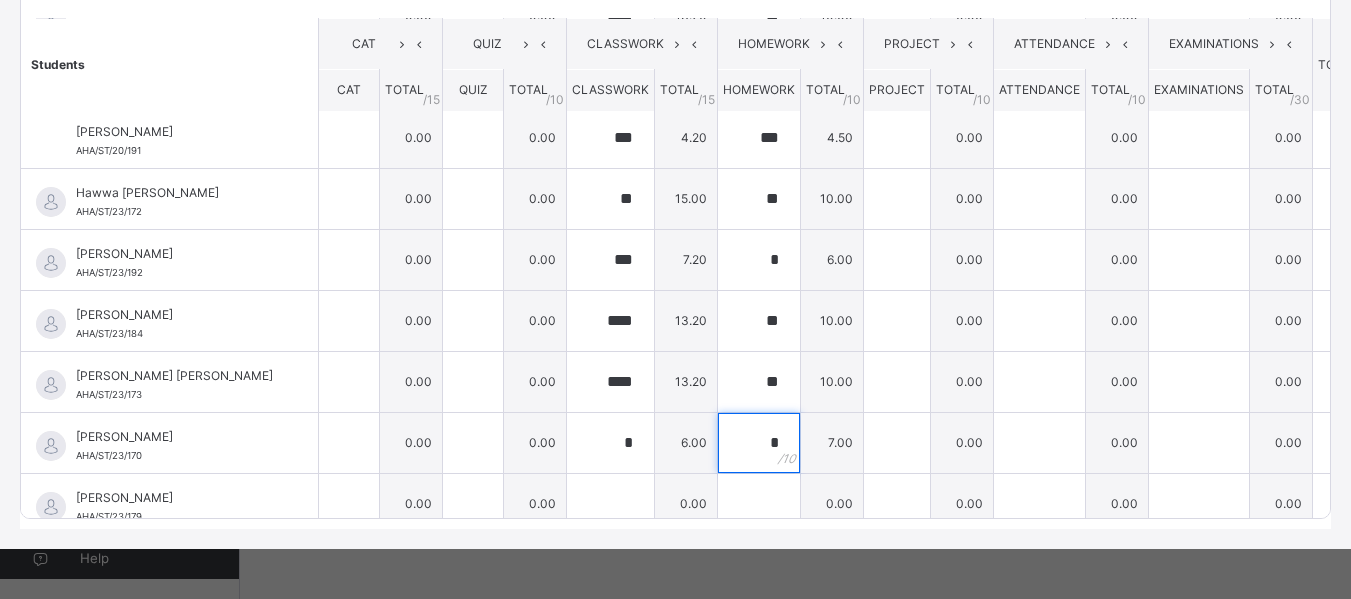 scroll, scrollTop: 768, scrollLeft: 0, axis: vertical 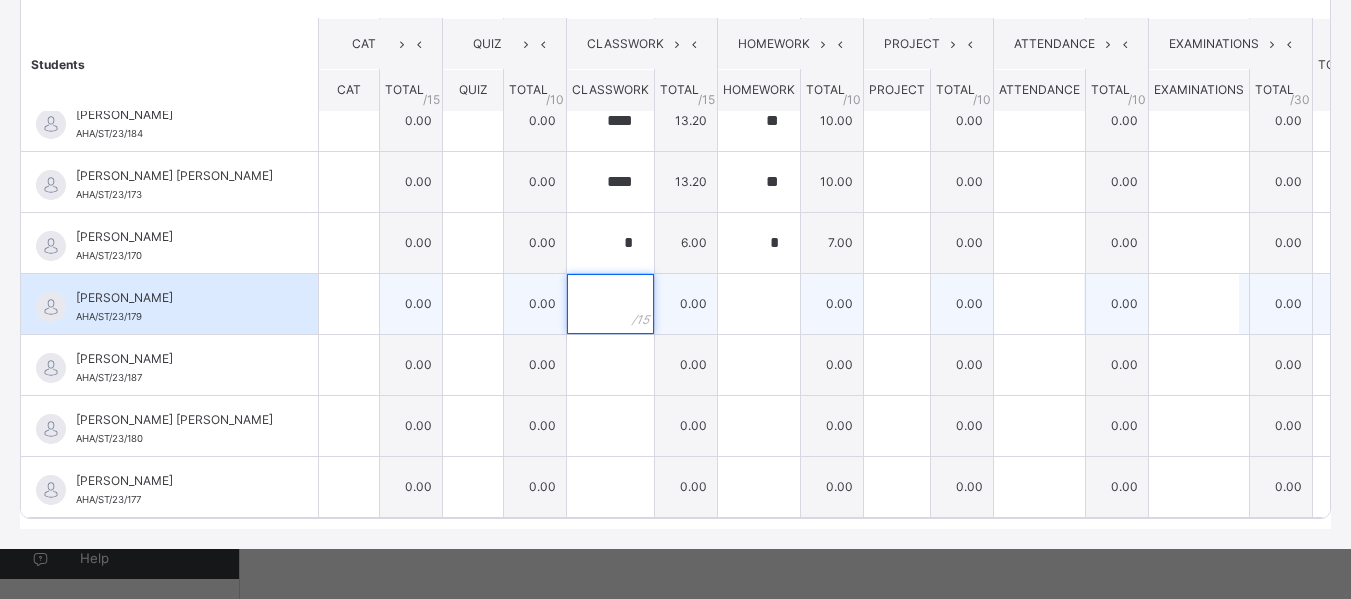 click at bounding box center (610, 304) 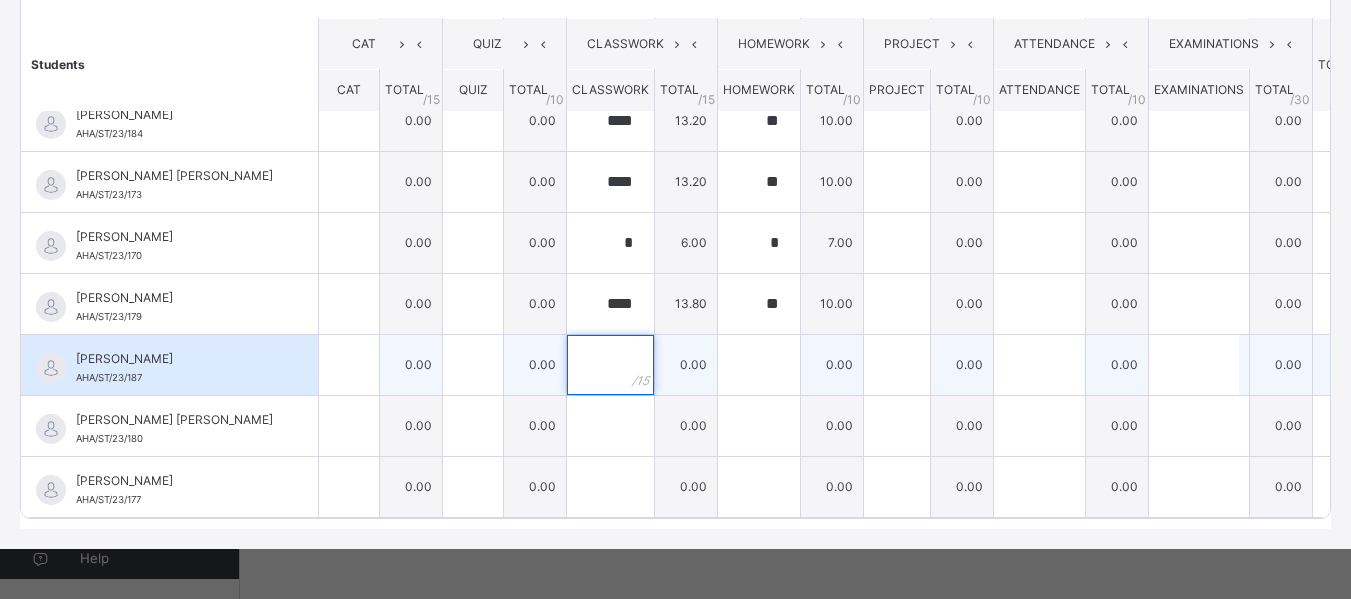 click at bounding box center (610, 365) 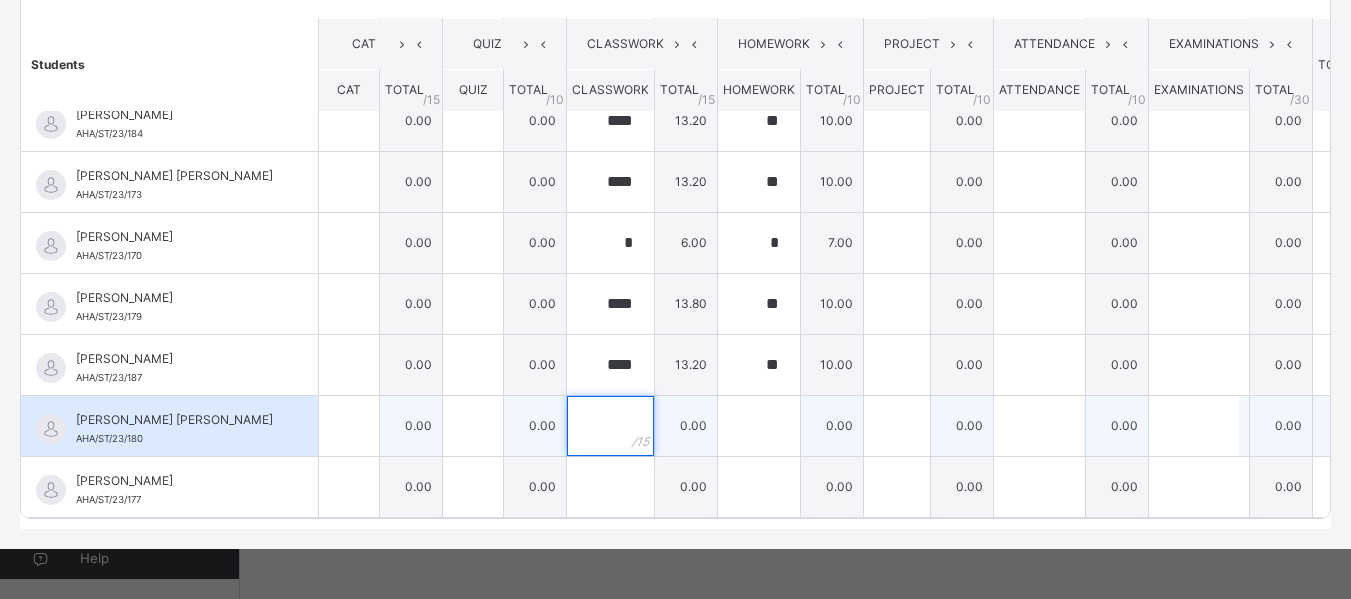 click at bounding box center [610, 426] 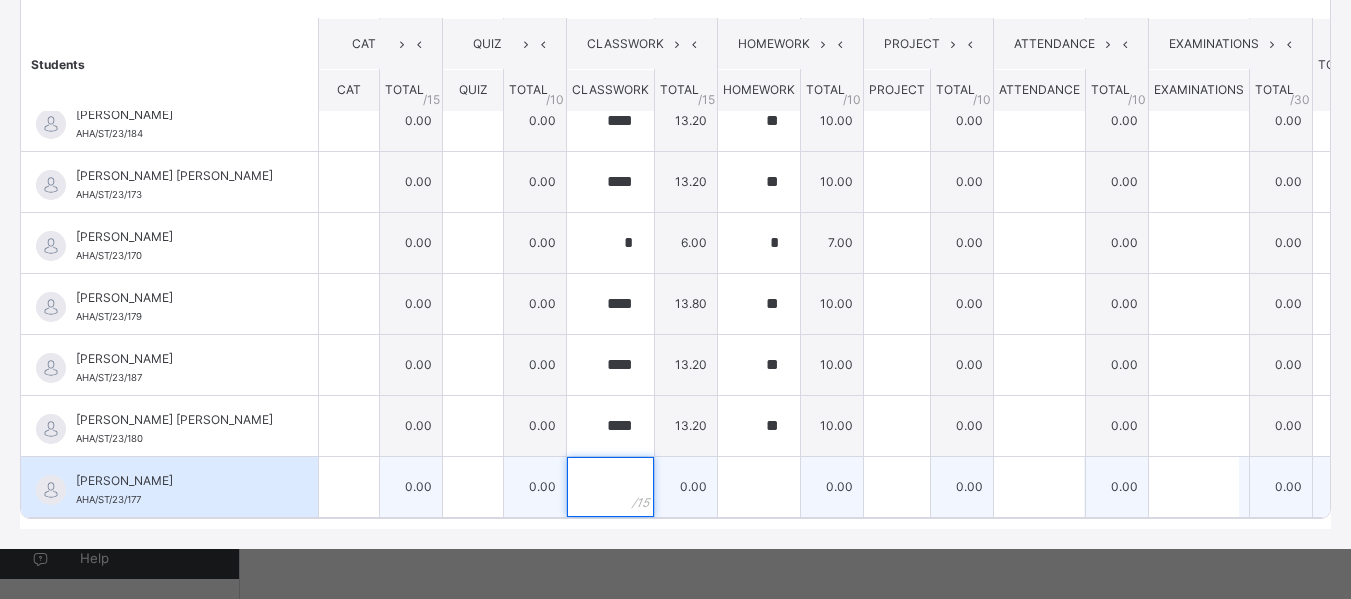click at bounding box center (610, 487) 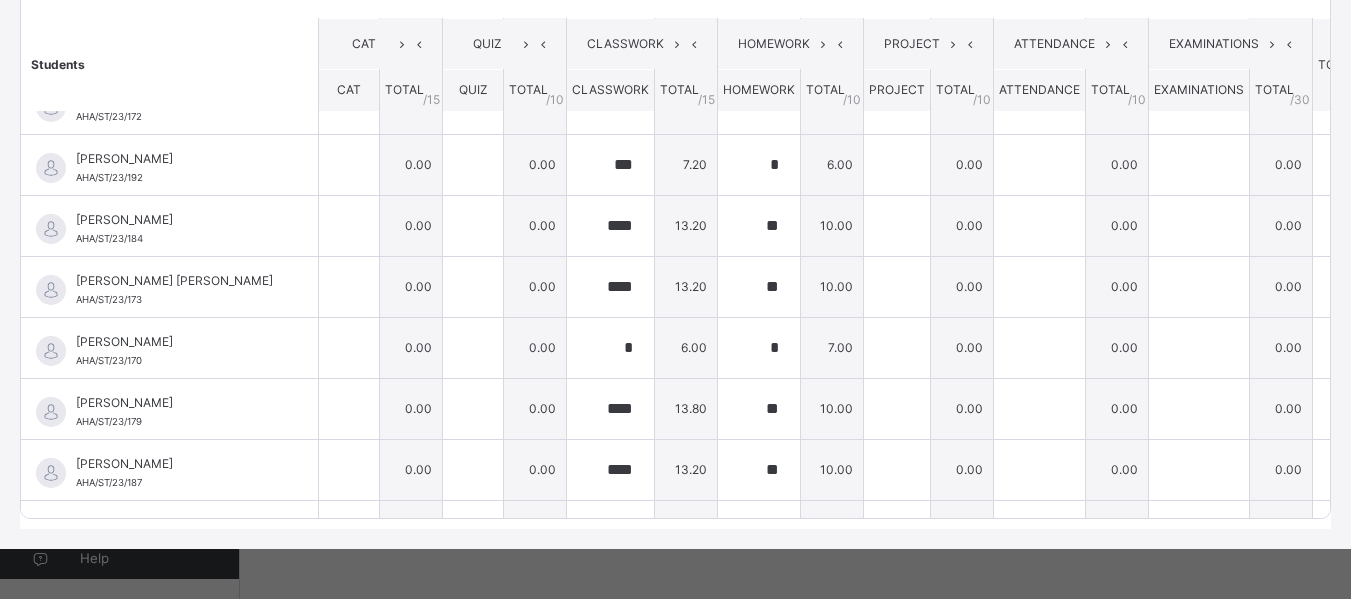 scroll, scrollTop: 620, scrollLeft: 0, axis: vertical 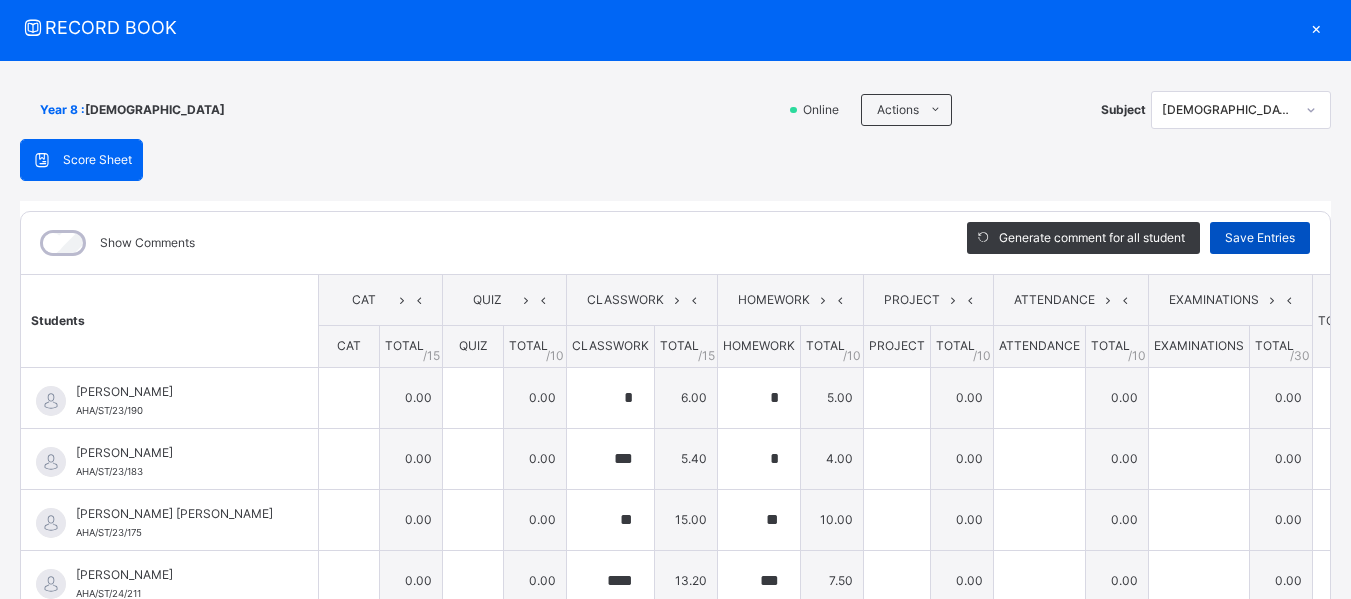 click on "Save Entries" at bounding box center [1260, 238] 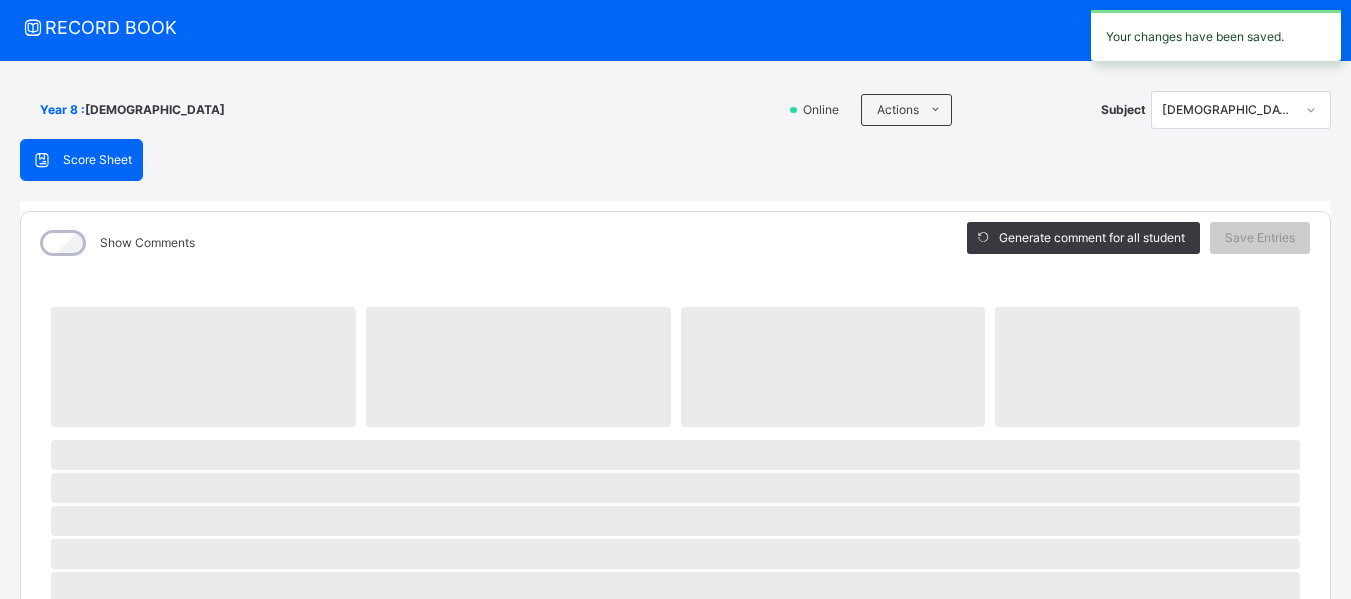 drag, startPoint x: 1335, startPoint y: 300, endPoint x: 1342, endPoint y: 380, distance: 80.305664 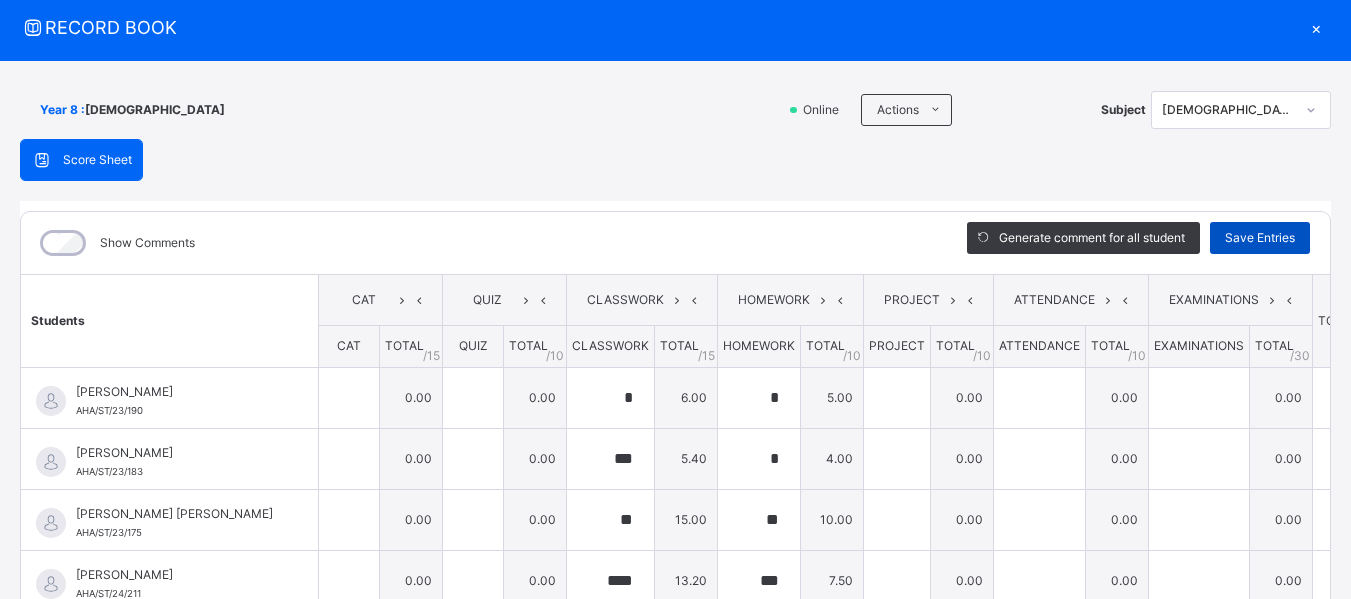 click on "Save Entries" at bounding box center [1260, 238] 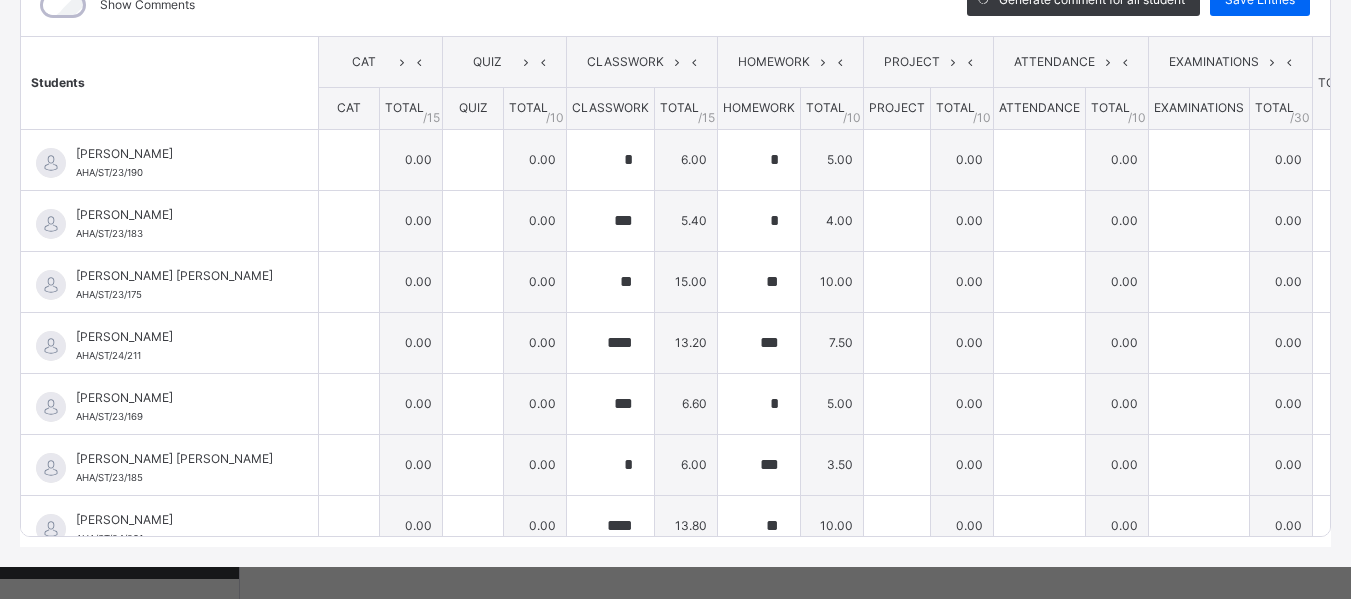 scroll, scrollTop: 327, scrollLeft: 0, axis: vertical 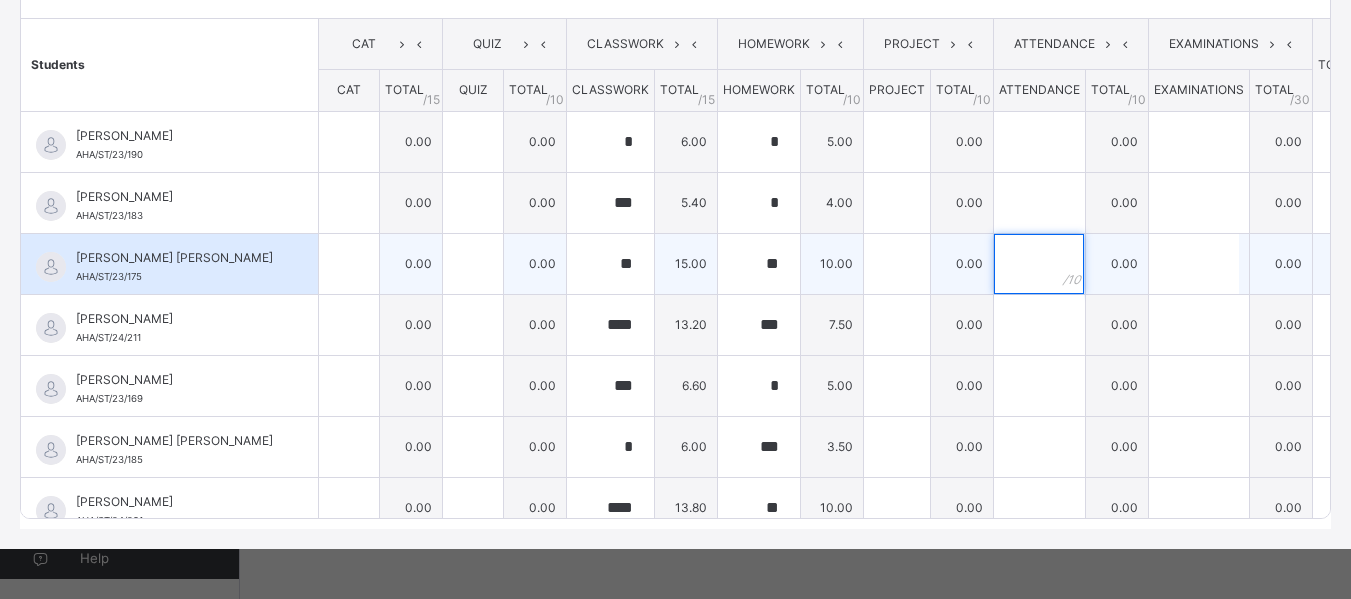 click at bounding box center (1039, 264) 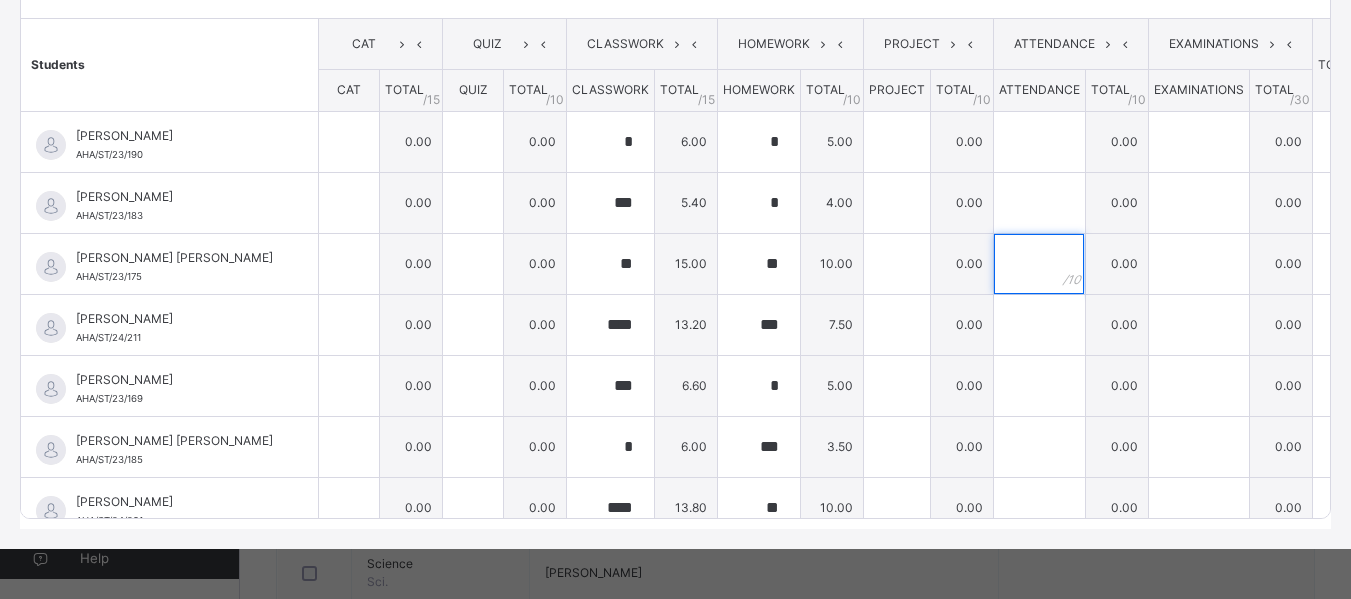 scroll, scrollTop: 231, scrollLeft: 0, axis: vertical 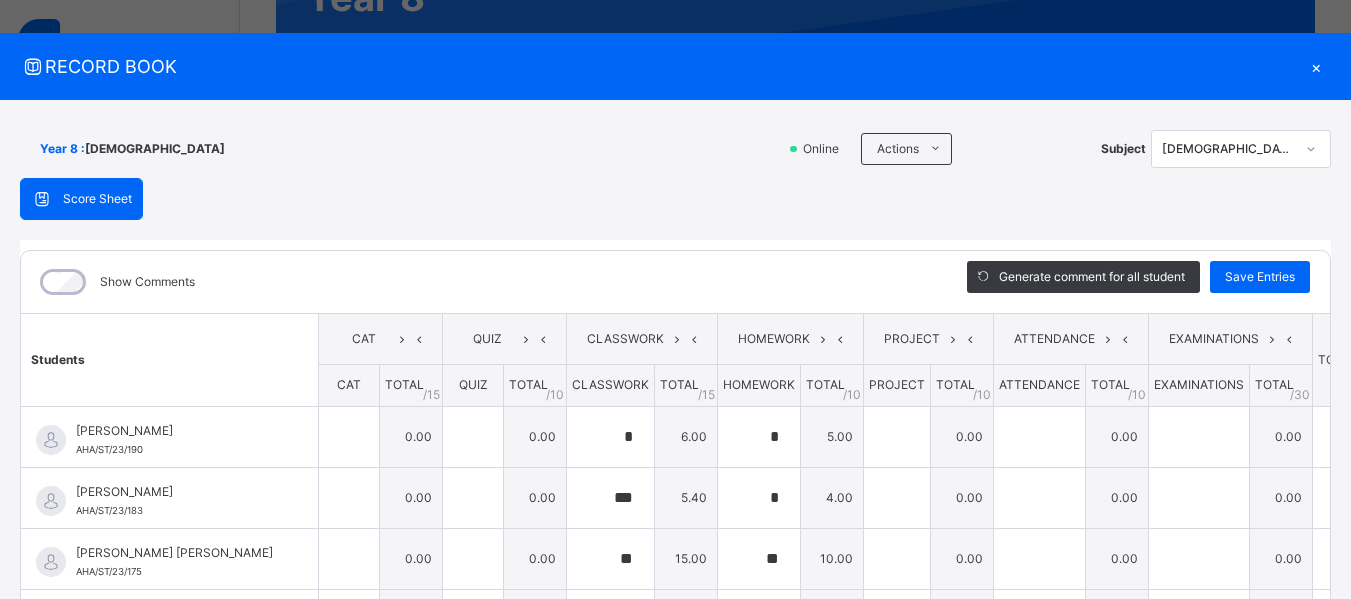 click on "×" at bounding box center (1316, 66) 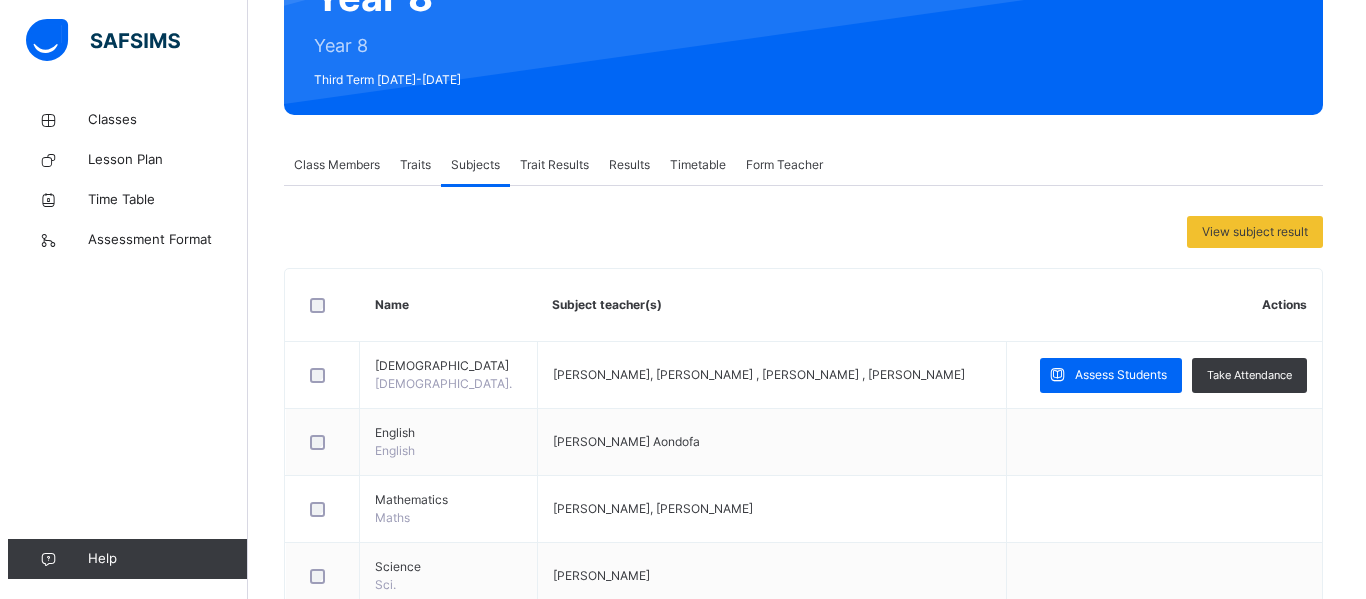 scroll, scrollTop: 0, scrollLeft: 0, axis: both 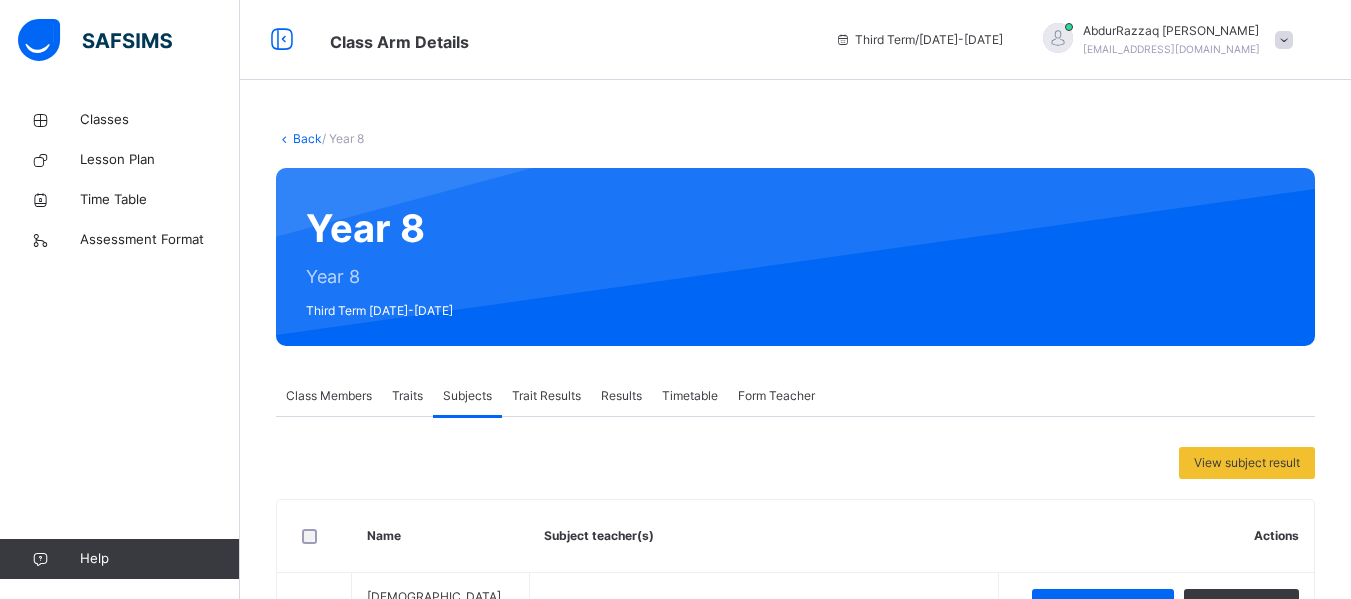click at bounding box center [1284, 40] 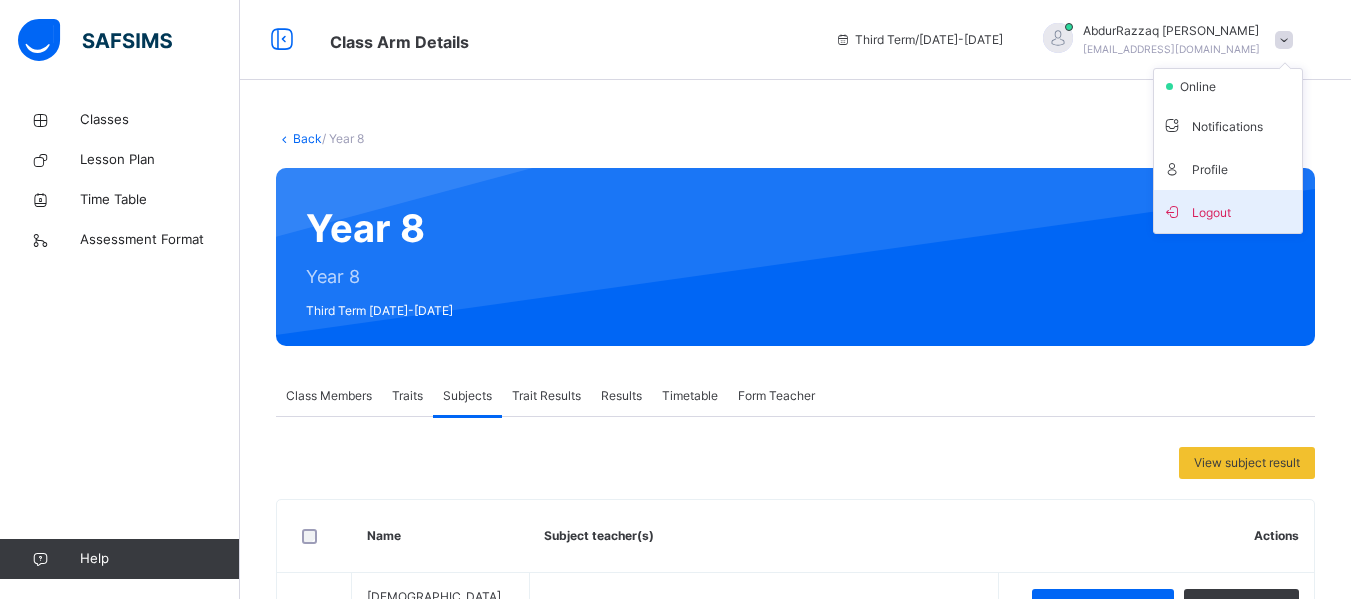 click on "Logout" at bounding box center [1228, 211] 